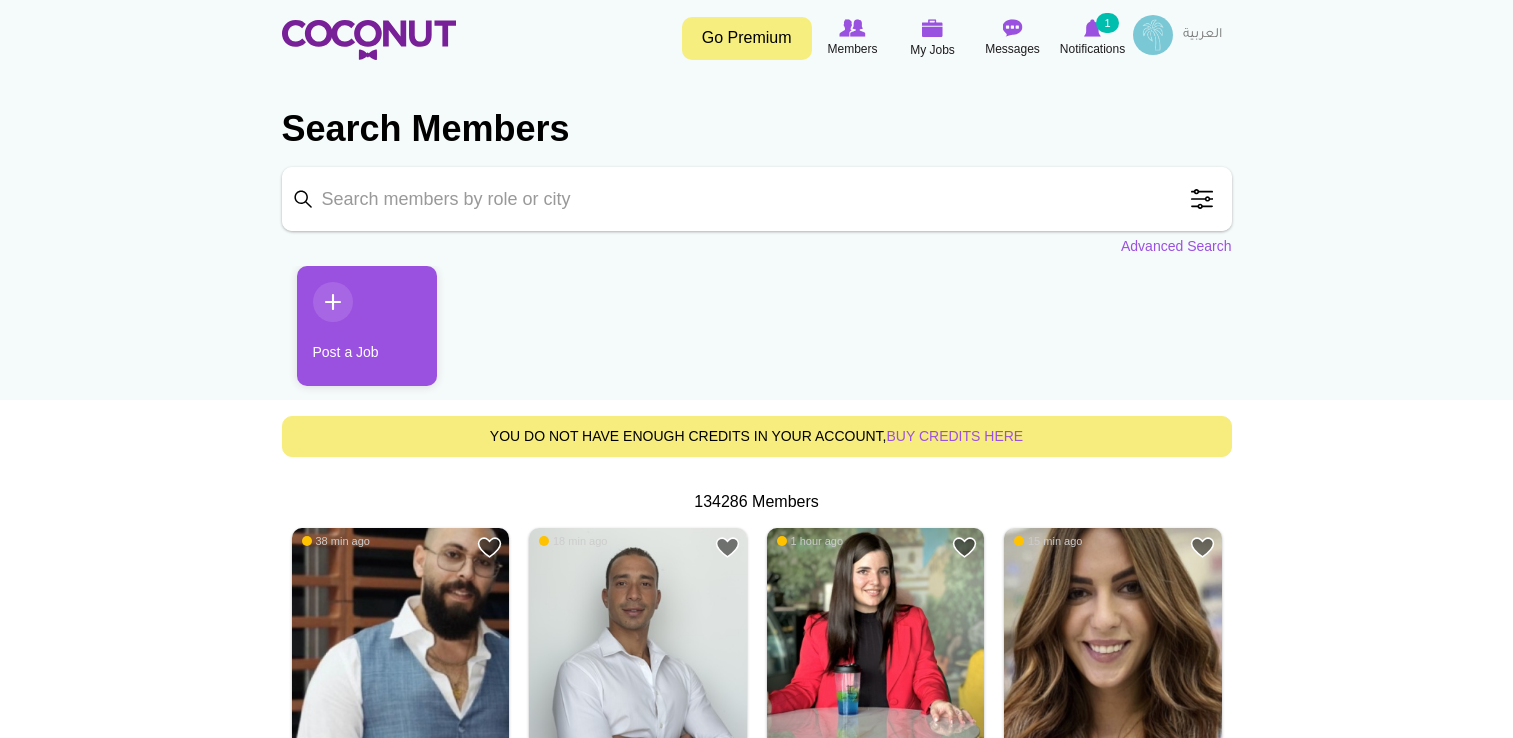 scroll, scrollTop: 0, scrollLeft: 0, axis: both 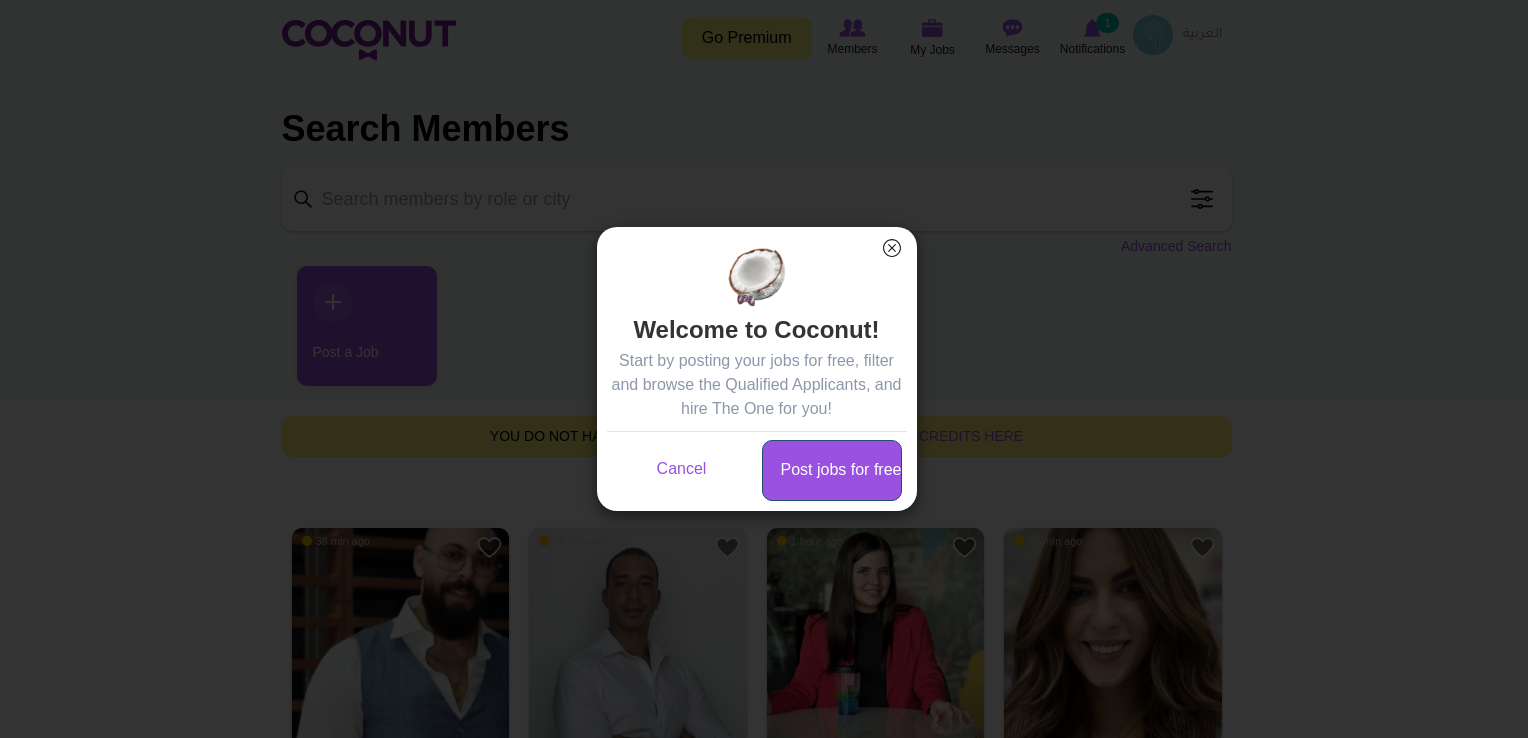 click on "Post jobs for free" at bounding box center [832, 470] 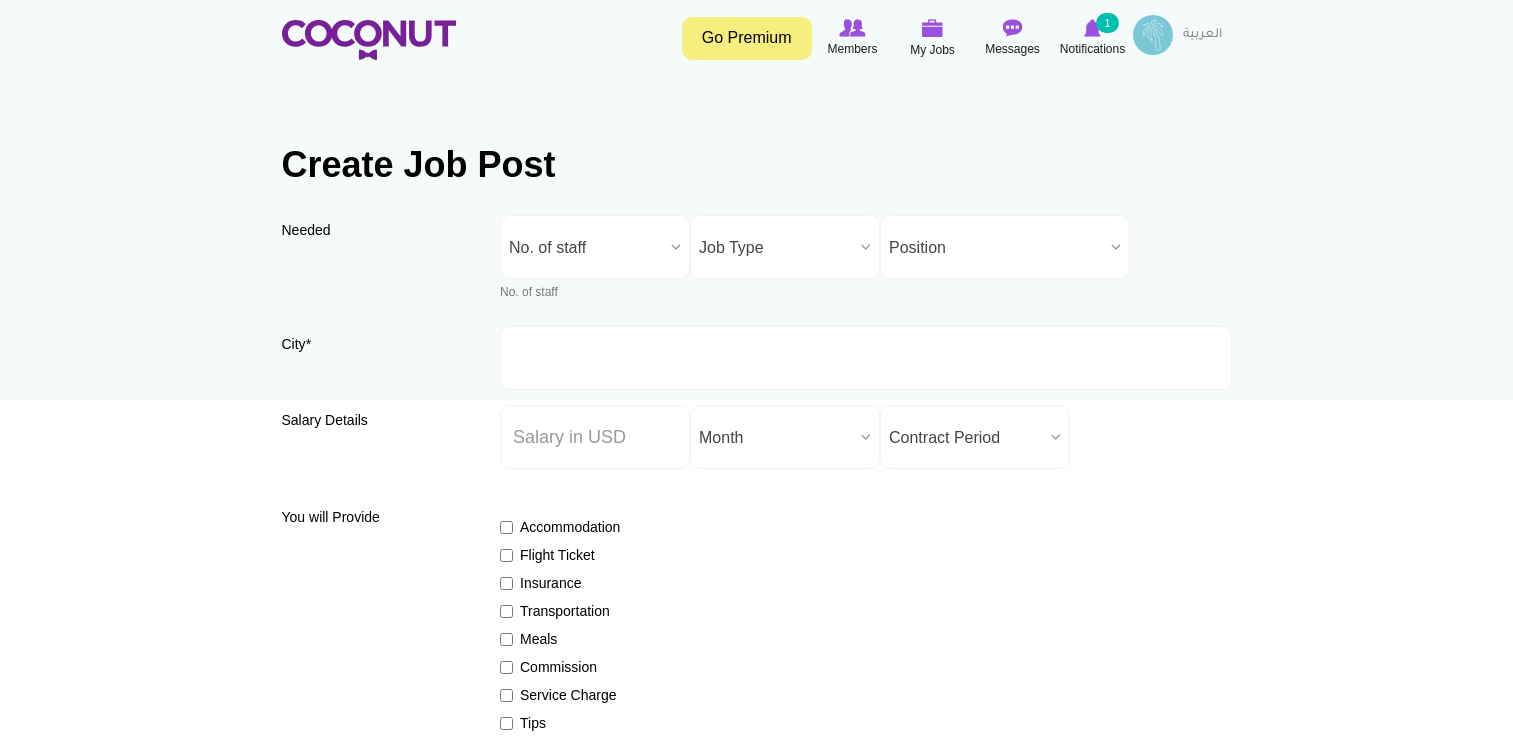 scroll, scrollTop: 0, scrollLeft: 0, axis: both 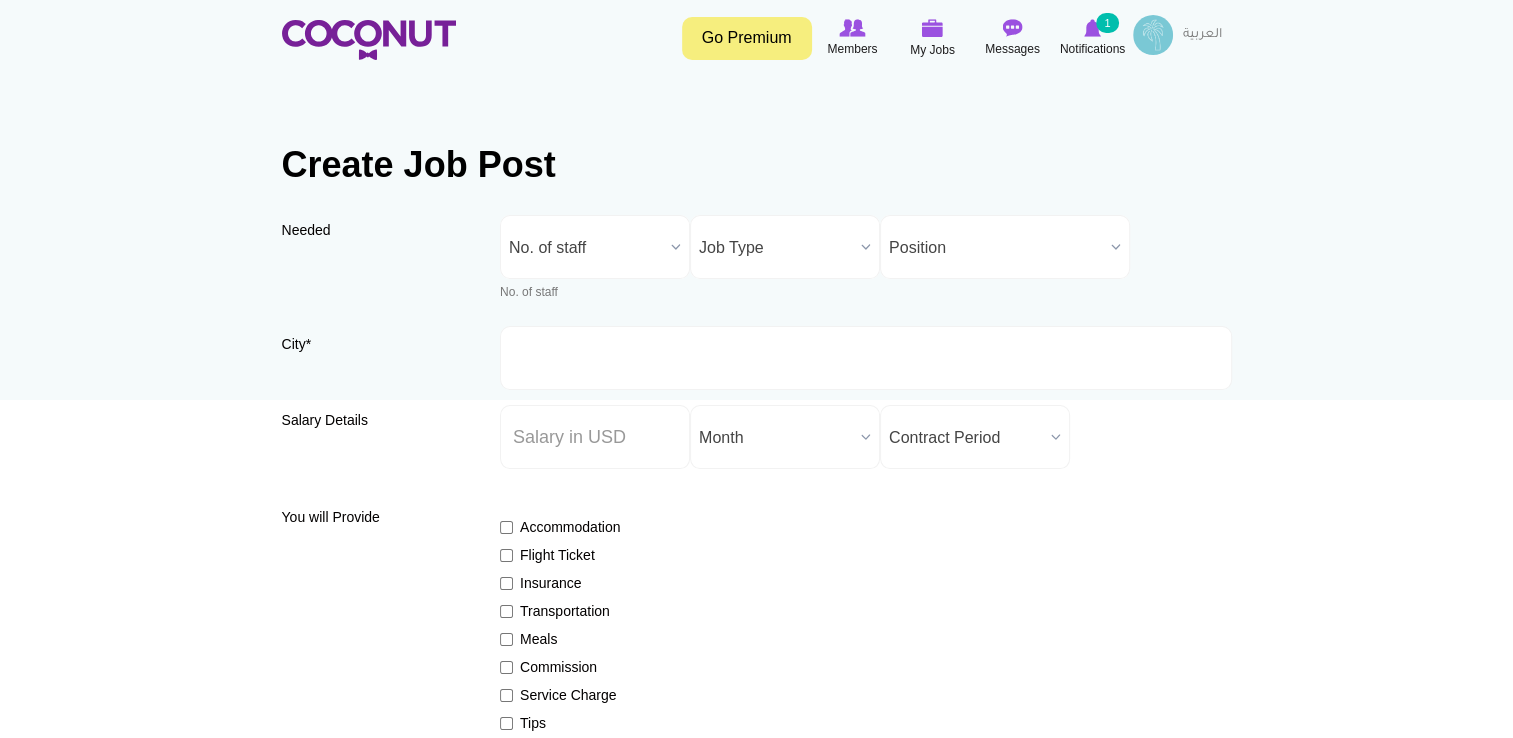 click on "No. of staff" at bounding box center (586, 248) 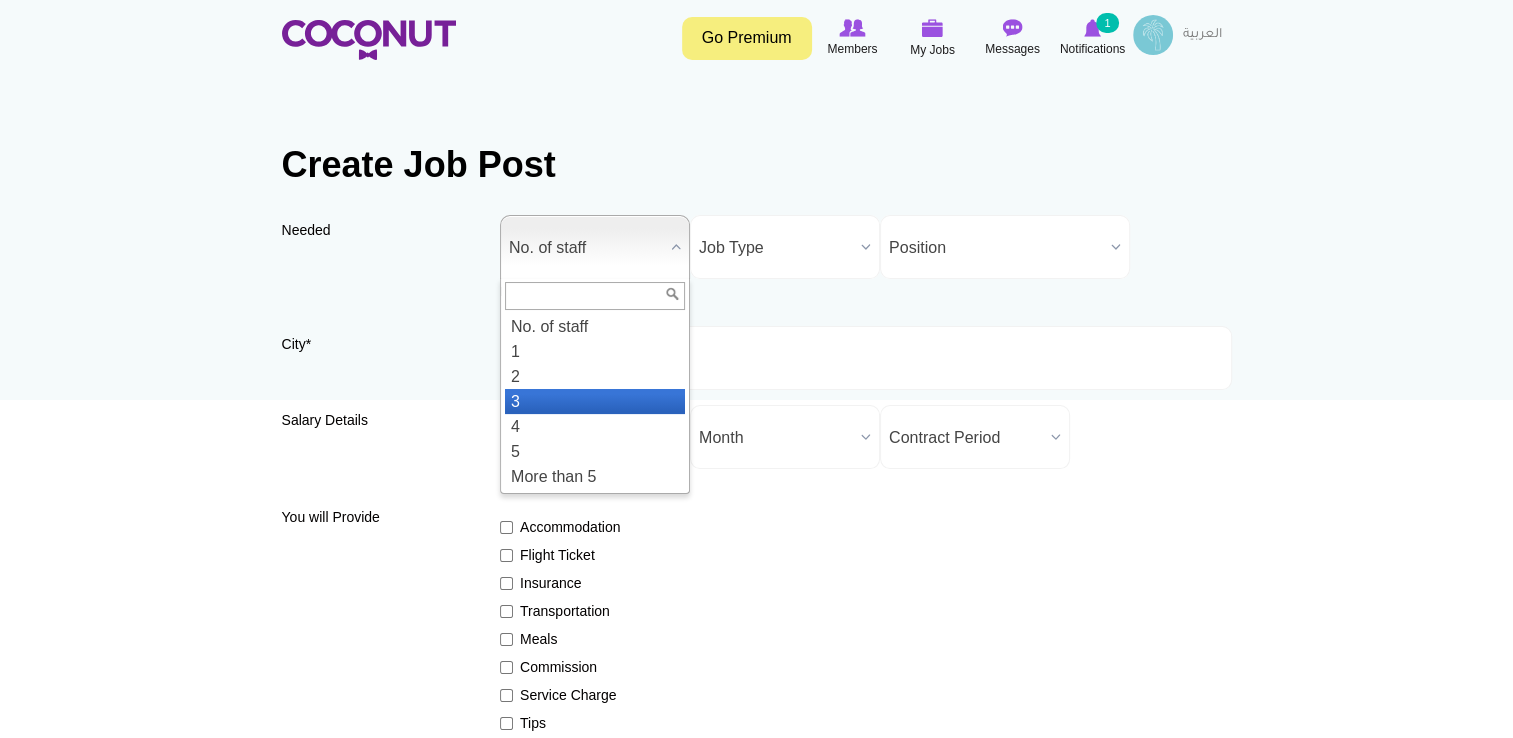 click on "3" at bounding box center (595, 401) 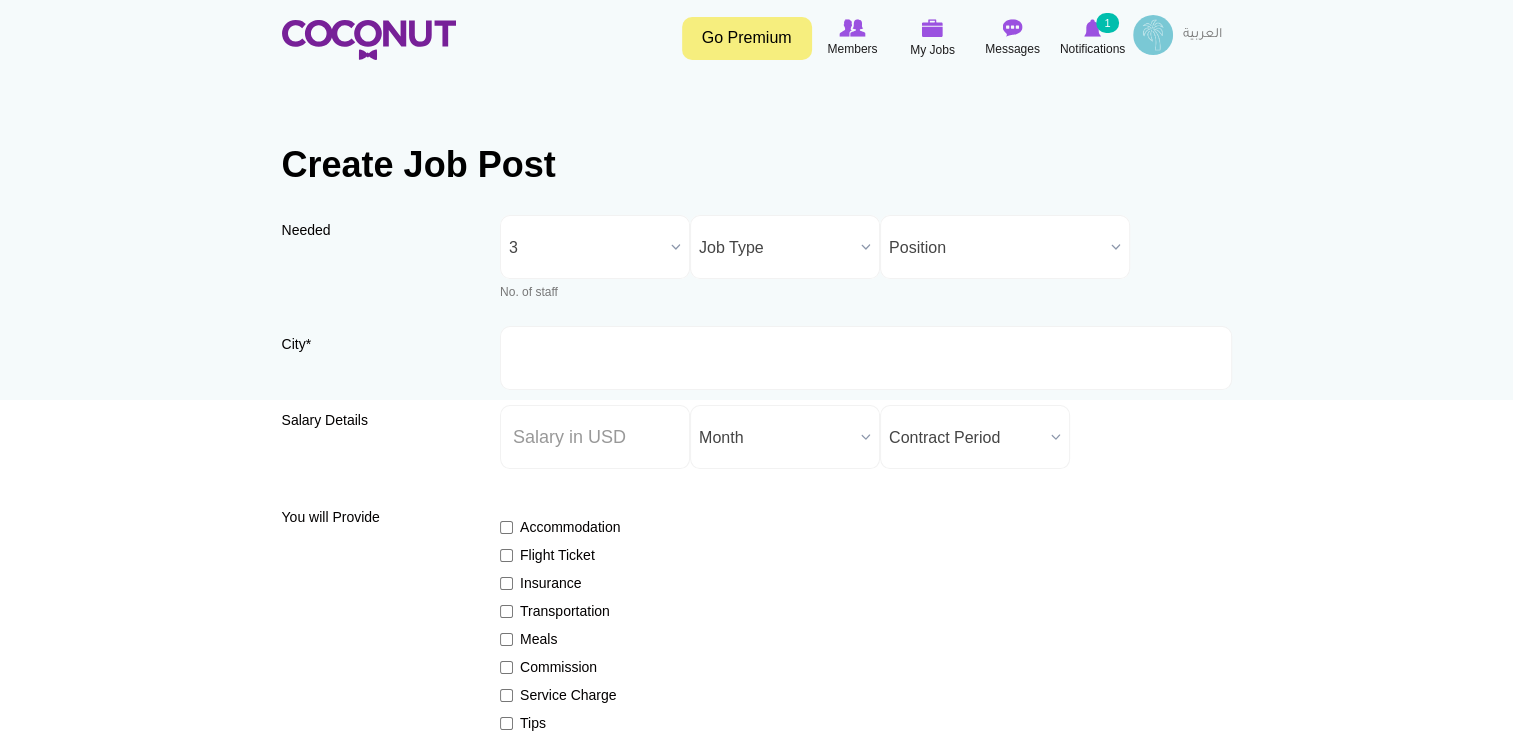 click on "Job Type" at bounding box center [776, 248] 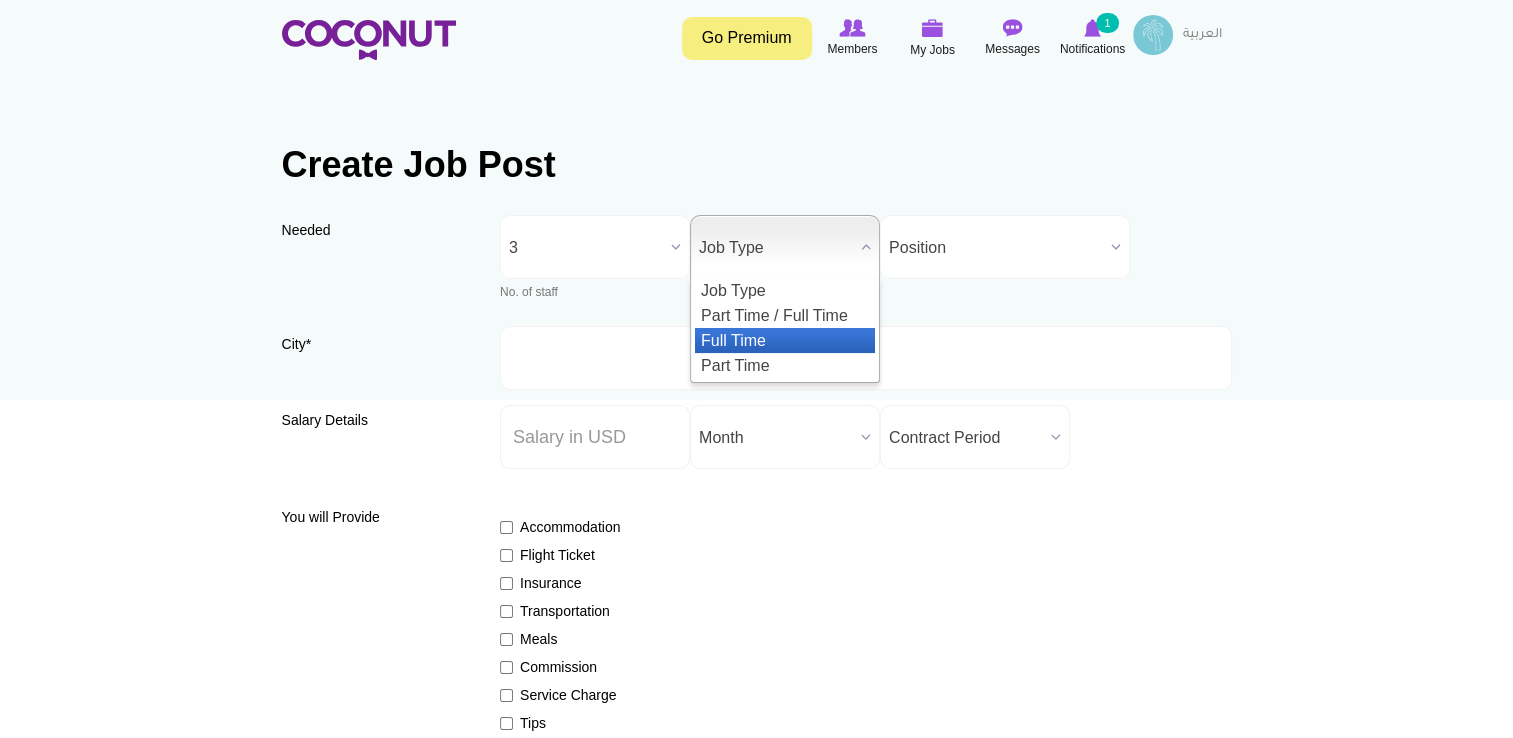 click on "Full Time" at bounding box center (785, 340) 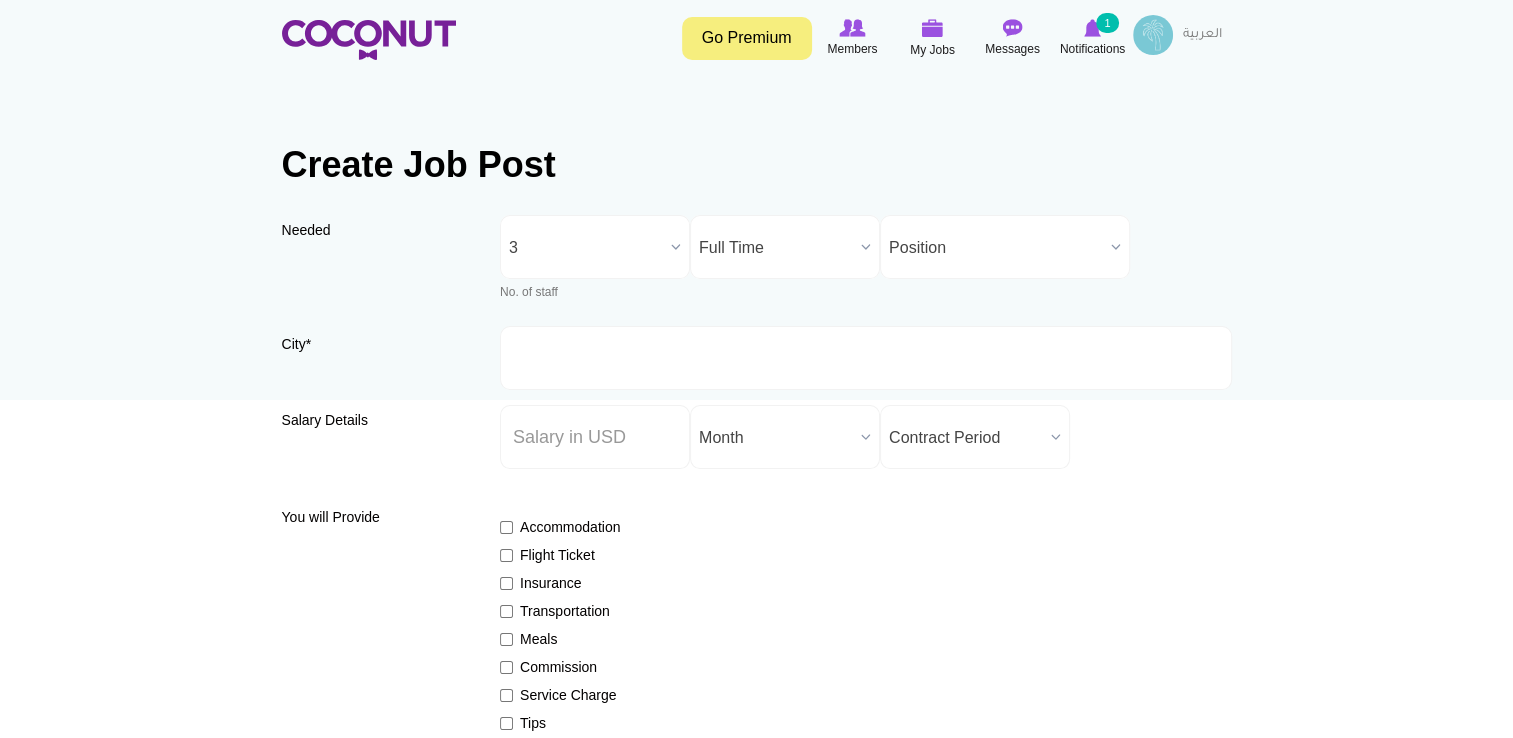 click on "Position" at bounding box center [996, 248] 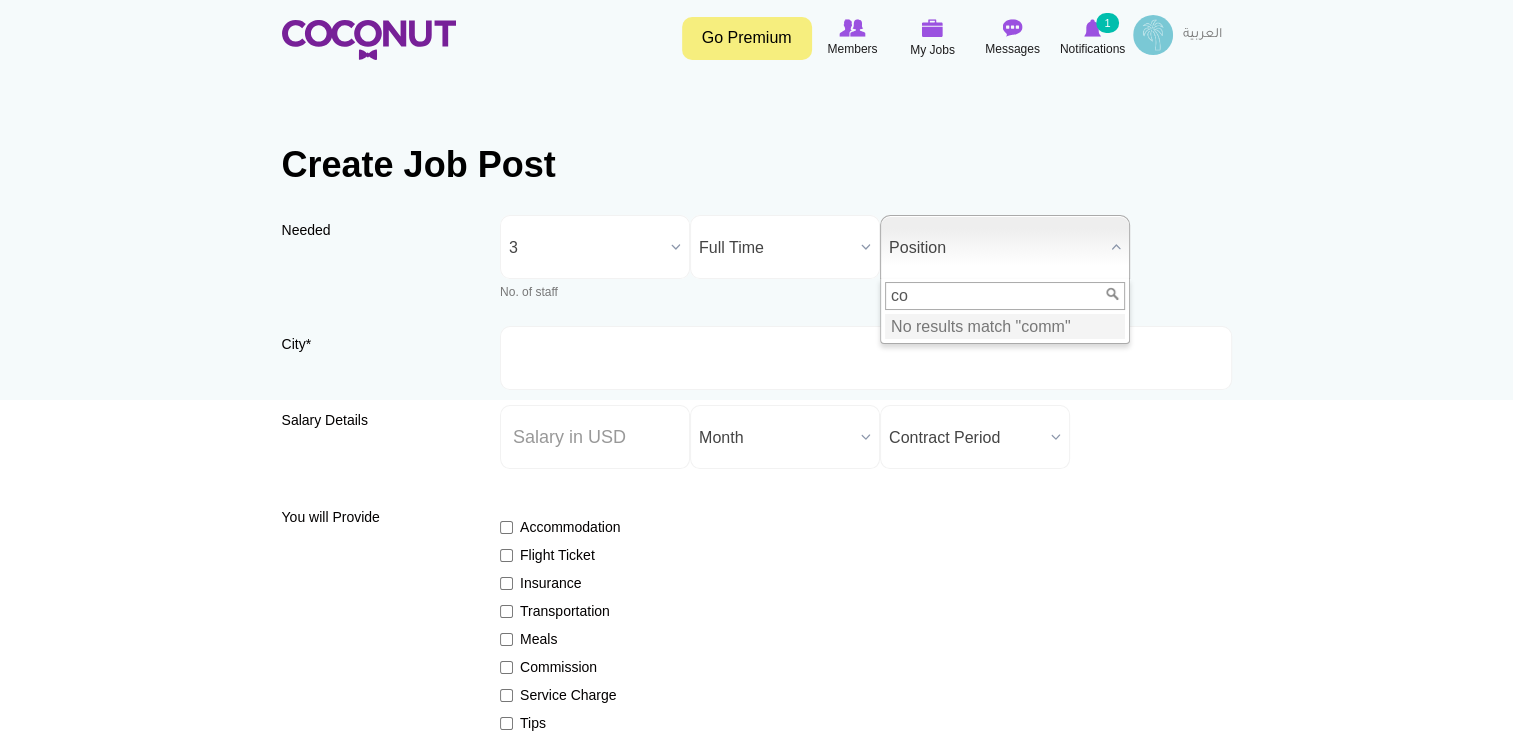 type on "c" 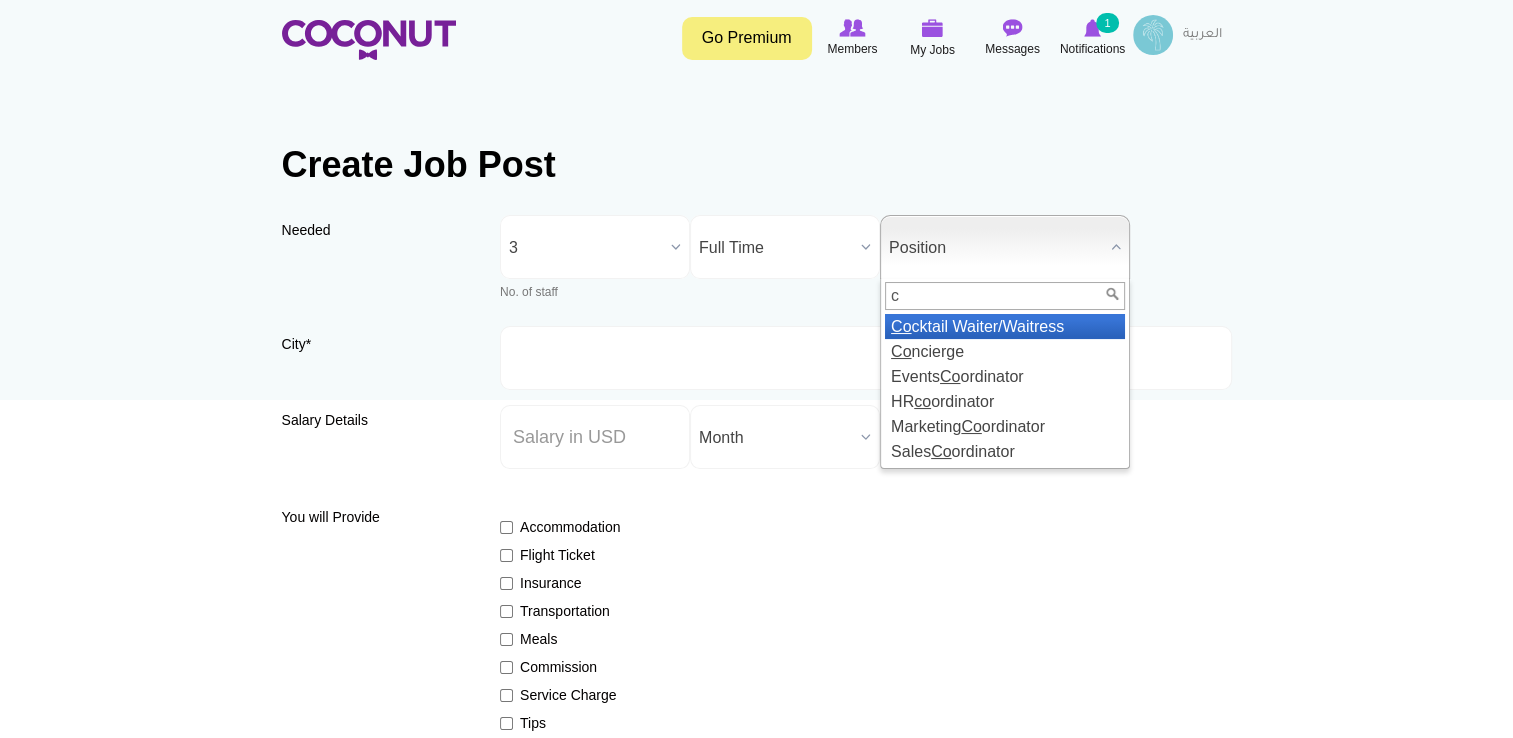 type 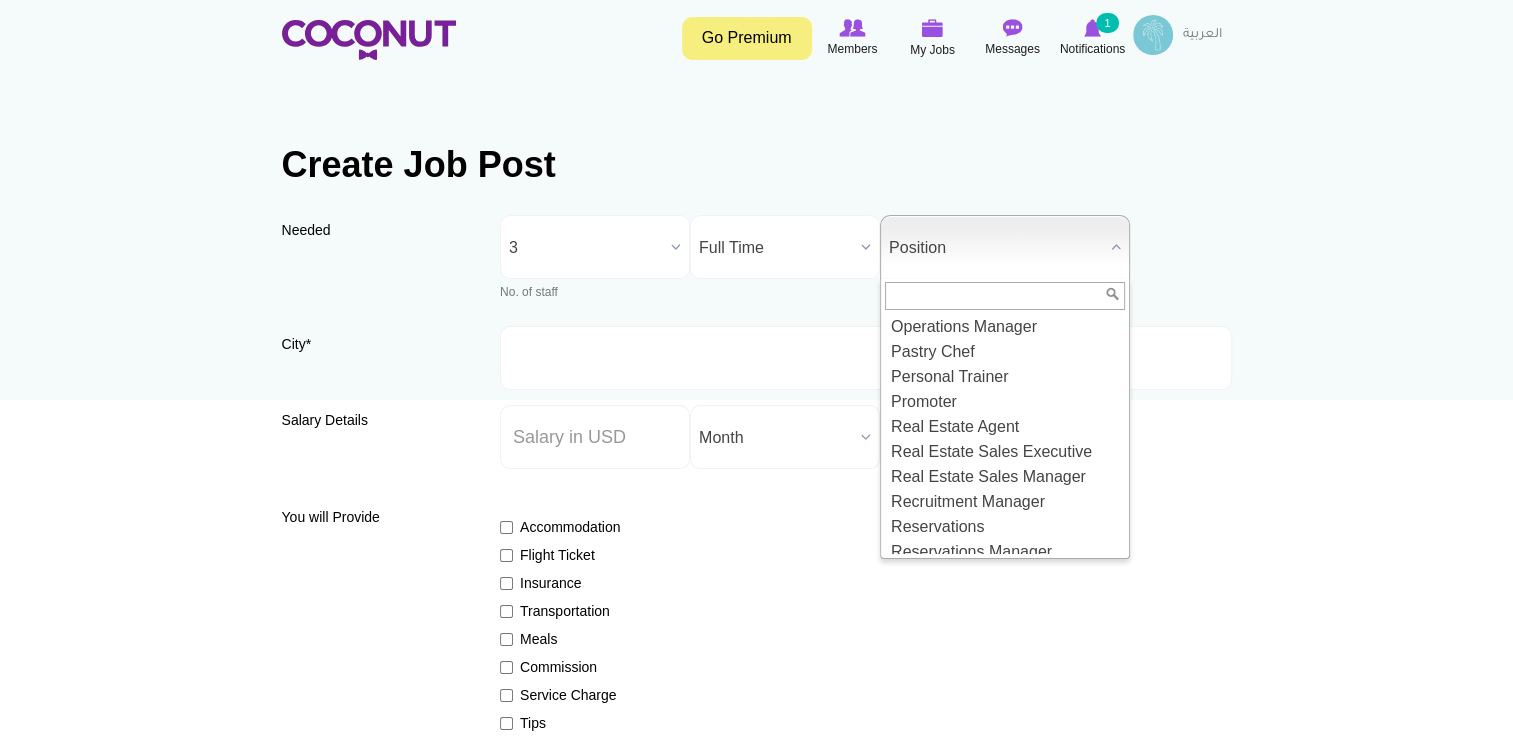 scroll, scrollTop: 2264, scrollLeft: 0, axis: vertical 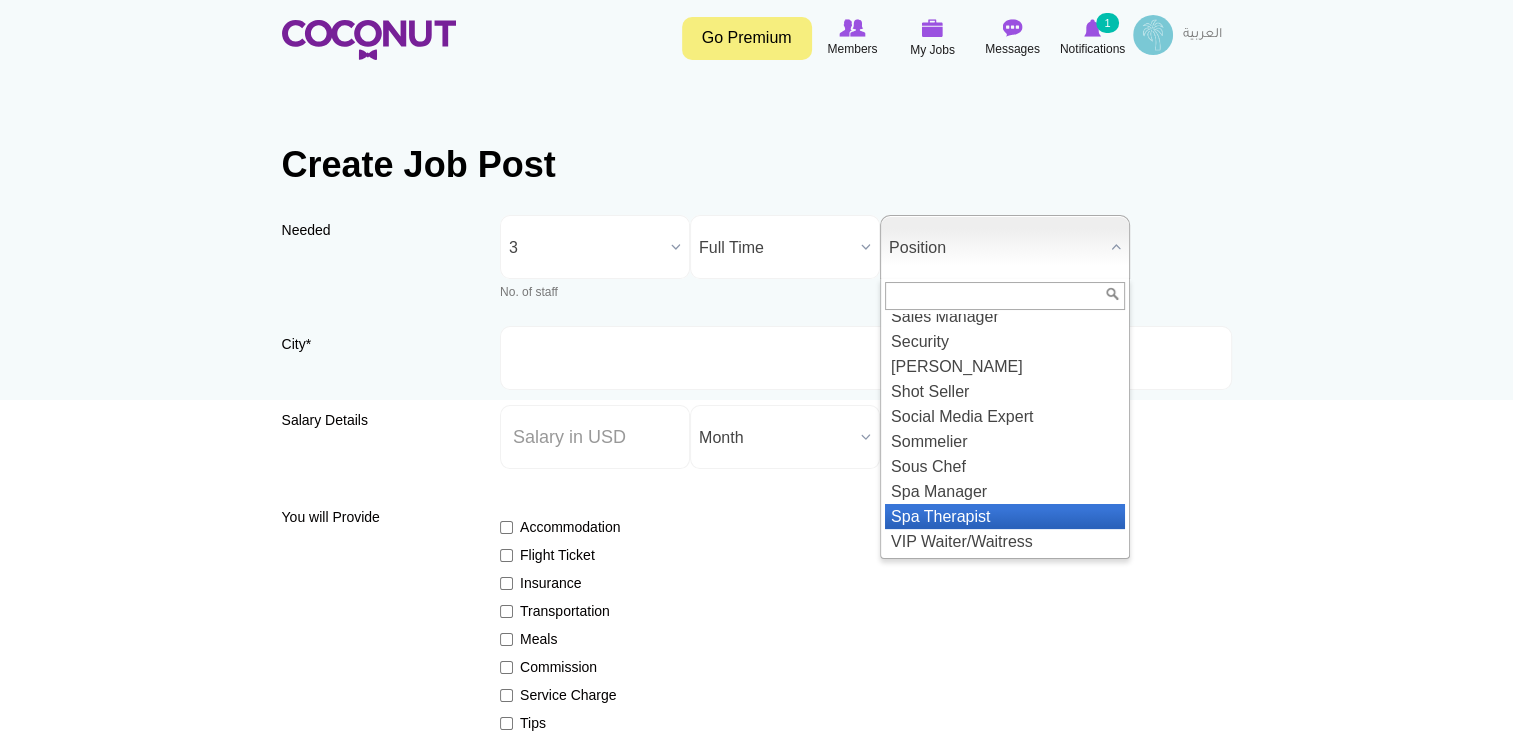 click on "Spa Therapist" at bounding box center (1005, 516) 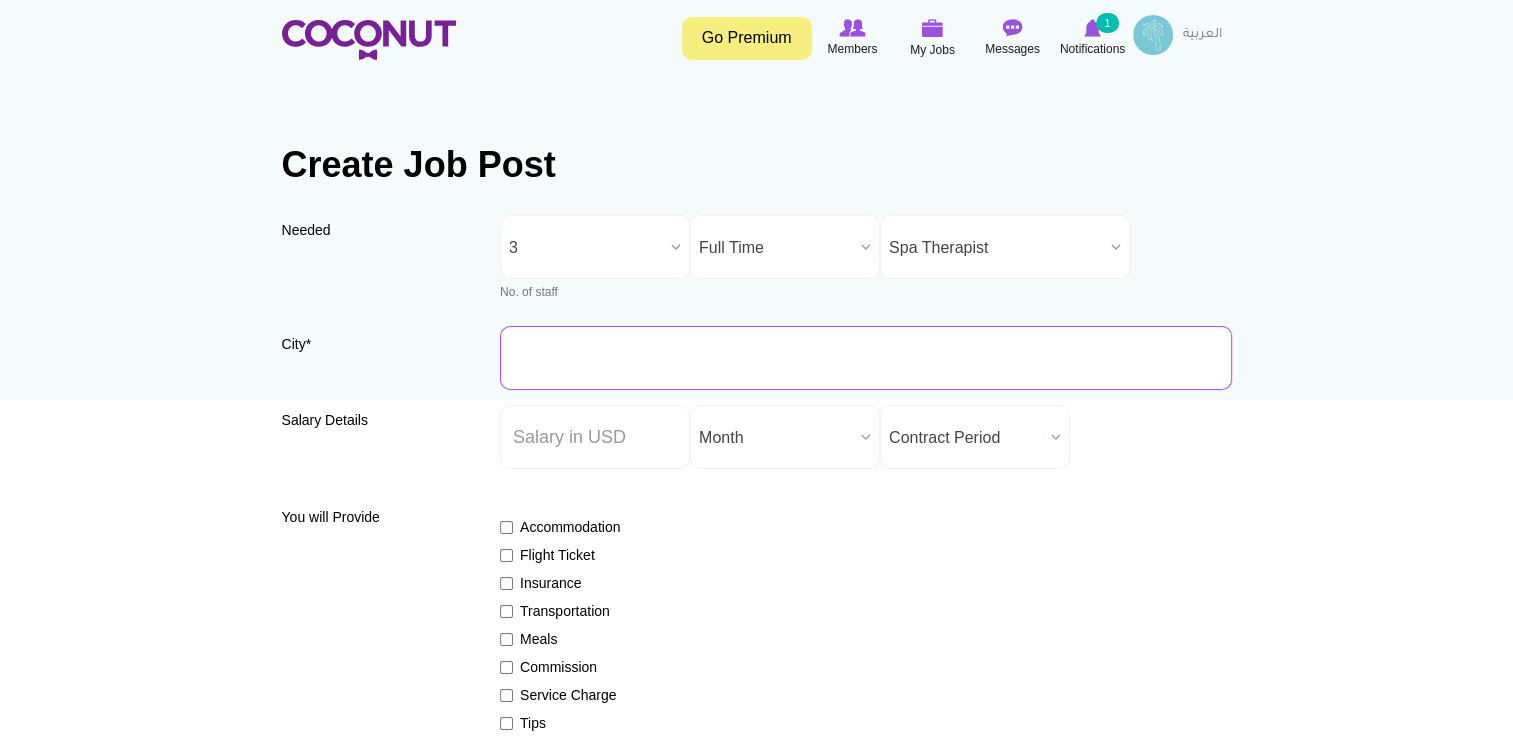 click on "City  *" at bounding box center (866, 358) 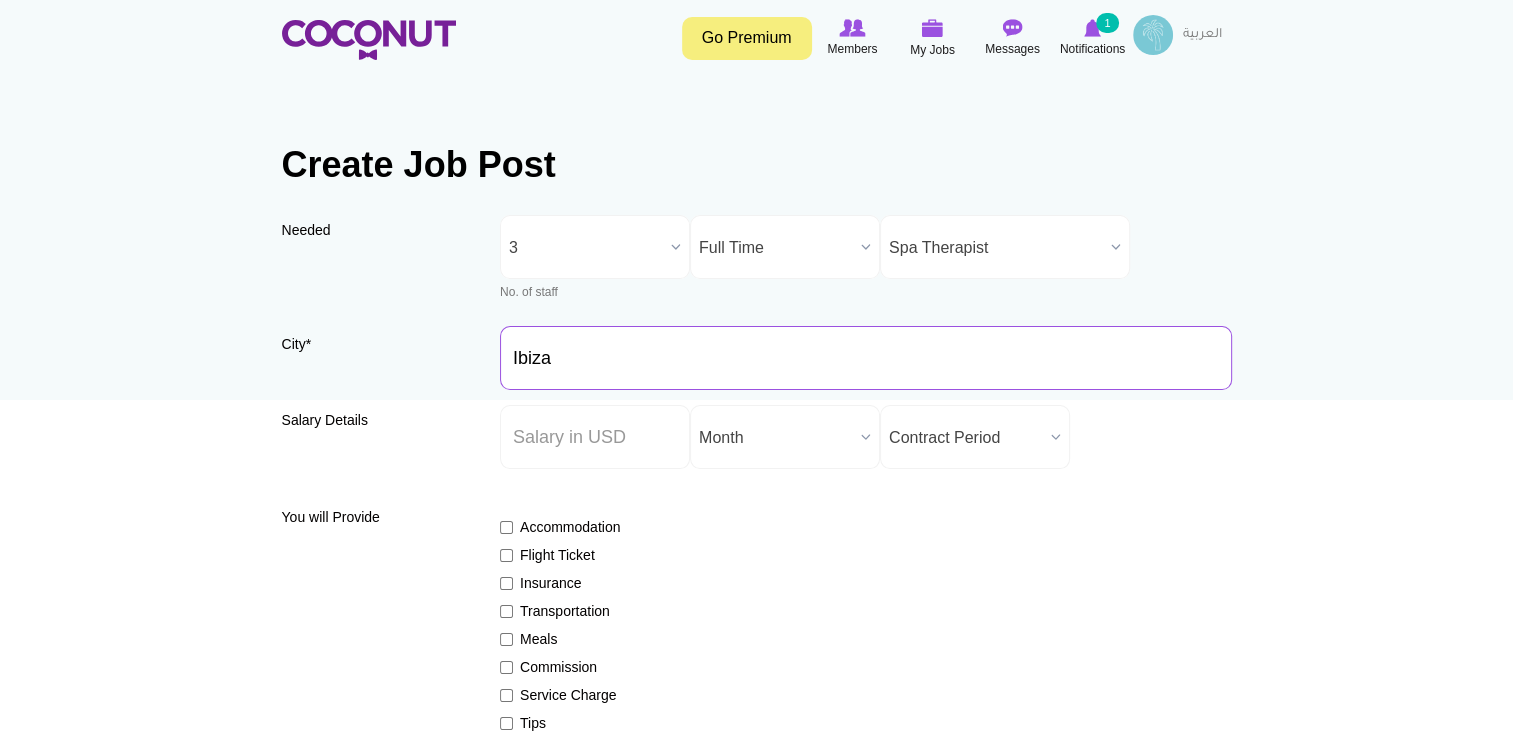 type on "Ibiza" 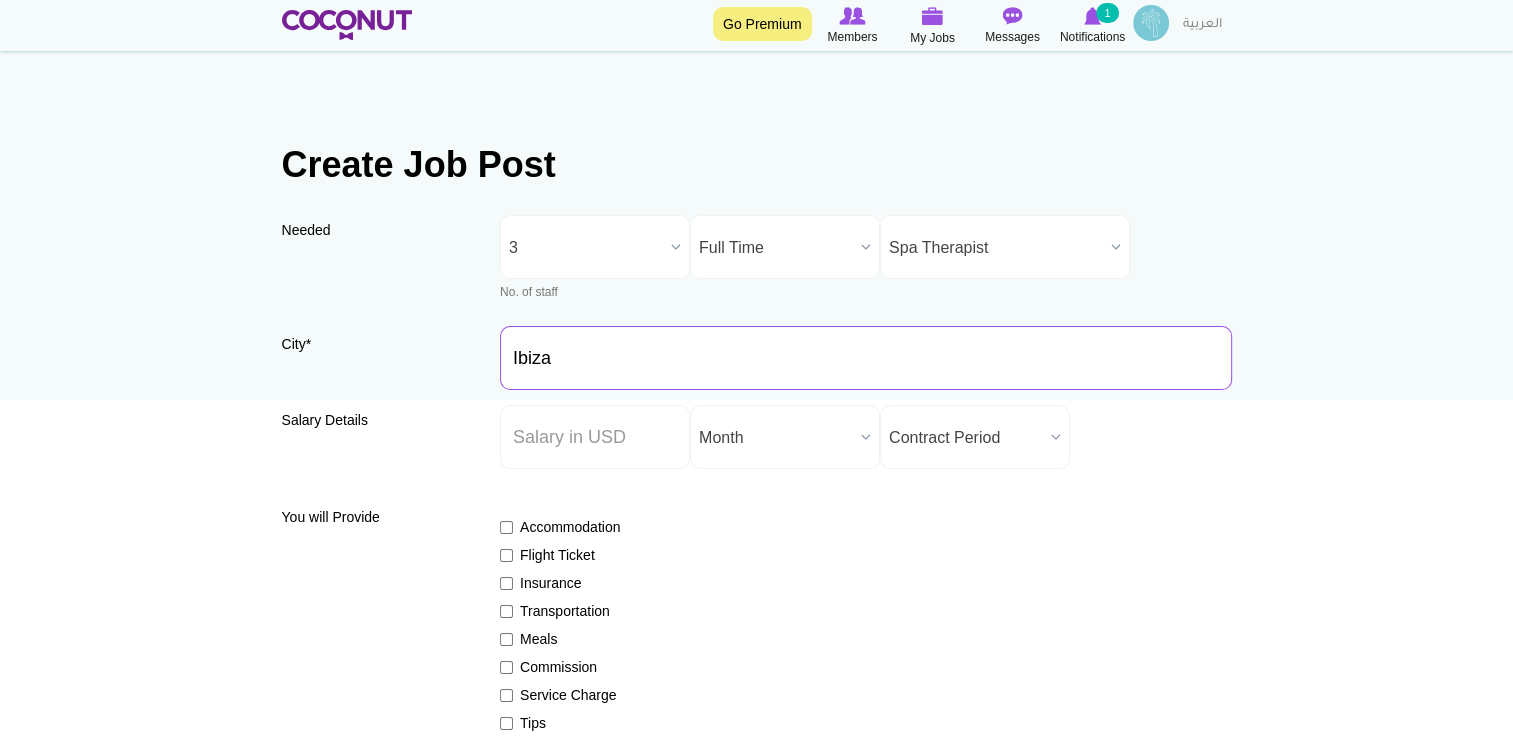 scroll, scrollTop: 0, scrollLeft: 0, axis: both 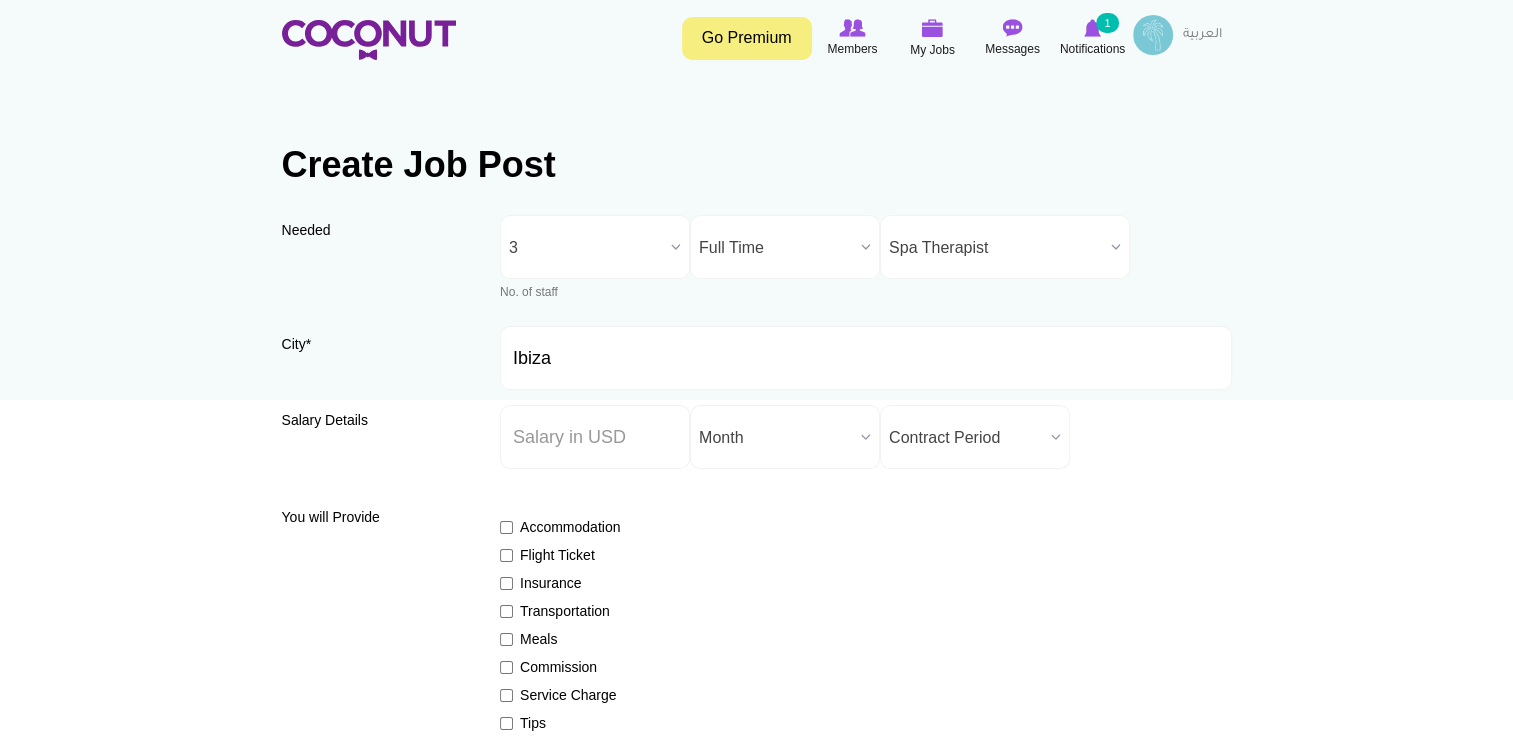type 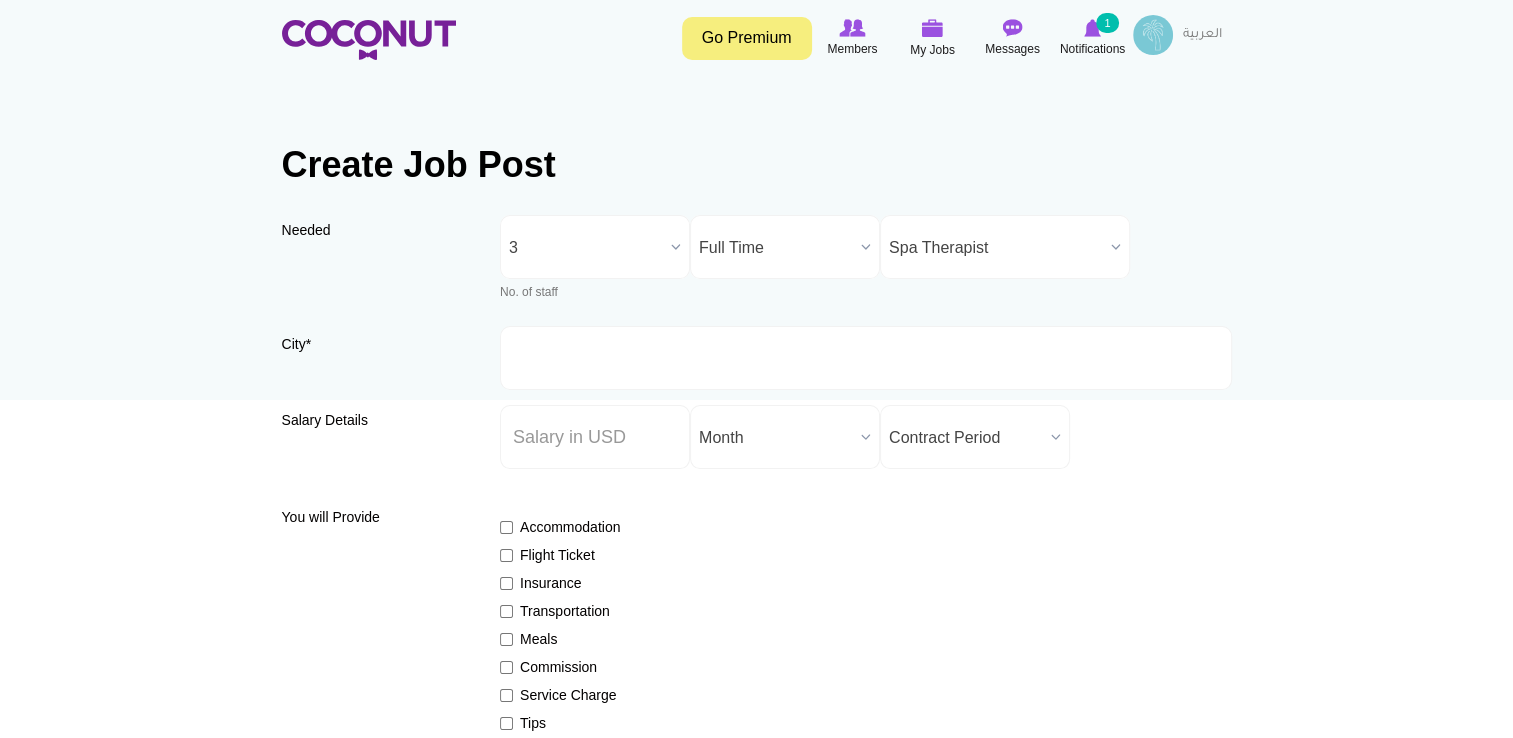 click on "Spa Therapist" at bounding box center [996, 248] 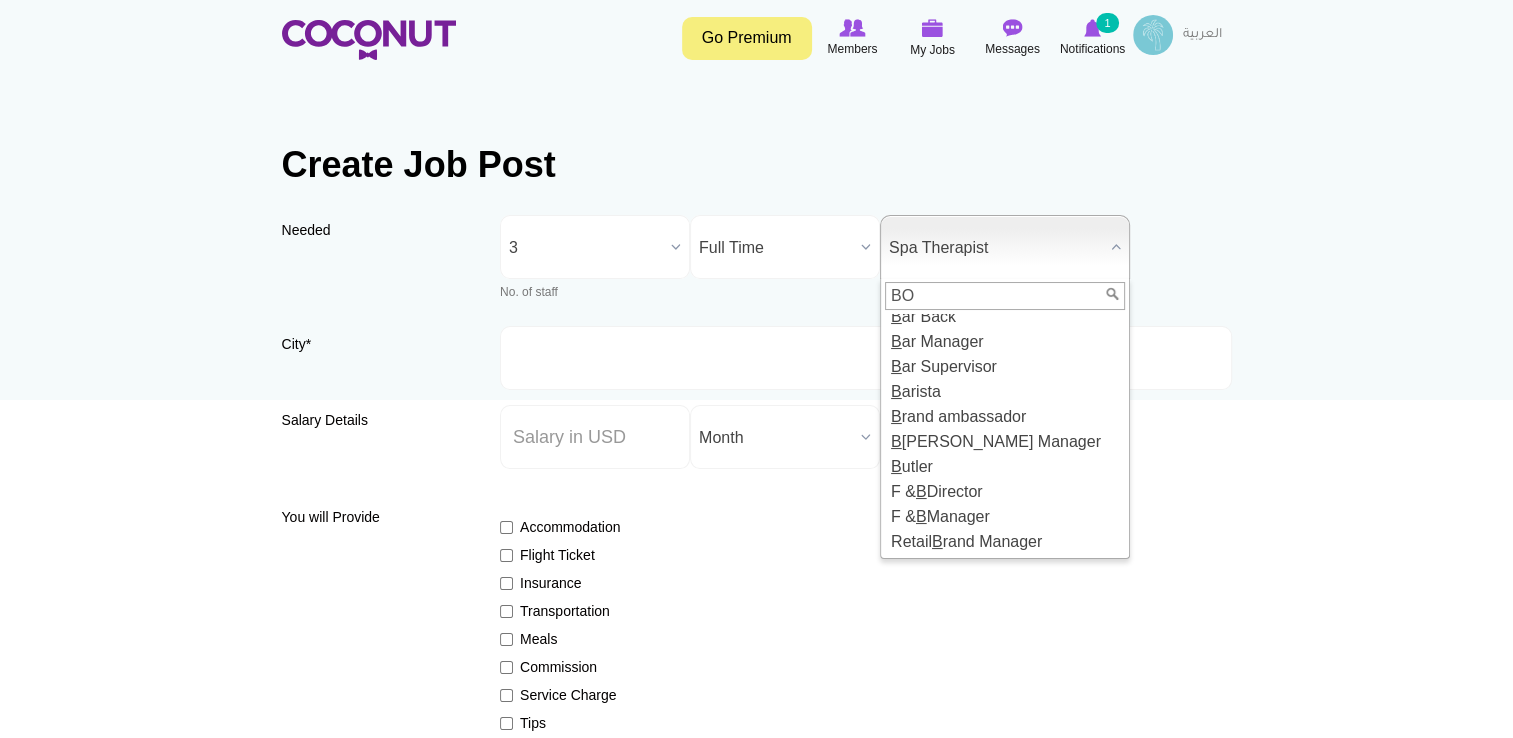 scroll, scrollTop: 0, scrollLeft: 0, axis: both 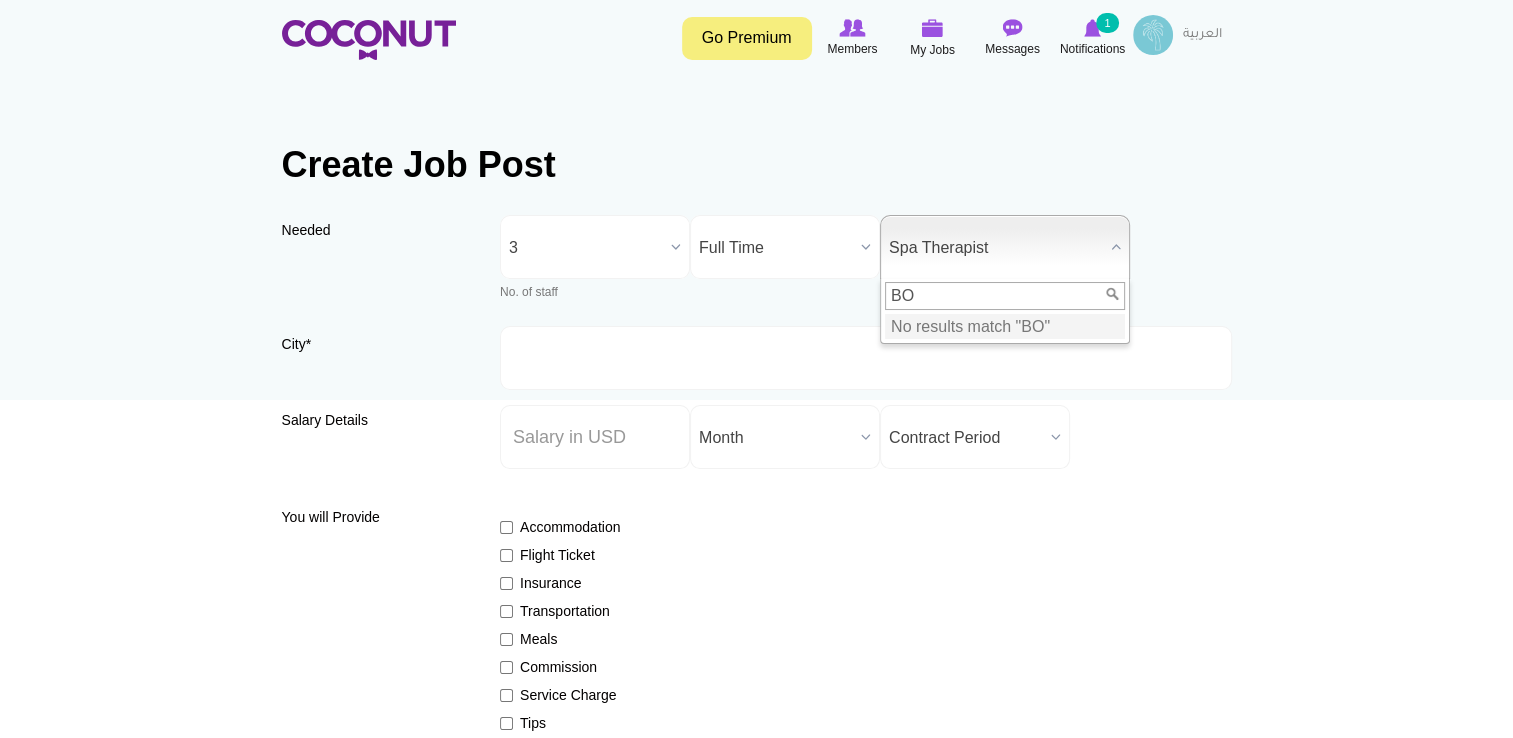 type on "B" 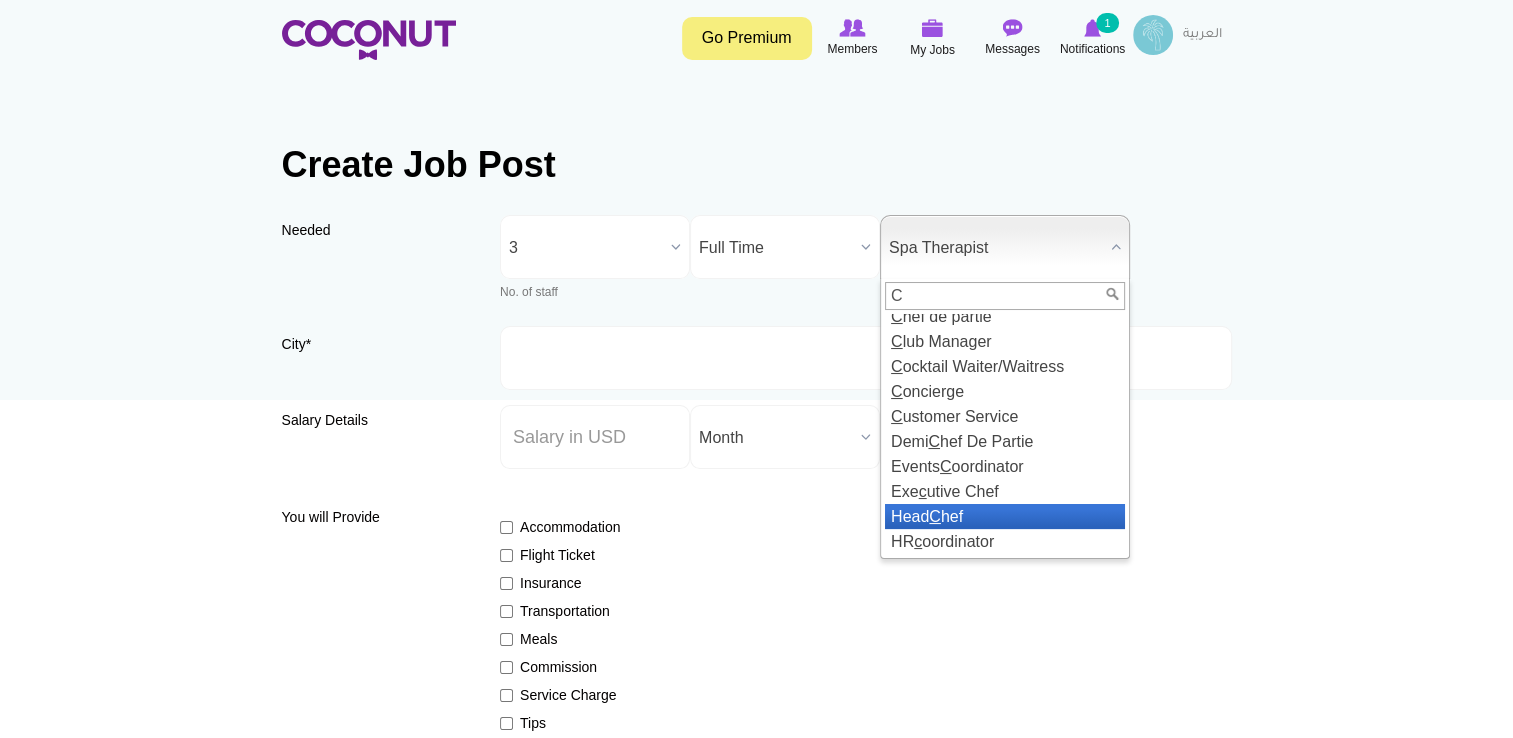 scroll, scrollTop: 0, scrollLeft: 0, axis: both 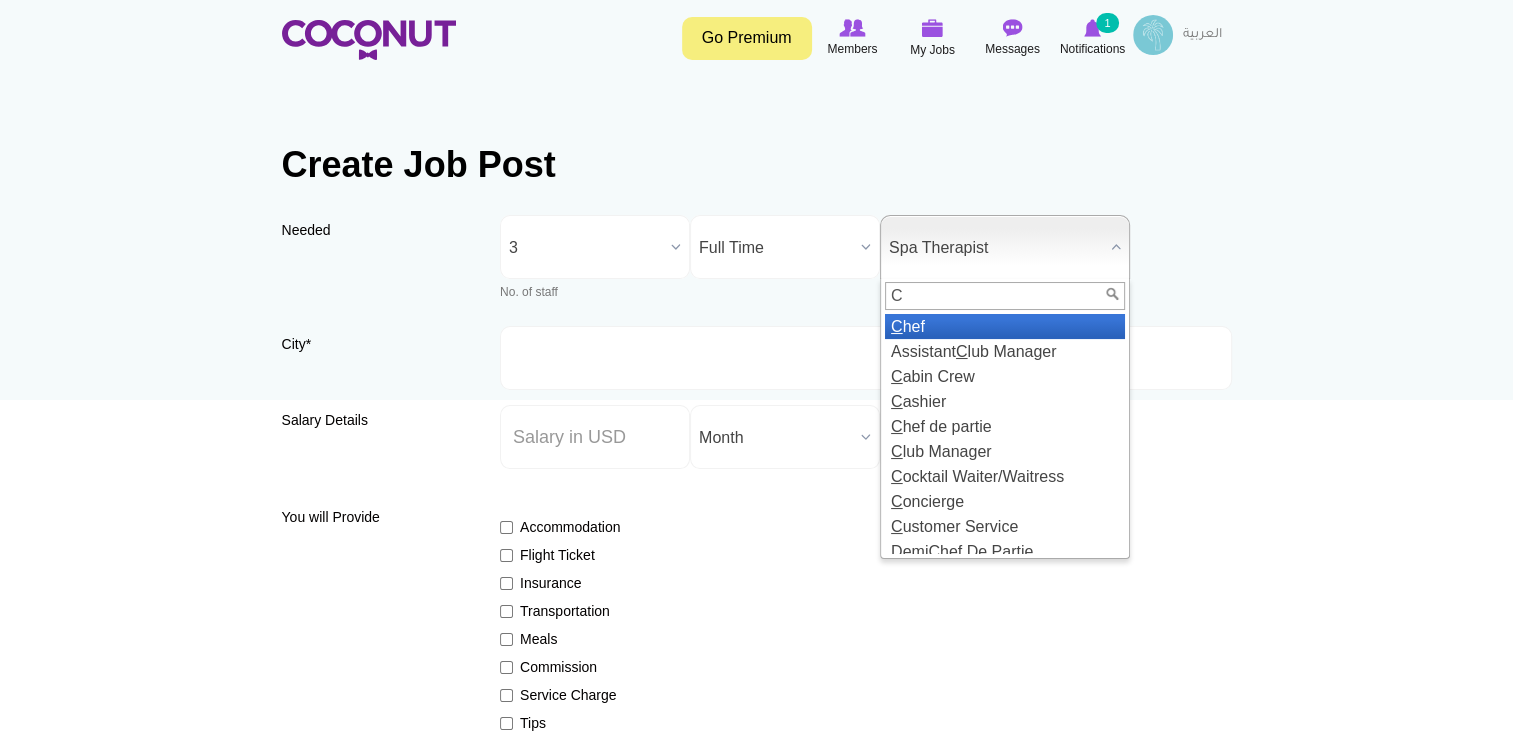 type on "C" 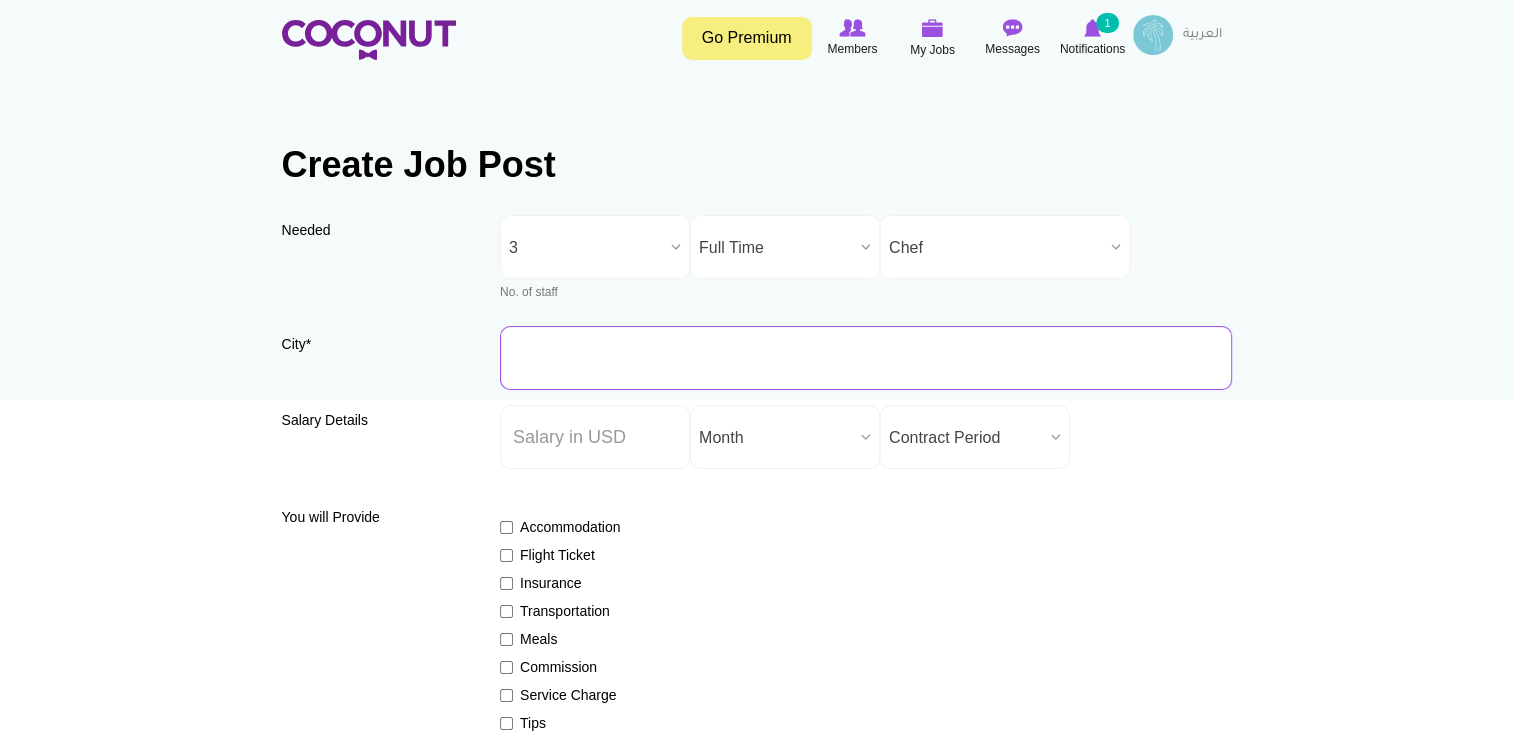 click on "City  *" at bounding box center (866, 358) 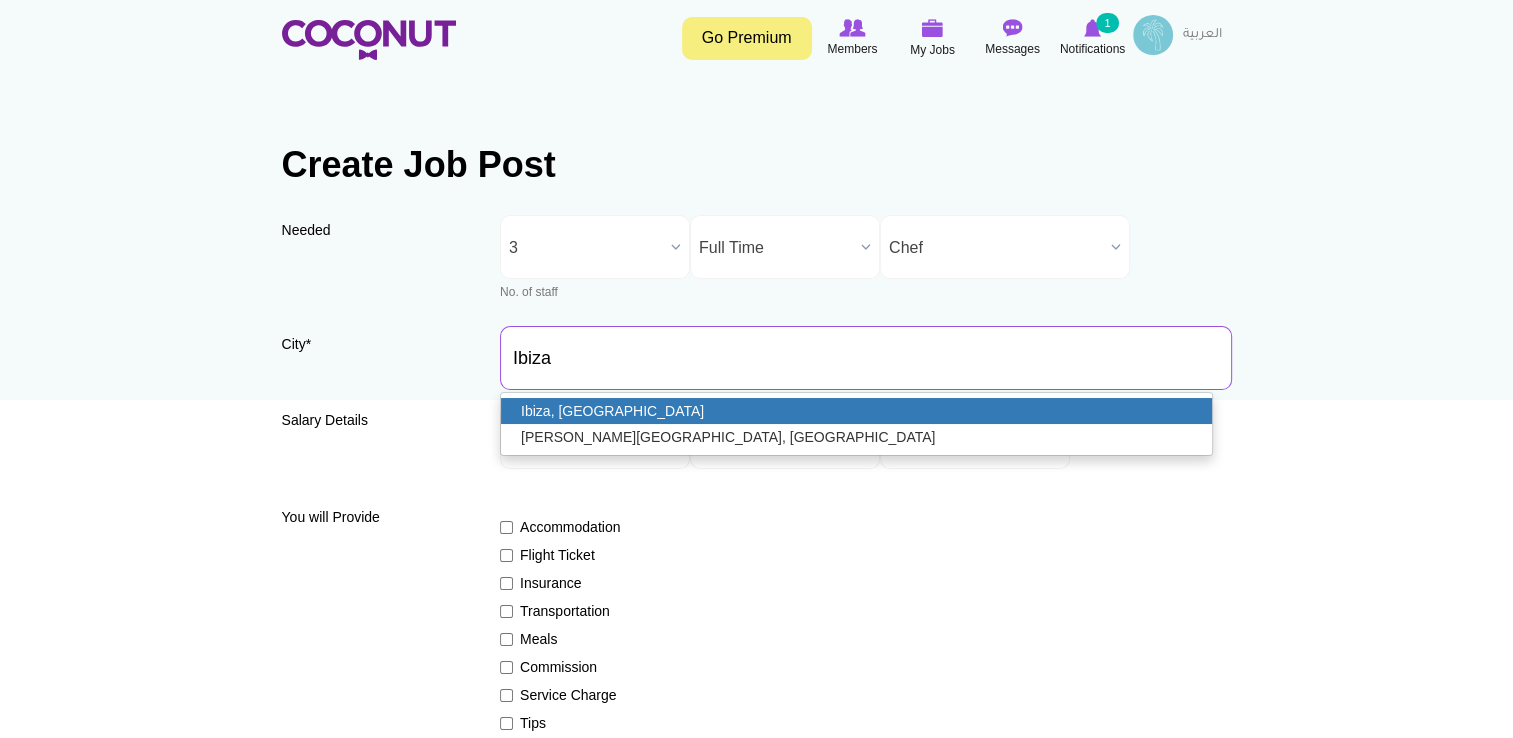 type on "Ibiza, [GEOGRAPHIC_DATA]" 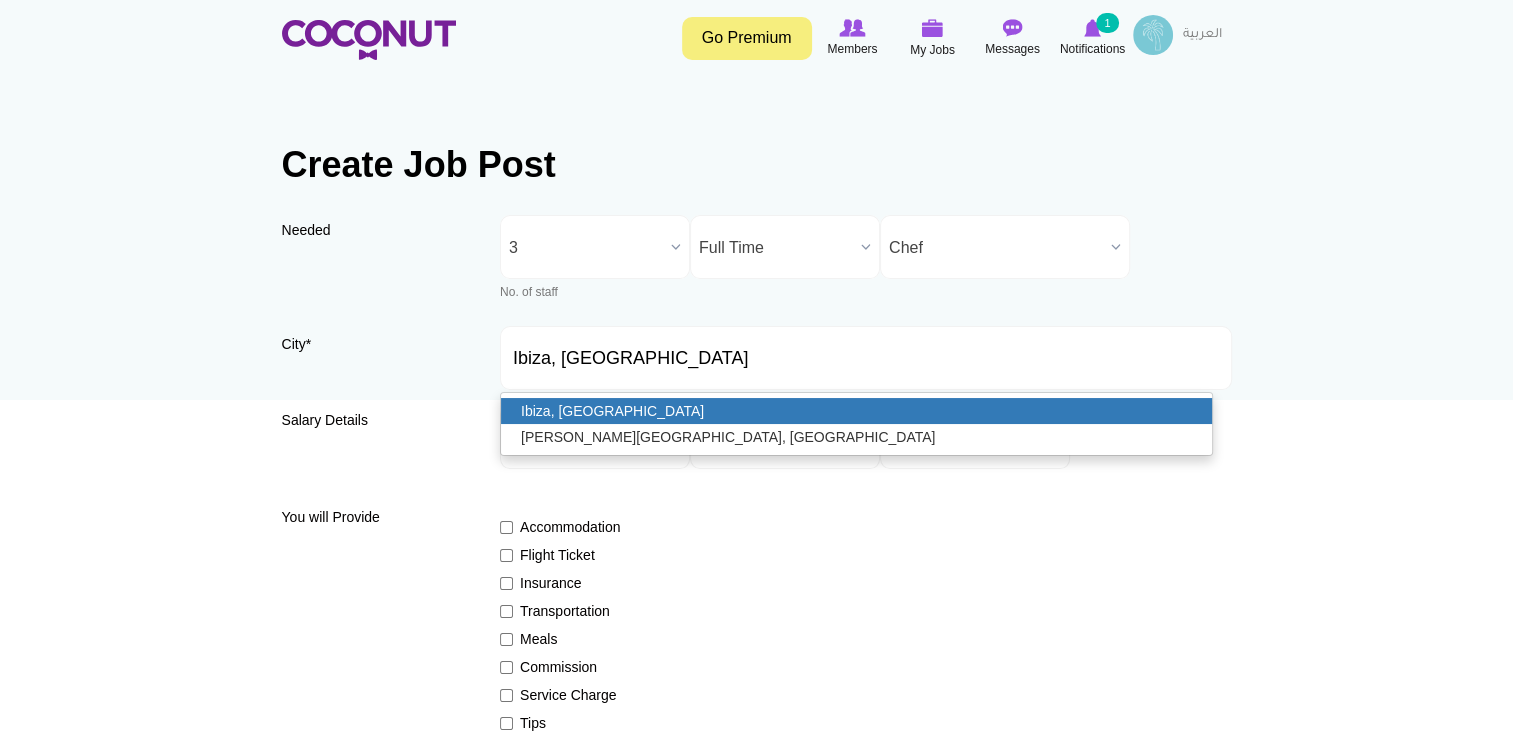 click on "Ibiza, [GEOGRAPHIC_DATA]" at bounding box center [856, 411] 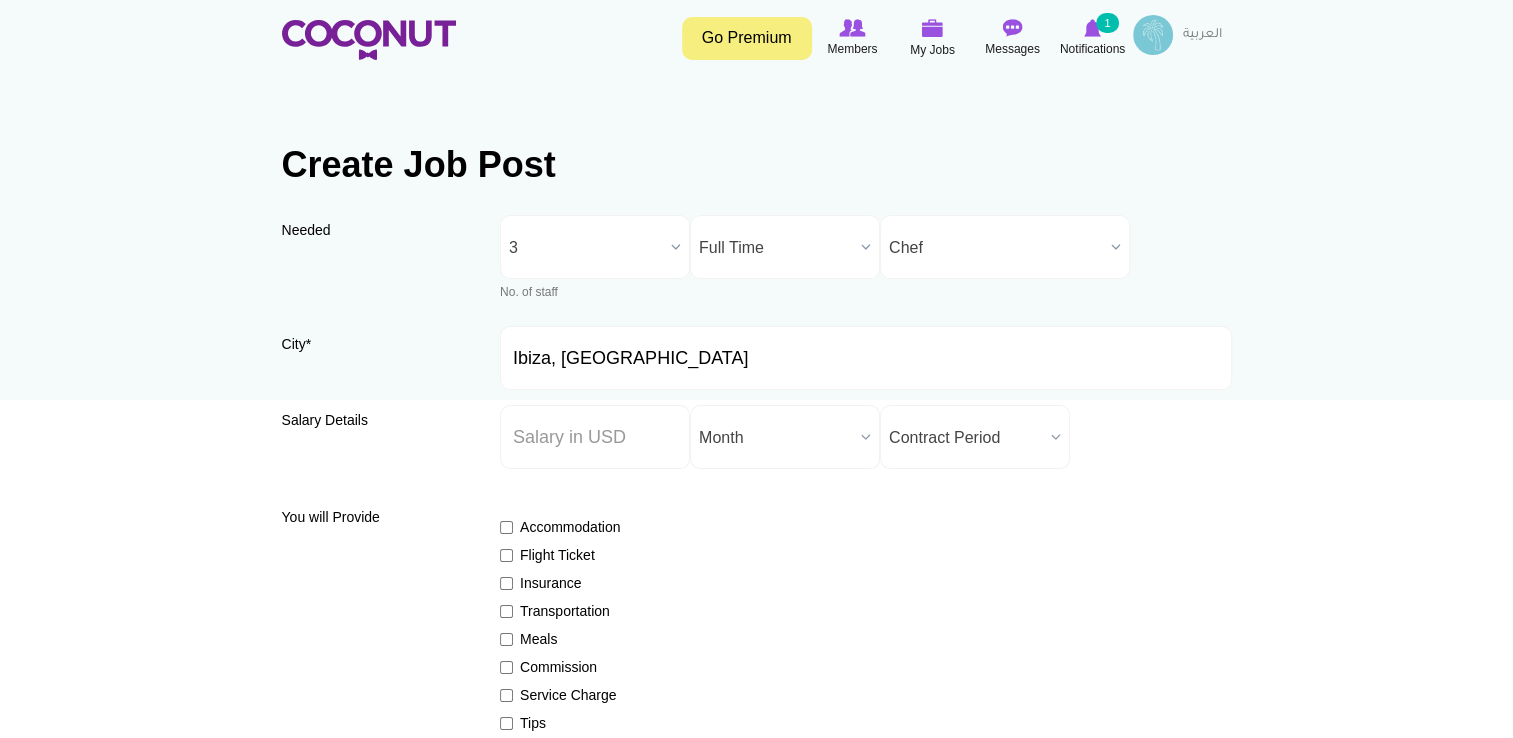 click on "Accommodation
Flight Ticket
Insurance
Transportation
Meals
Commission
Service Charge
Tips
Visa
Career progression
Training & development" at bounding box center (866, 668) 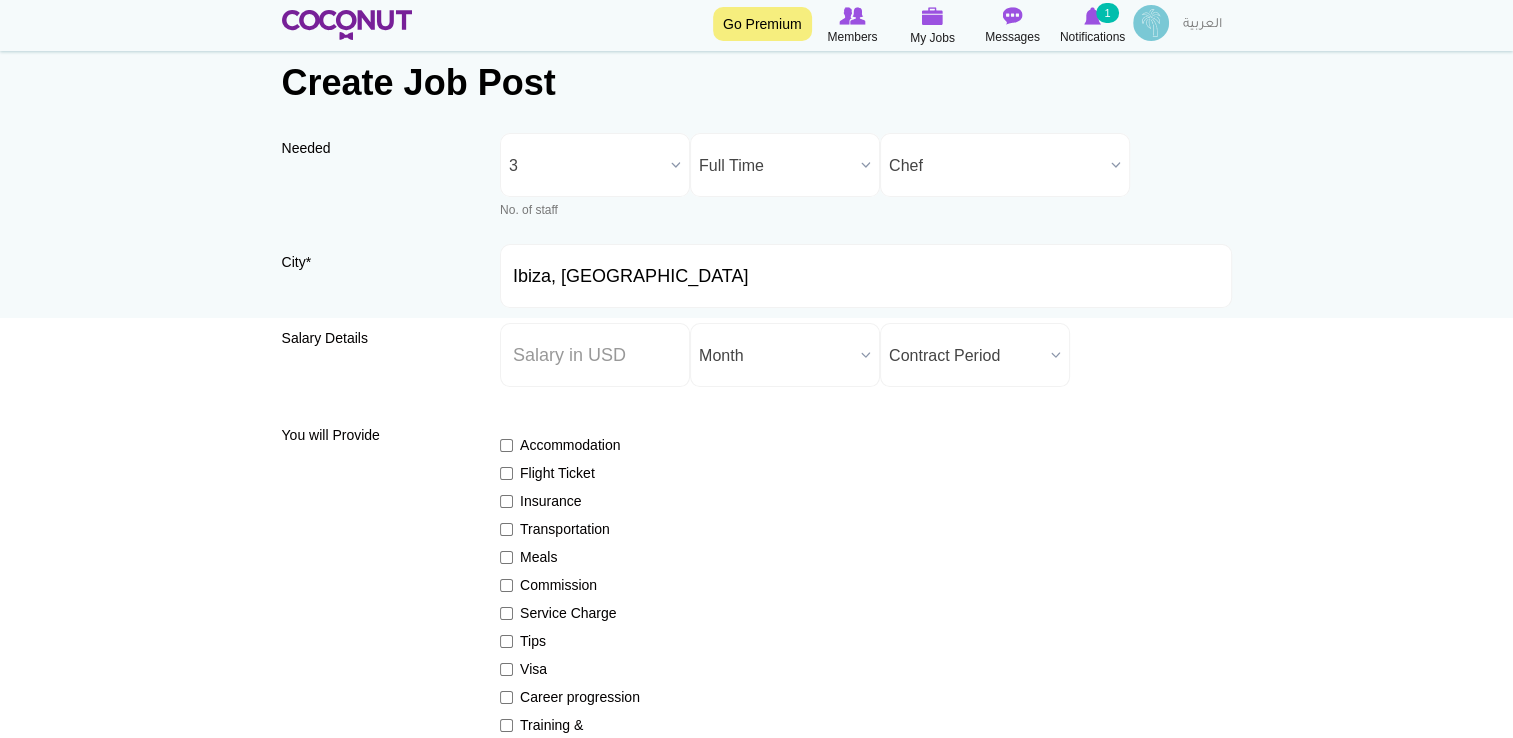 scroll, scrollTop: 200, scrollLeft: 0, axis: vertical 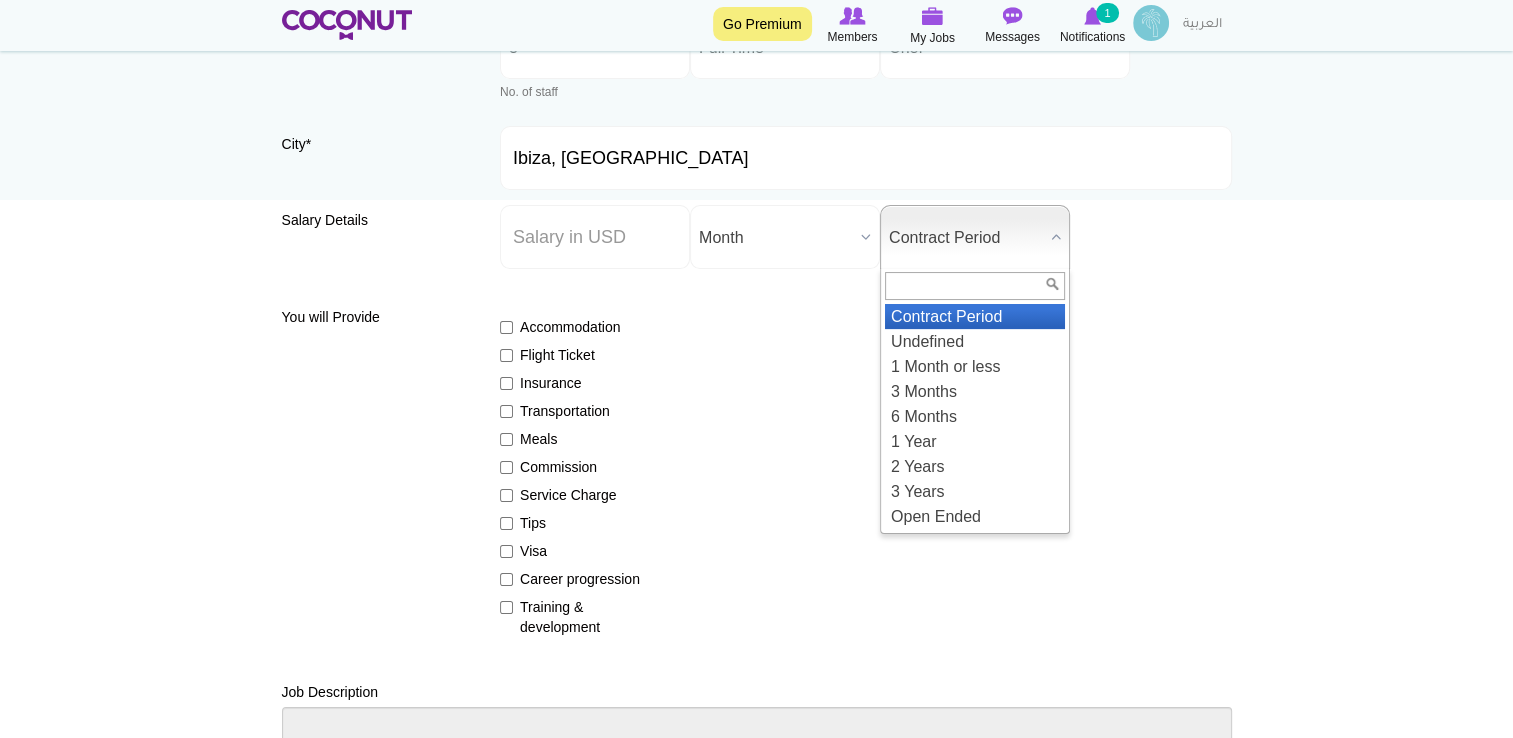 click at bounding box center [1056, 237] 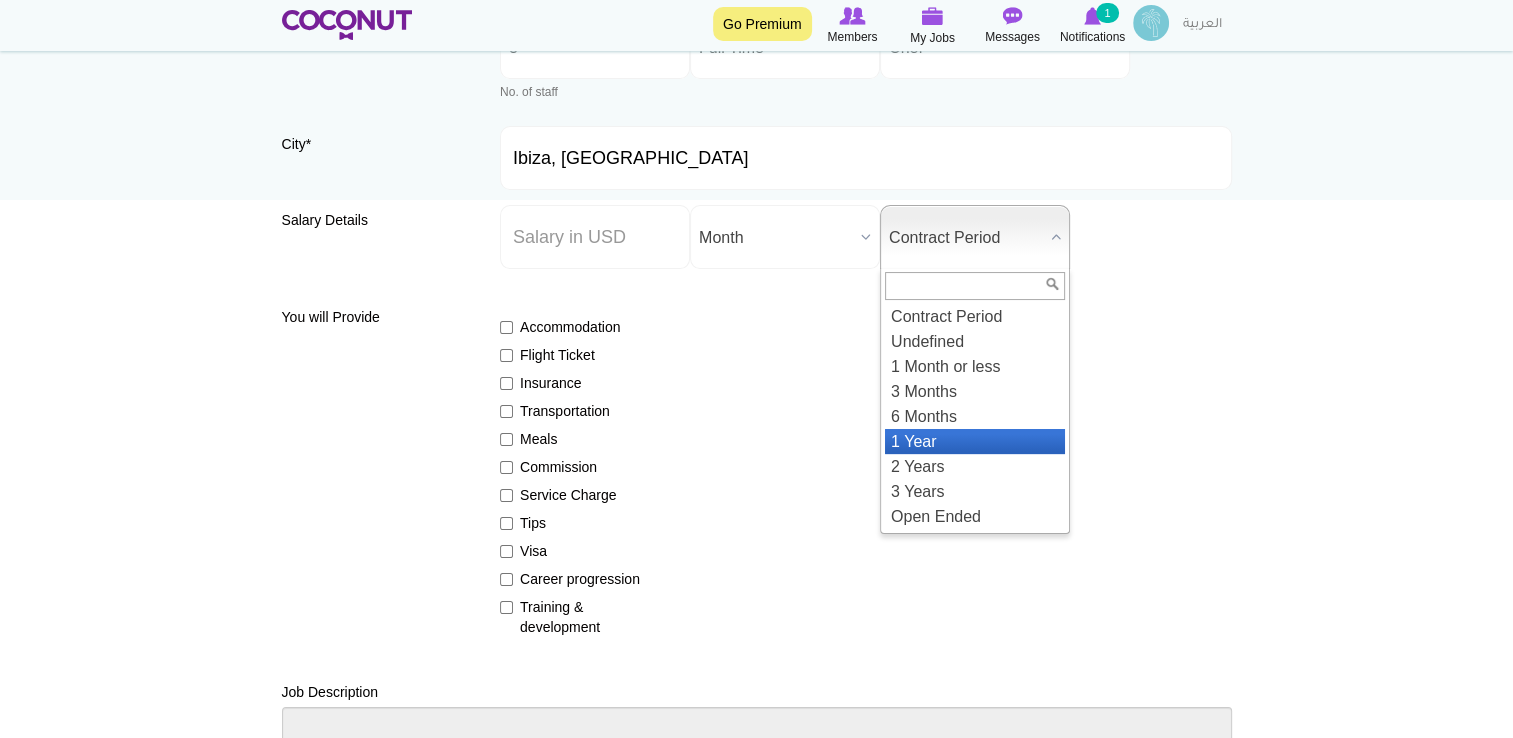 click on "1 Year" at bounding box center (975, 441) 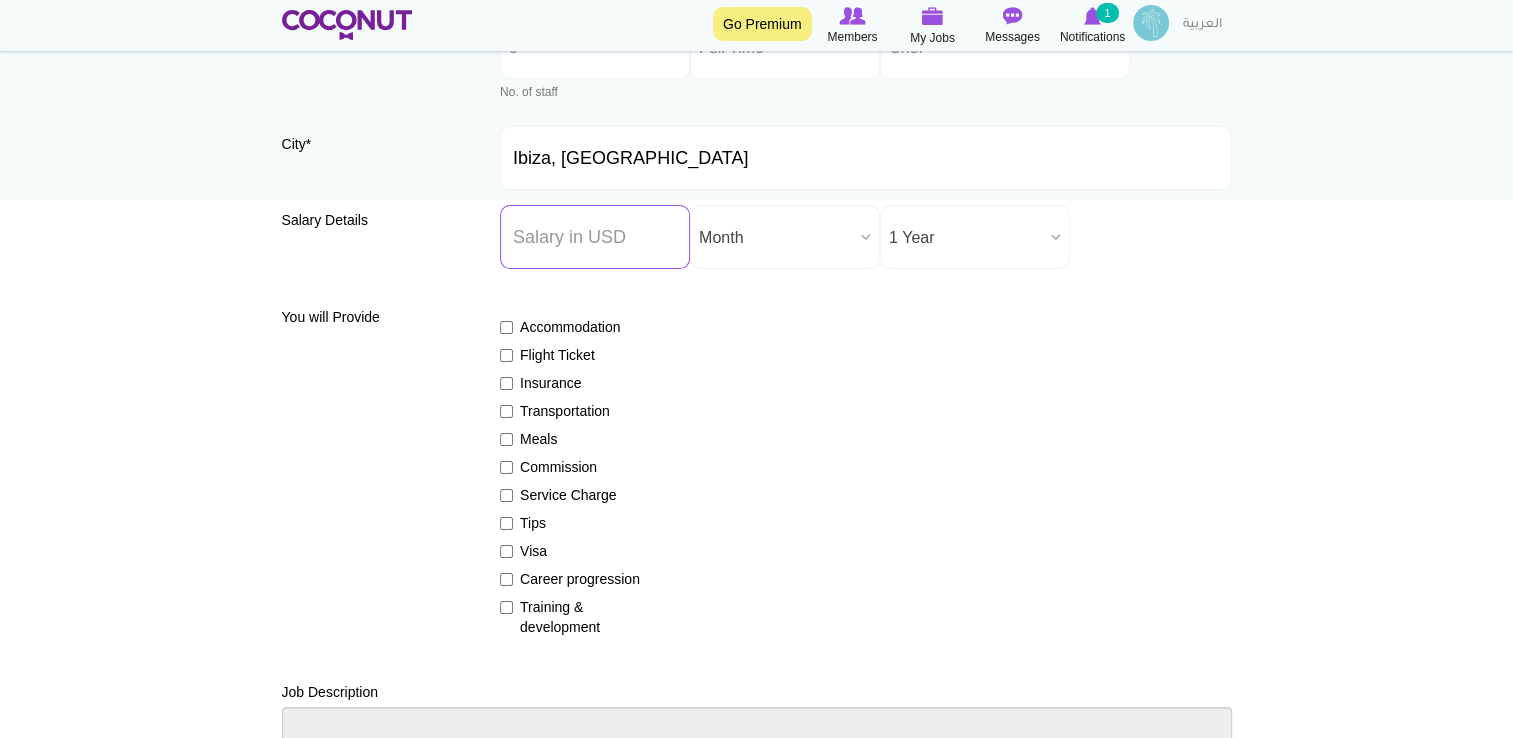 click on "Salary ($)  *" at bounding box center [595, 237] 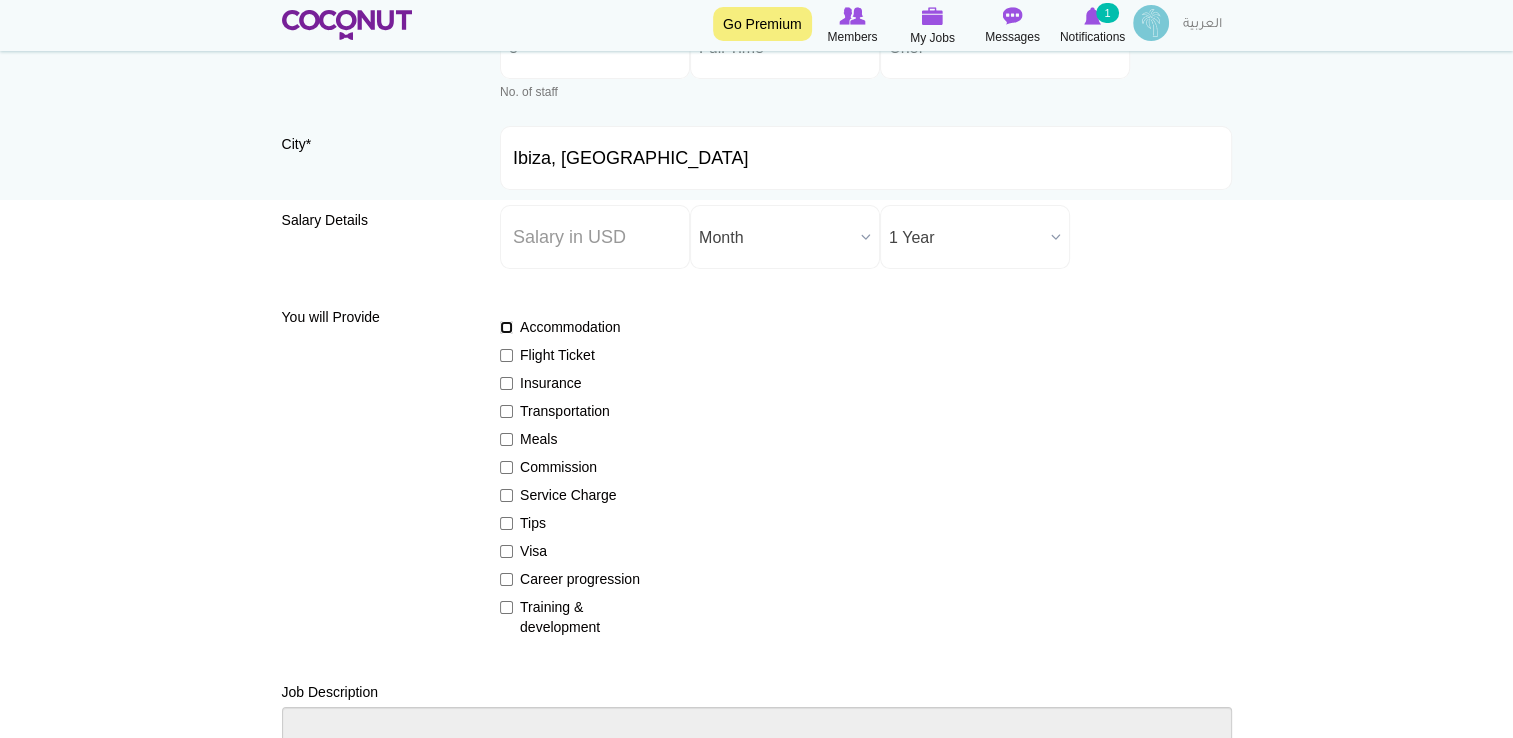click on "Accommodation" at bounding box center (506, 327) 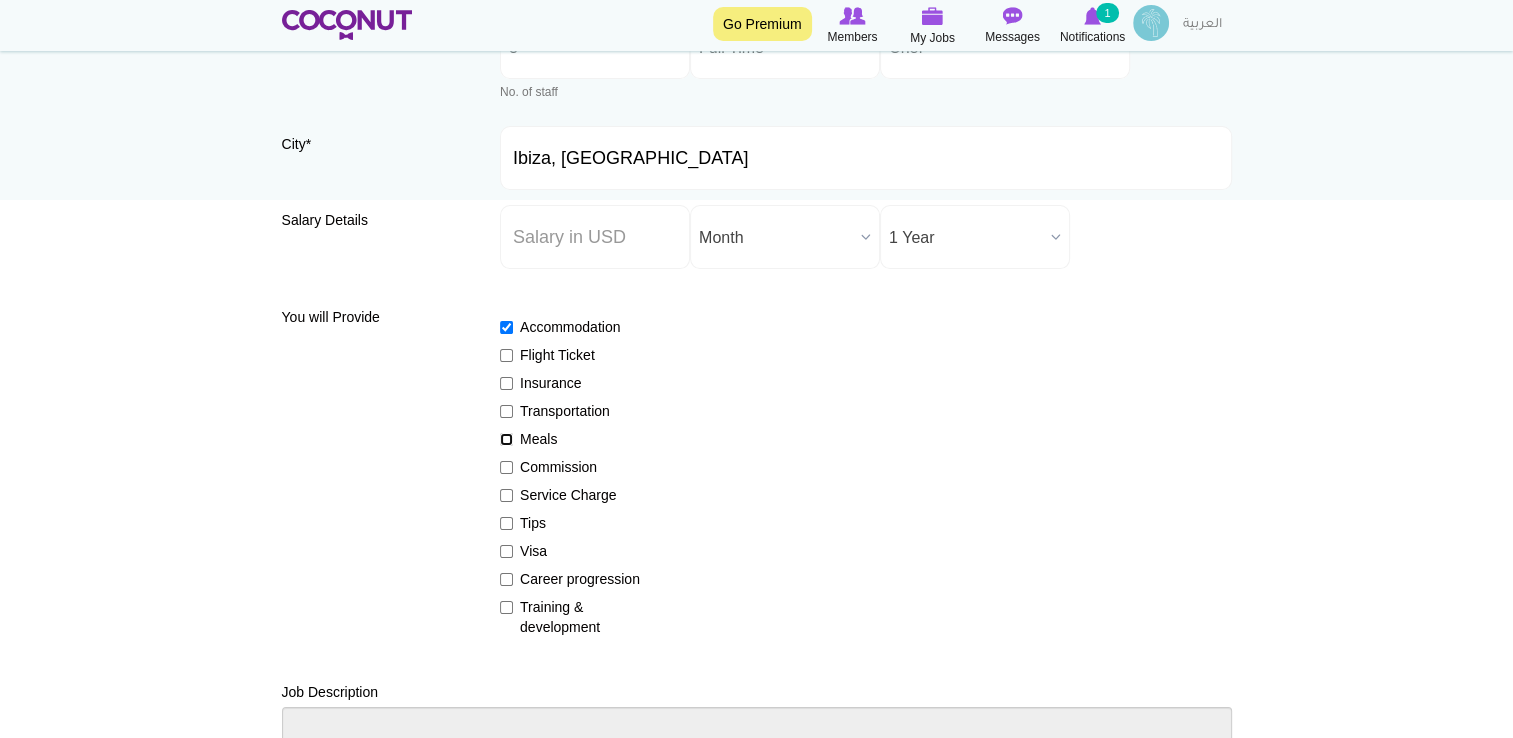 click on "Meals" at bounding box center [506, 439] 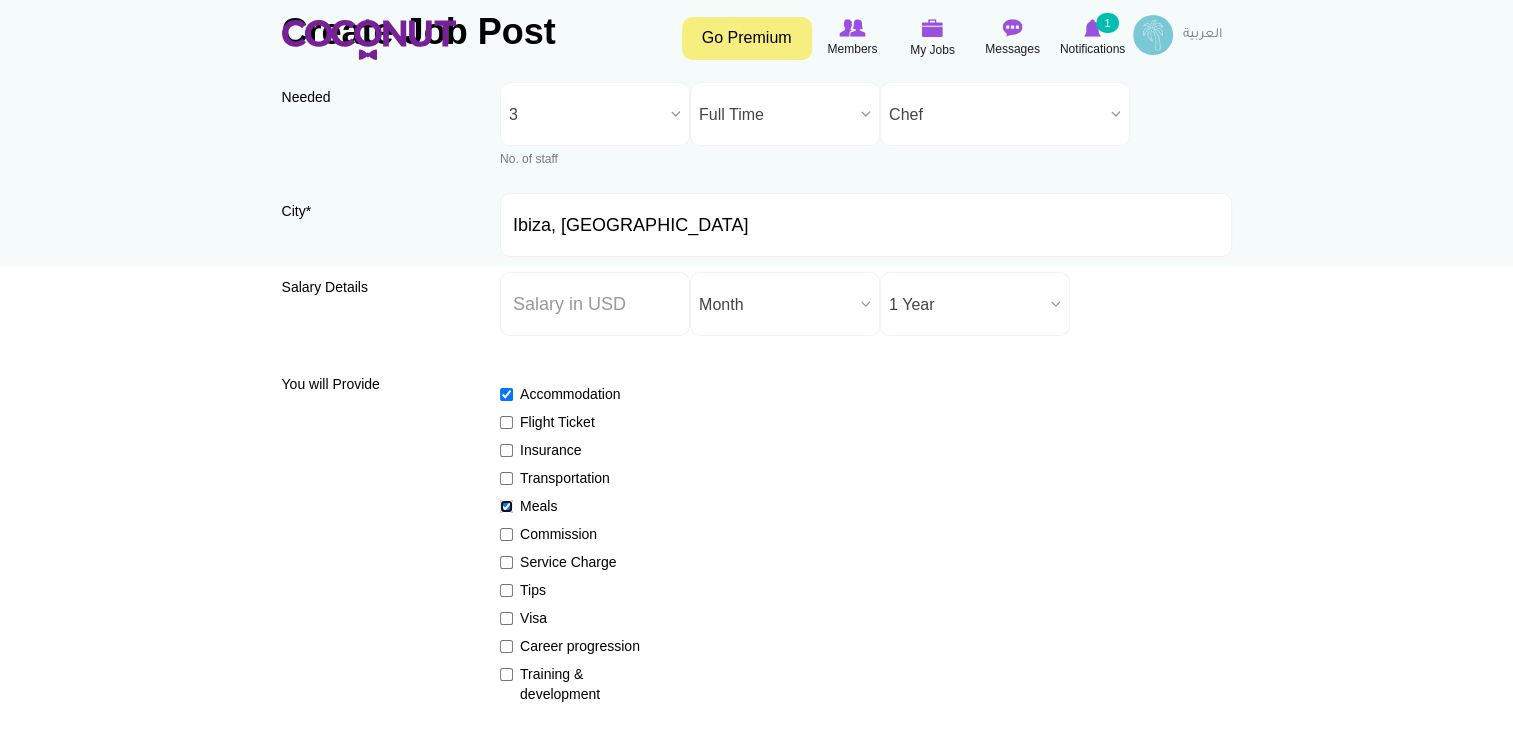 scroll, scrollTop: 0, scrollLeft: 0, axis: both 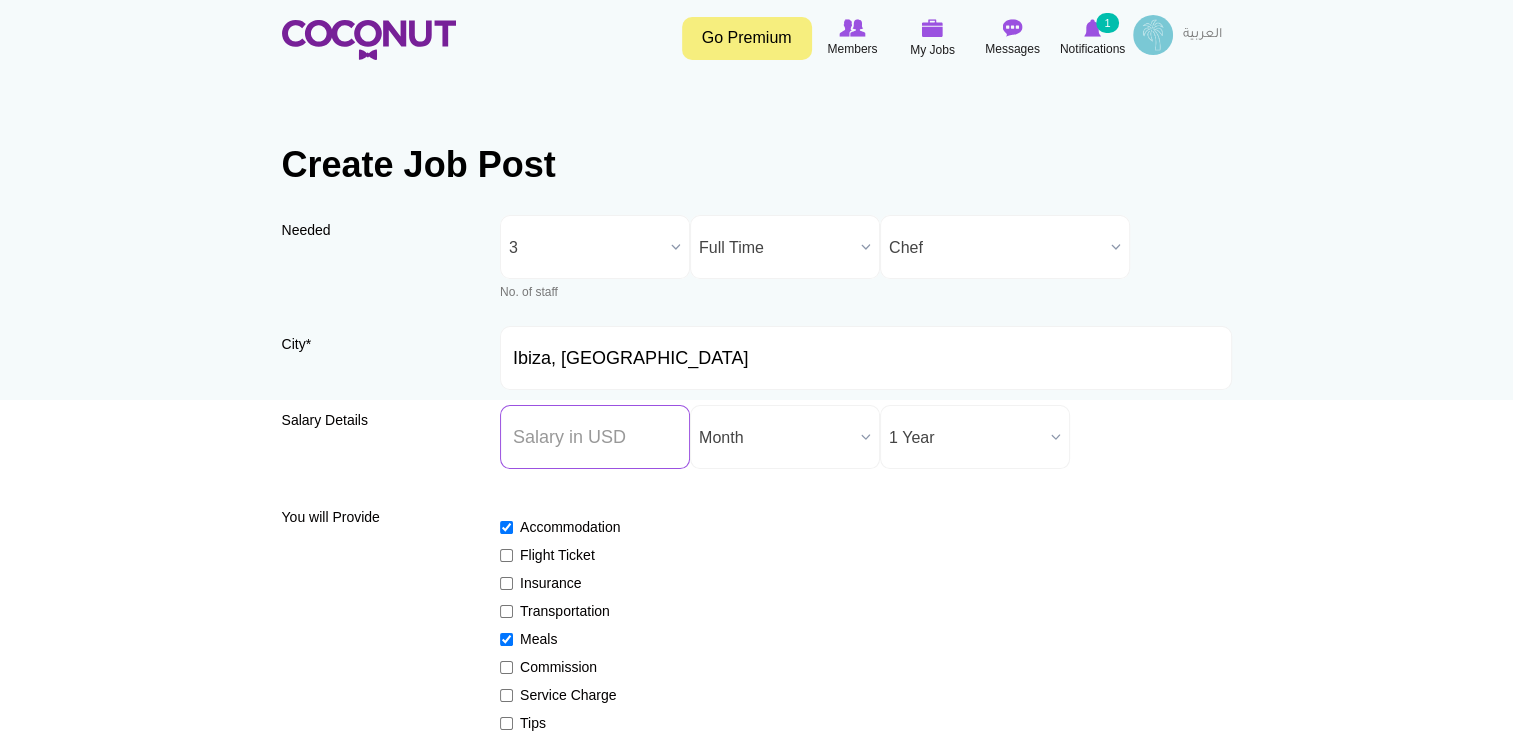 click on "Salary ($)  *" at bounding box center (595, 437) 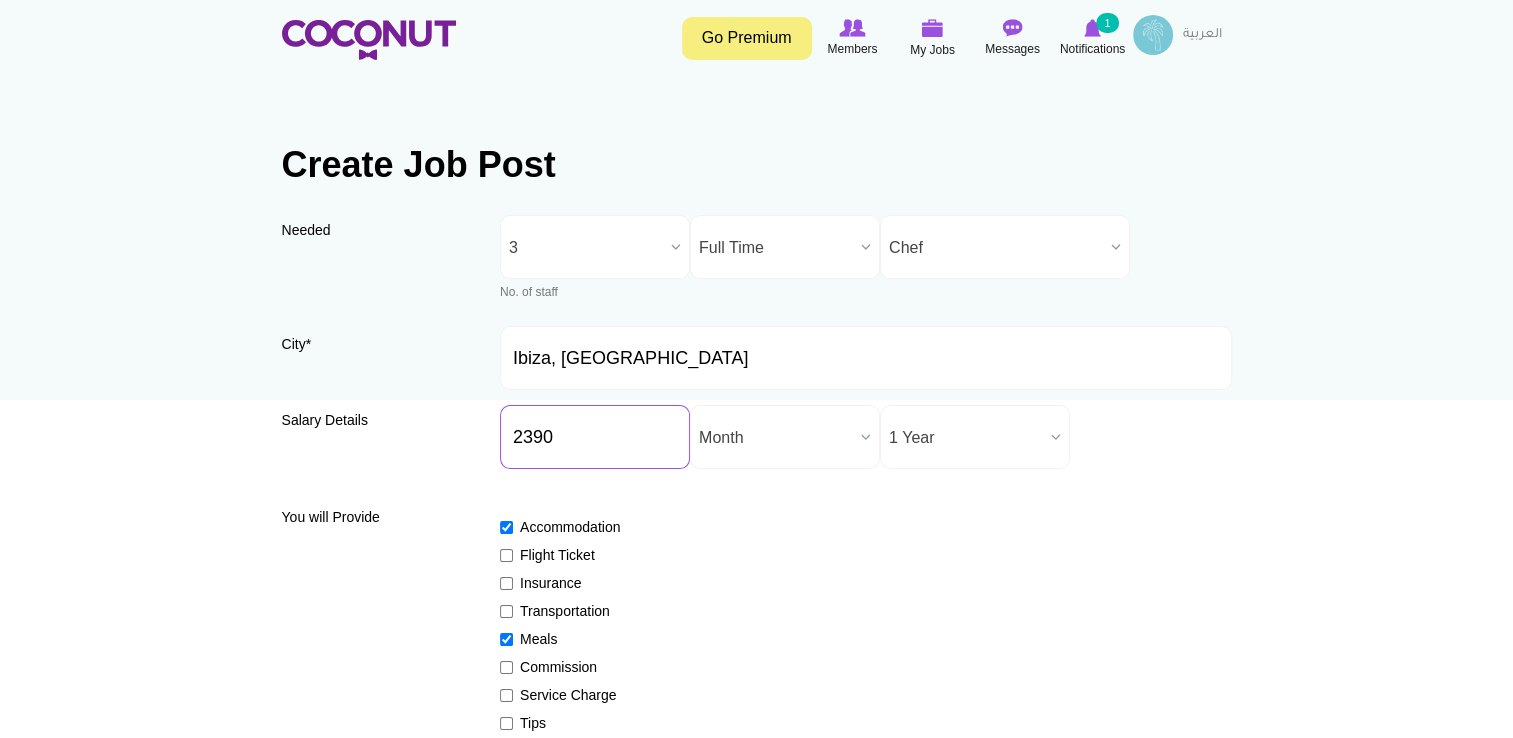 type on "2390" 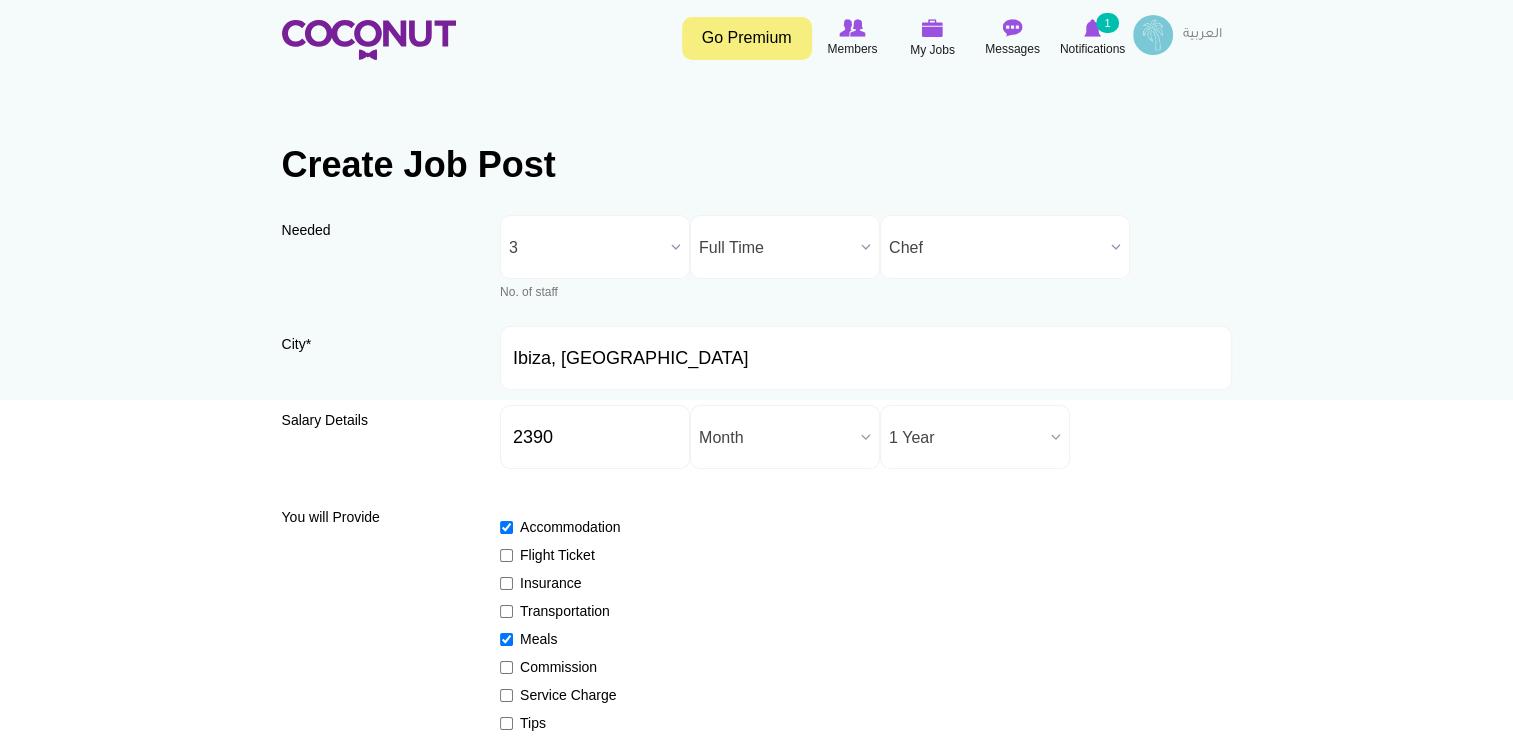 click on "Accommodation
Flight Ticket
Insurance
Transportation
Meals
Commission
Service Charge
Tips
Visa
Career progression
Training & development" at bounding box center (866, 668) 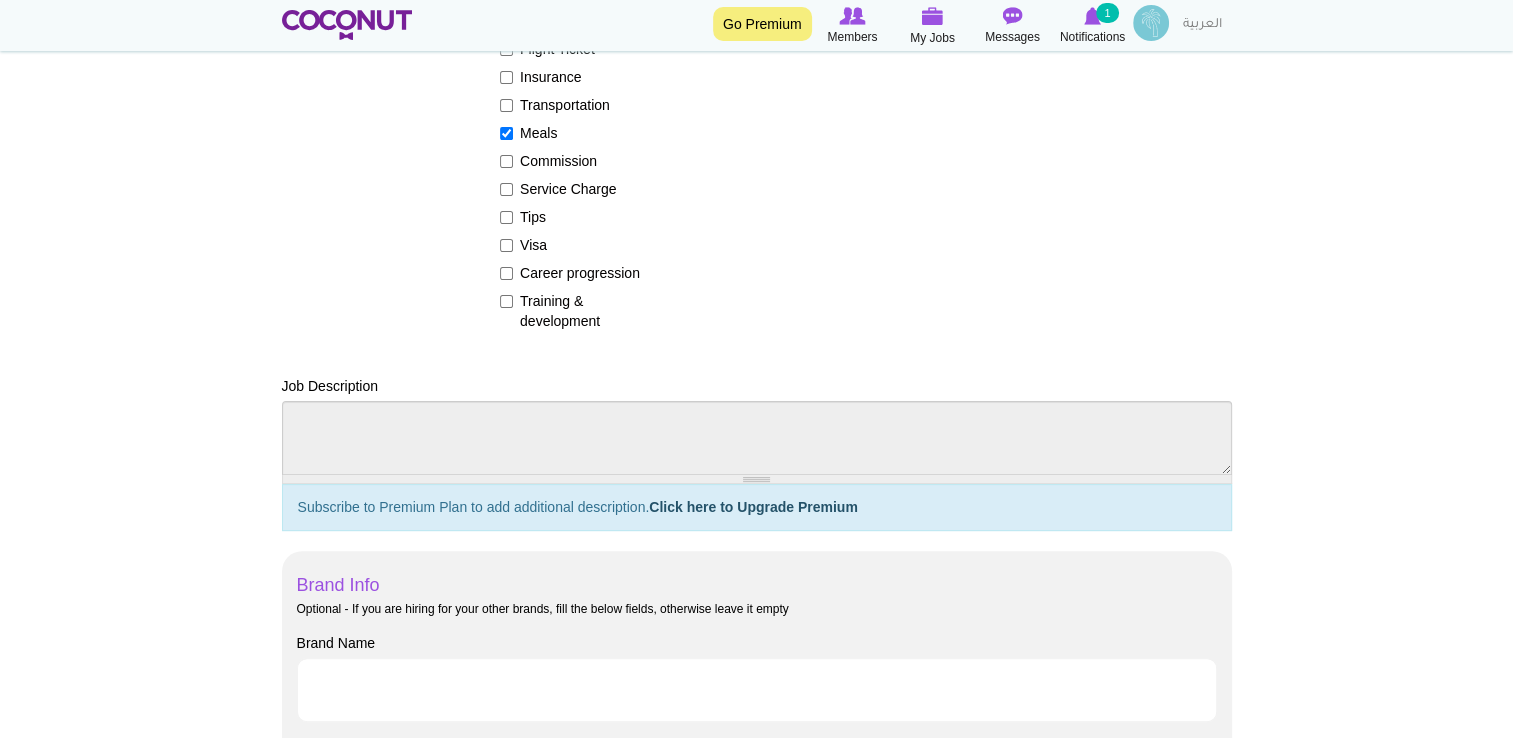scroll, scrollTop: 900, scrollLeft: 0, axis: vertical 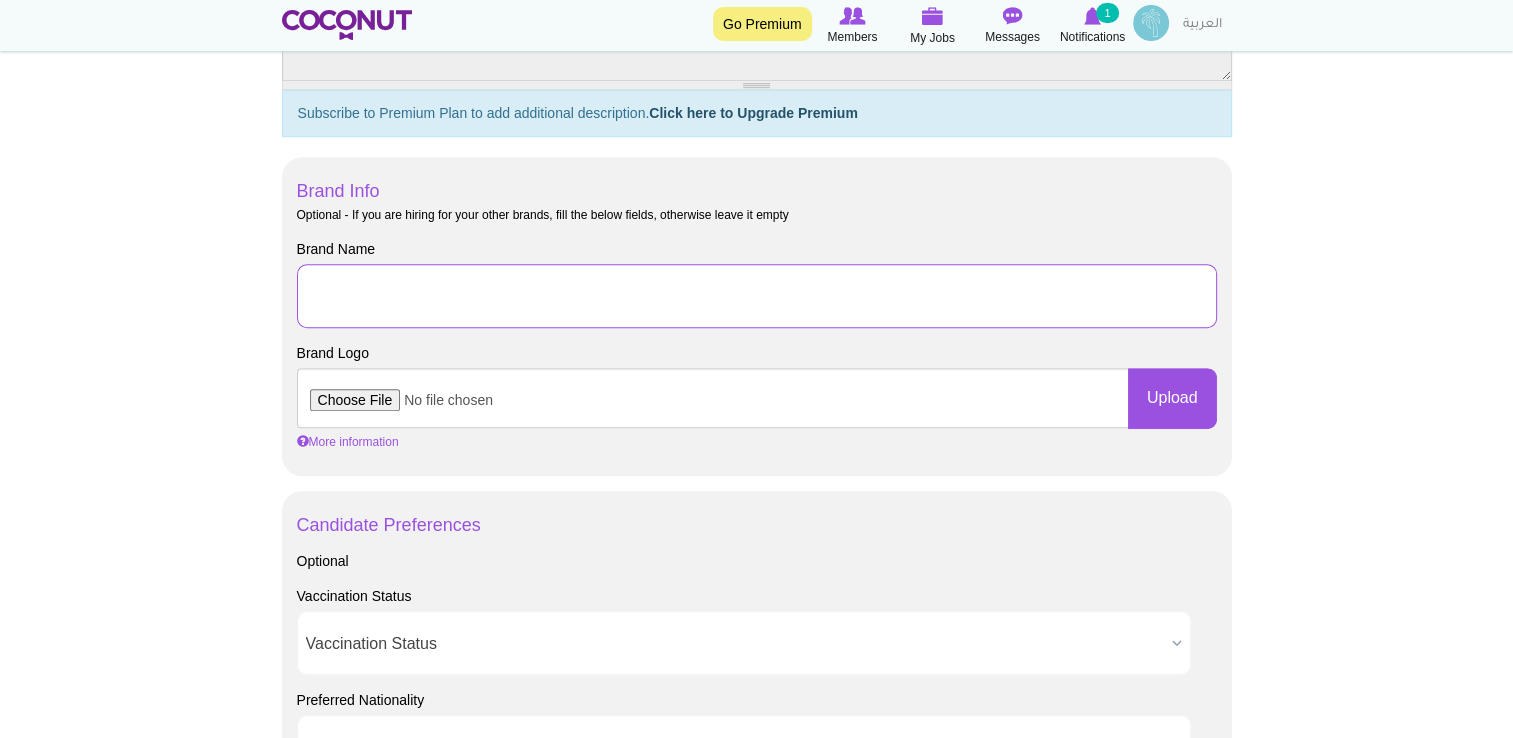 click on "Brand Name" at bounding box center (757, 296) 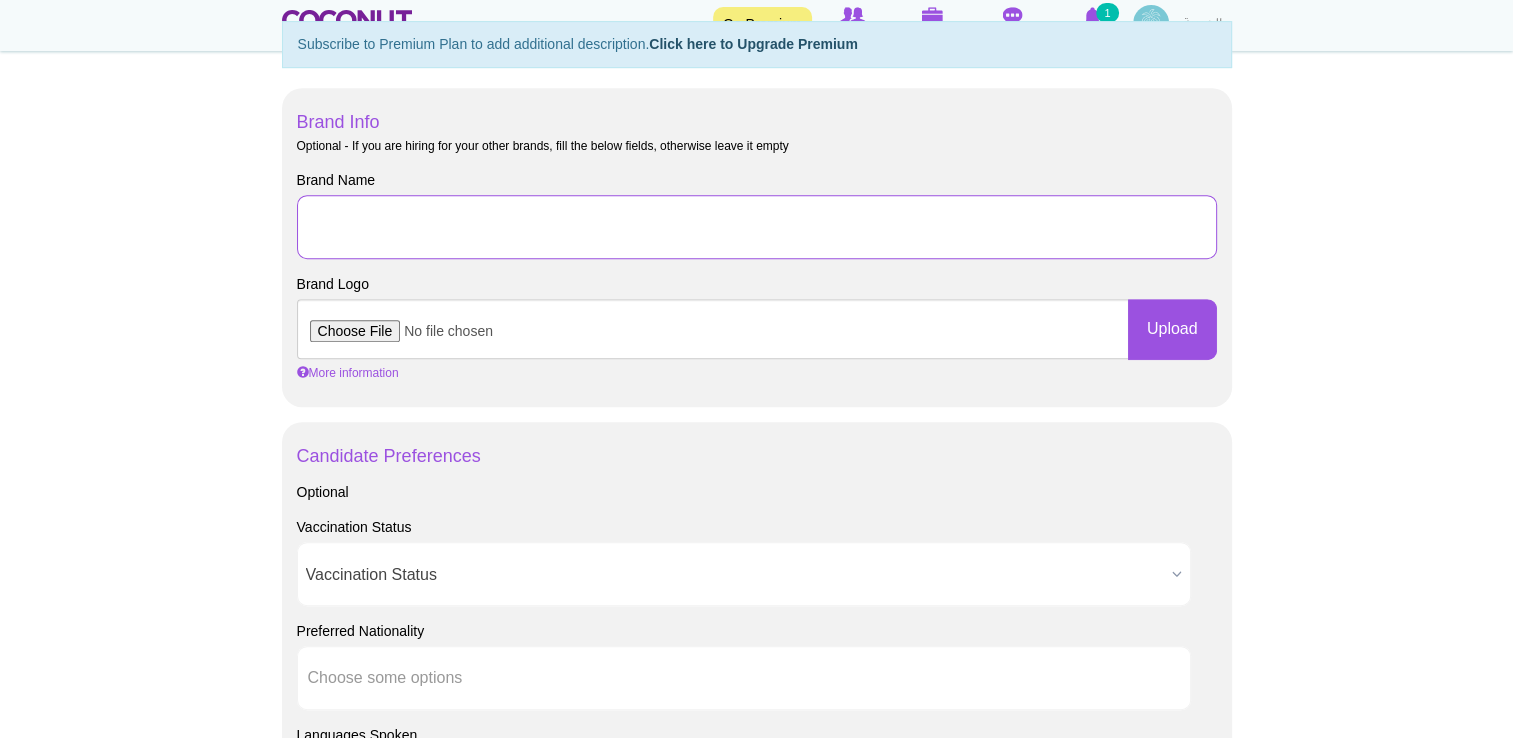 scroll, scrollTop: 1220, scrollLeft: 0, axis: vertical 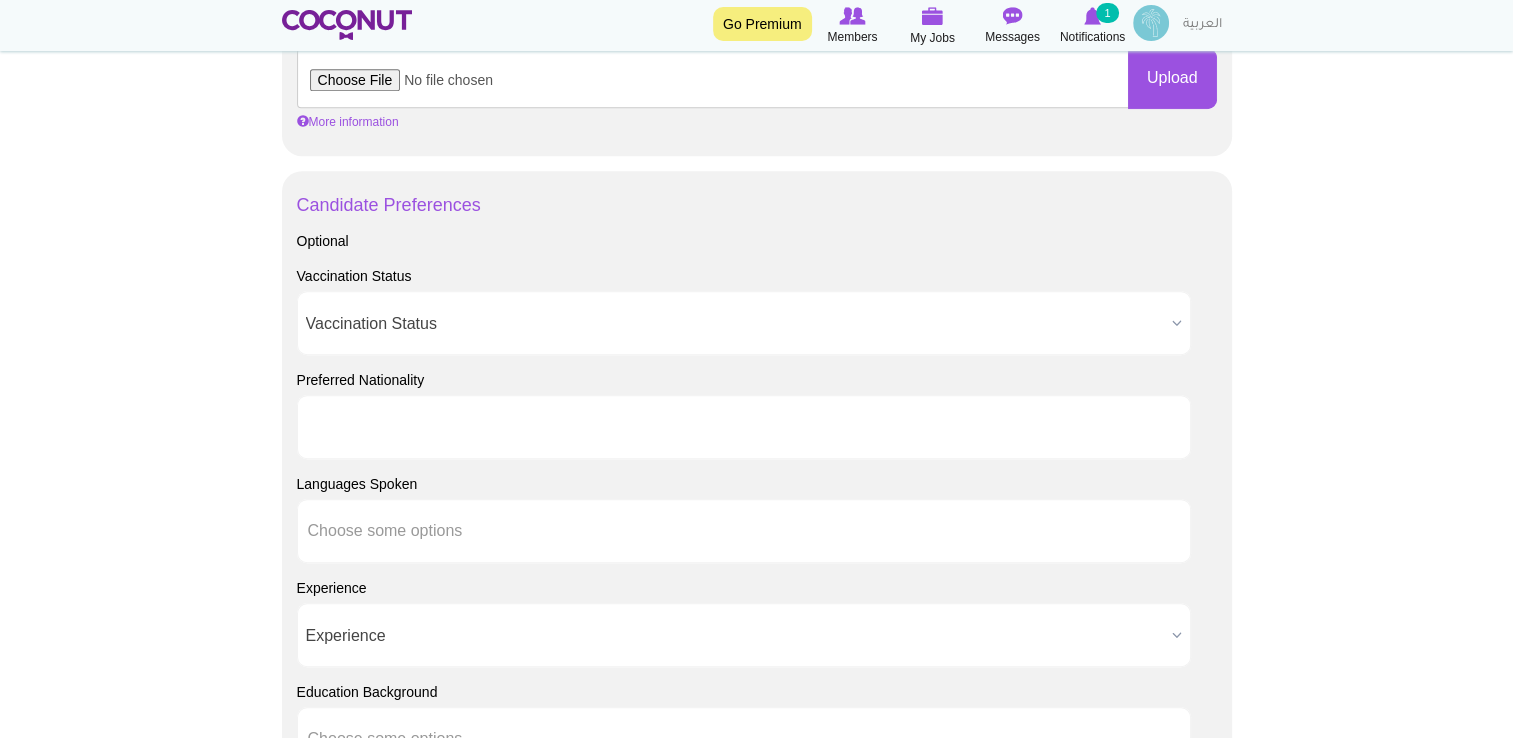 click at bounding box center (744, 427) 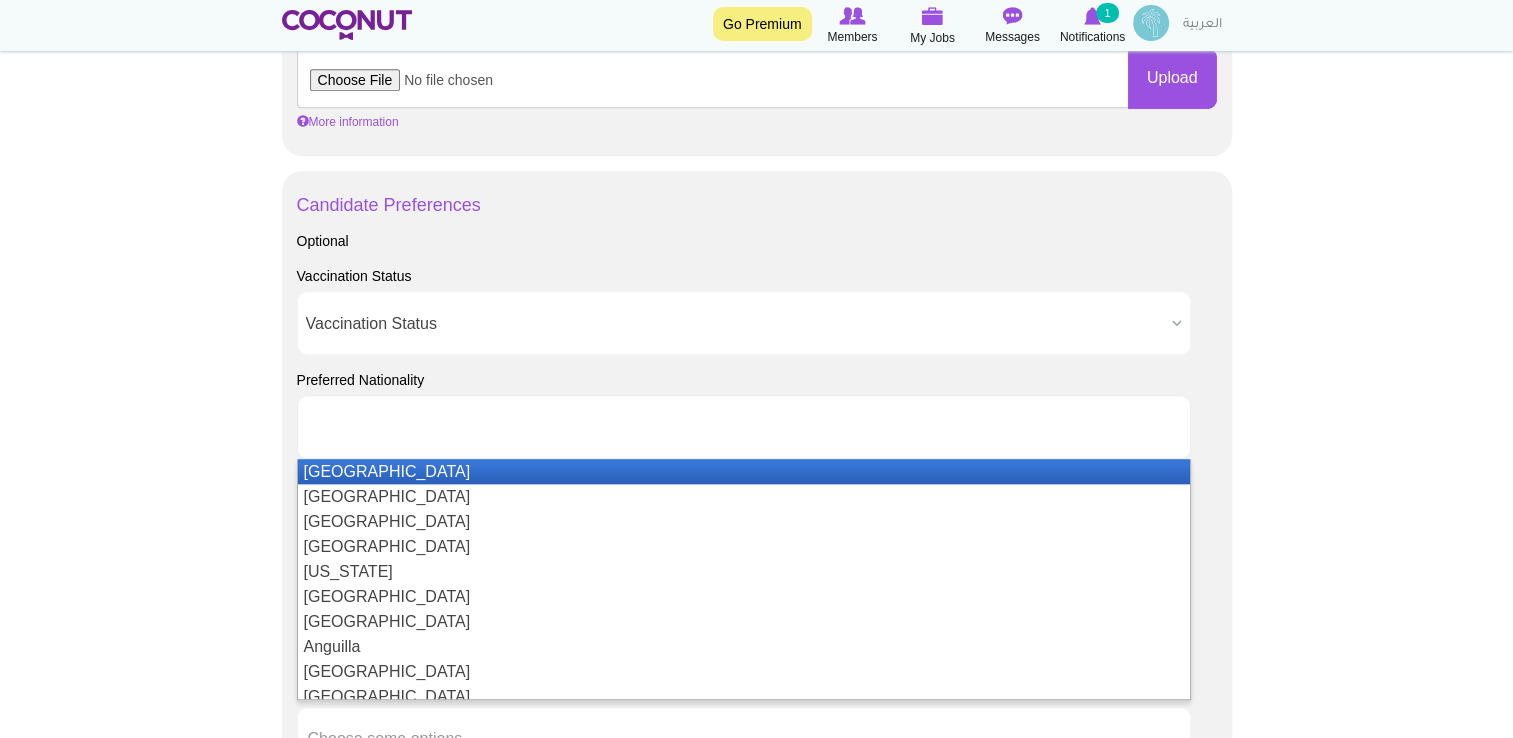 click on "Toggle navigation
Go Premium
Members
My Jobs
Post a Job
Messages
Notifications
1
SEVEN Wellness Club" at bounding box center (756, 160) 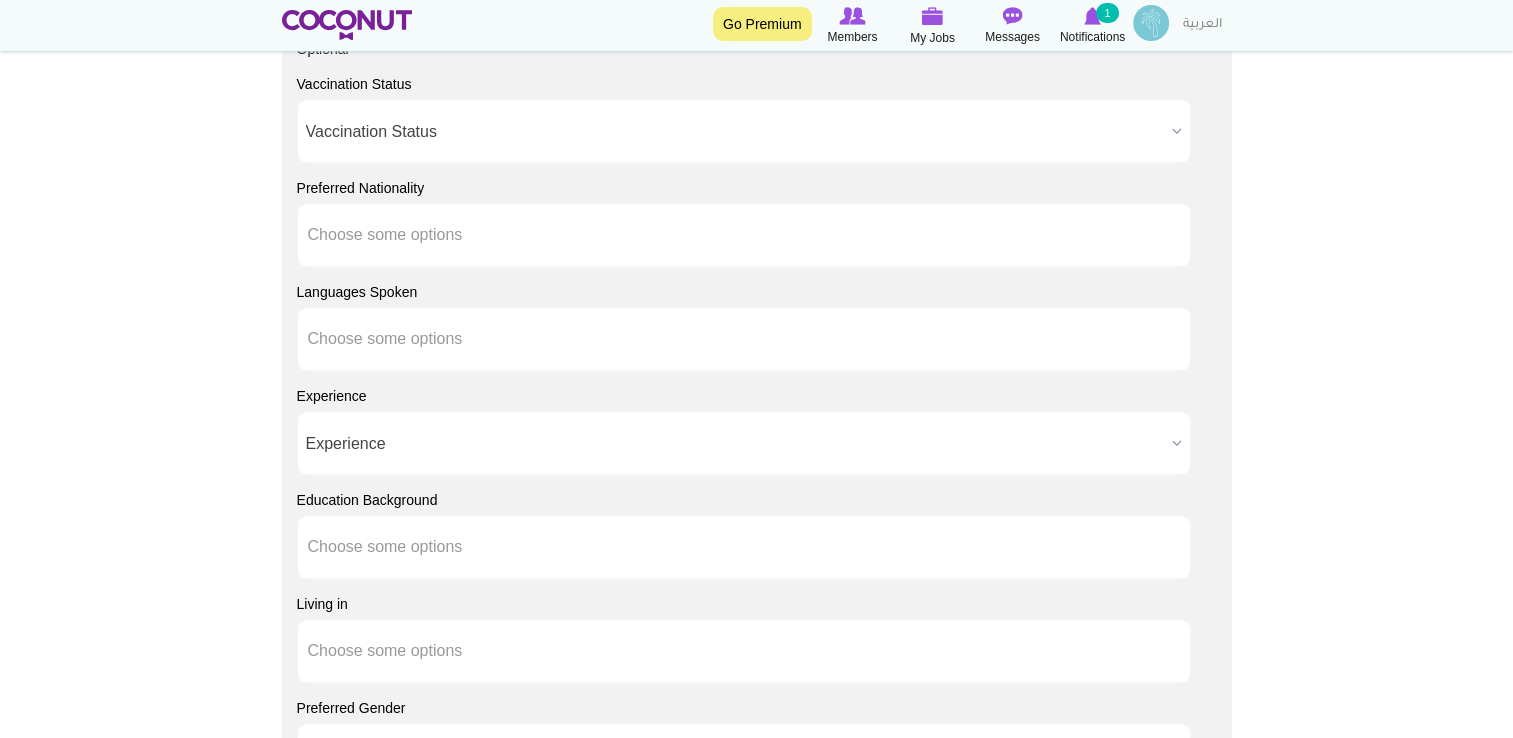scroll, scrollTop: 1420, scrollLeft: 0, axis: vertical 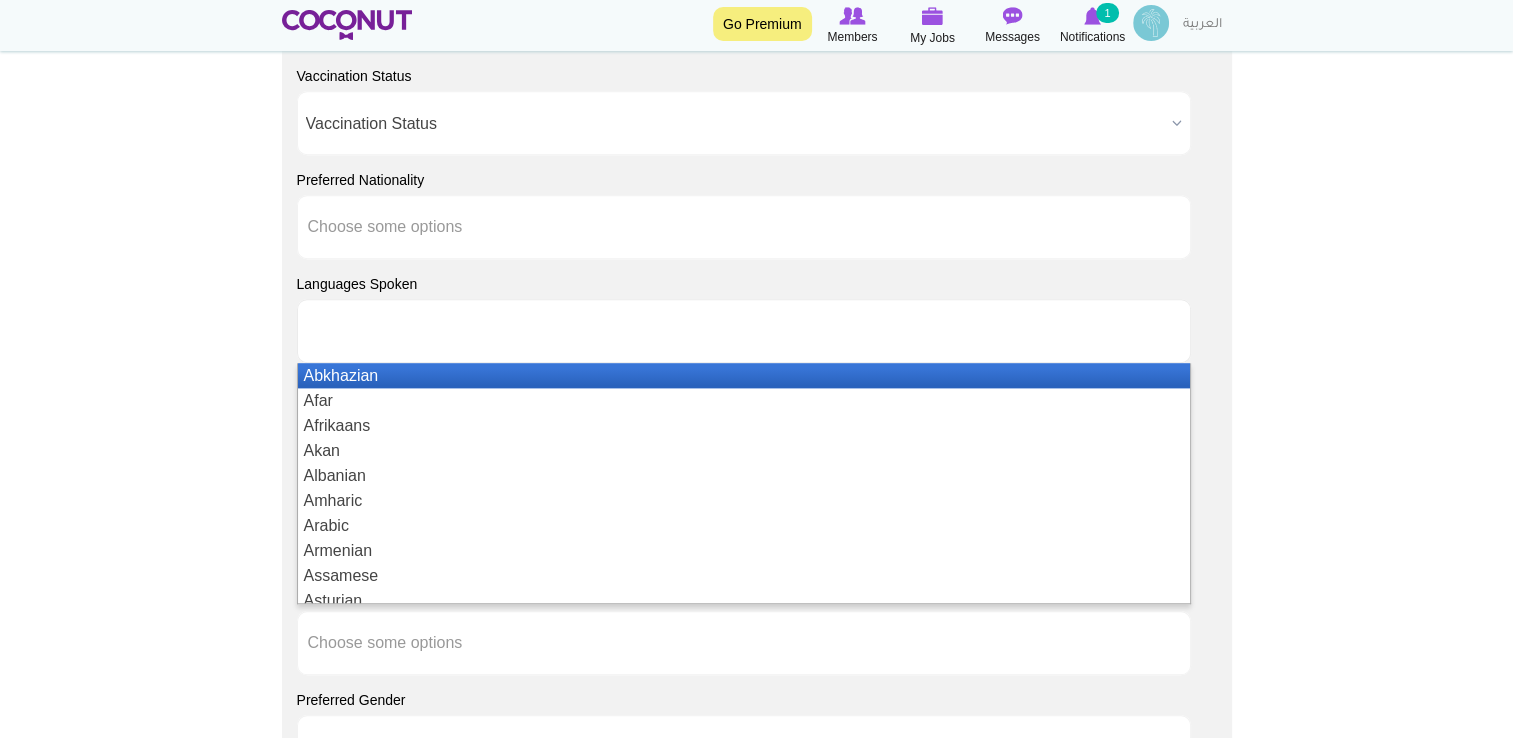 click at bounding box center [744, 331] 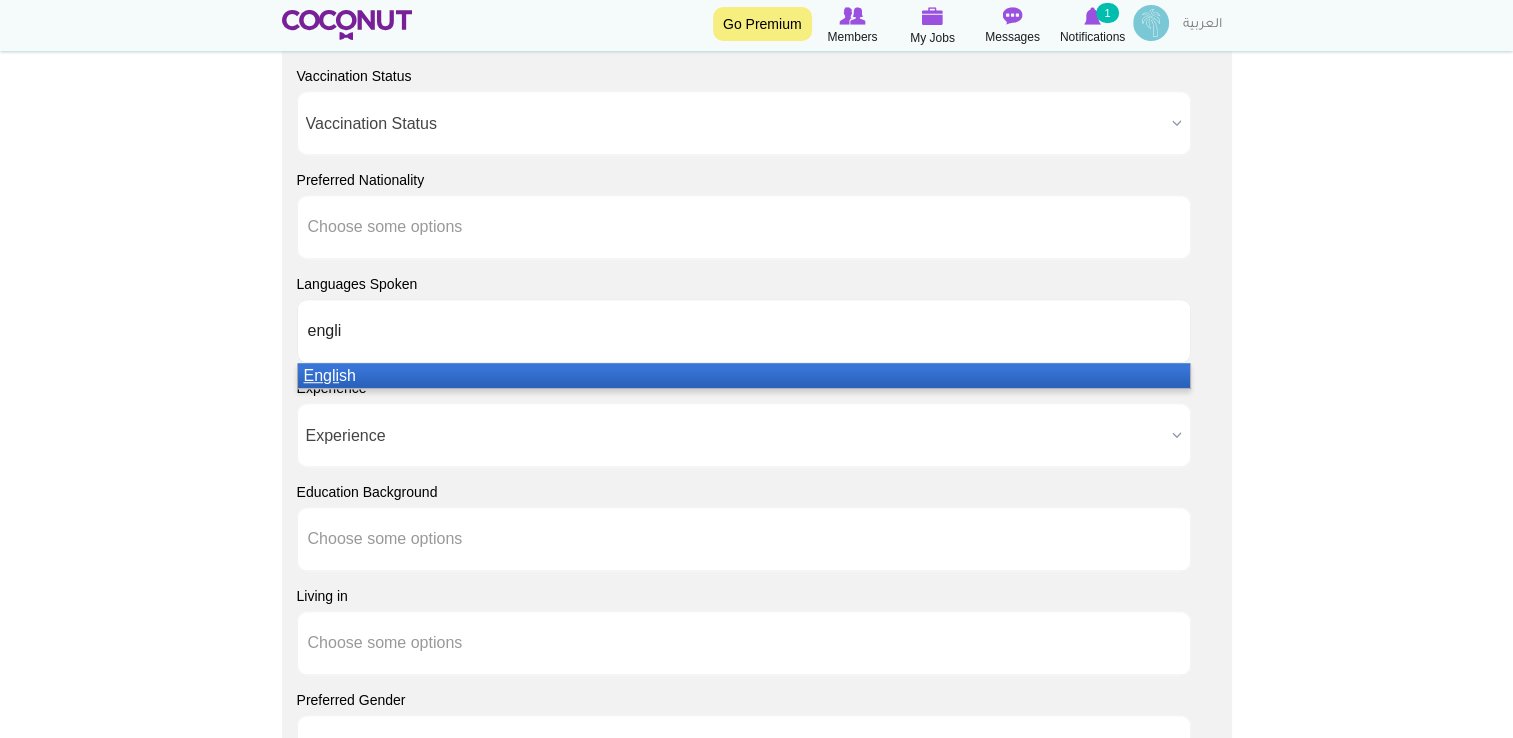 type on "engli" 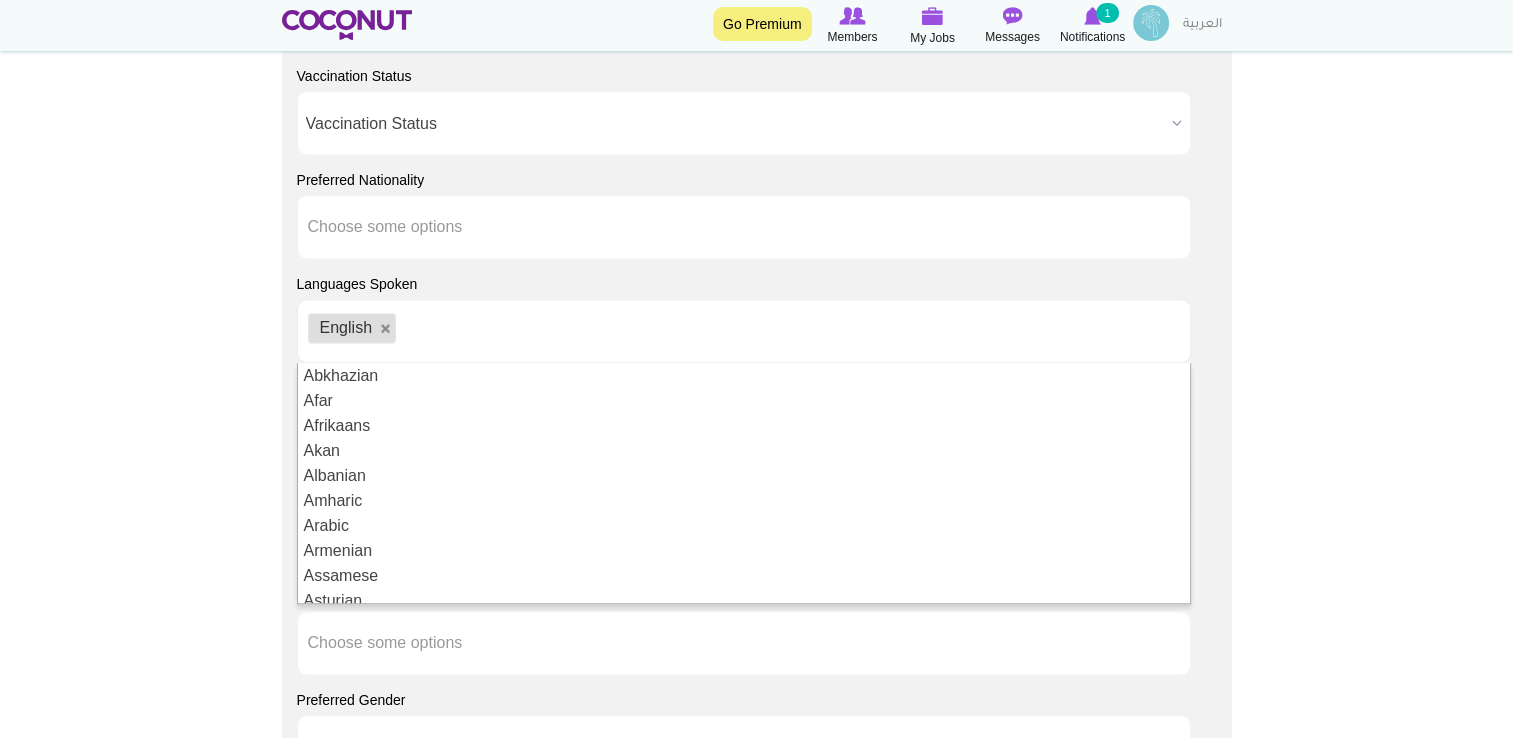 click on "Toggle navigation
Go Premium
Members
My Jobs
Post a Job
Messages
Notifications
1
SEVEN Wellness Club" at bounding box center (756, -40) 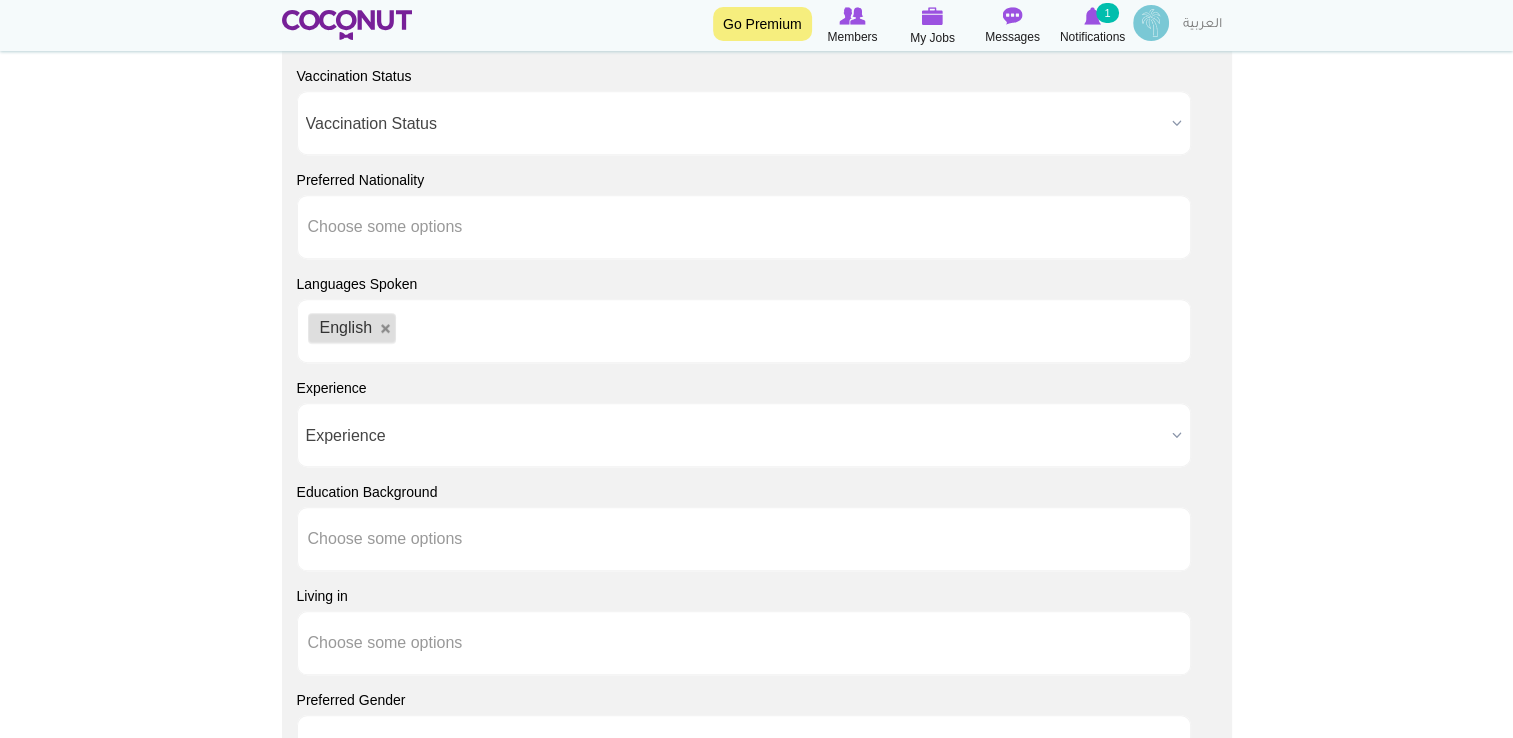 click on "Experience" at bounding box center (735, 436) 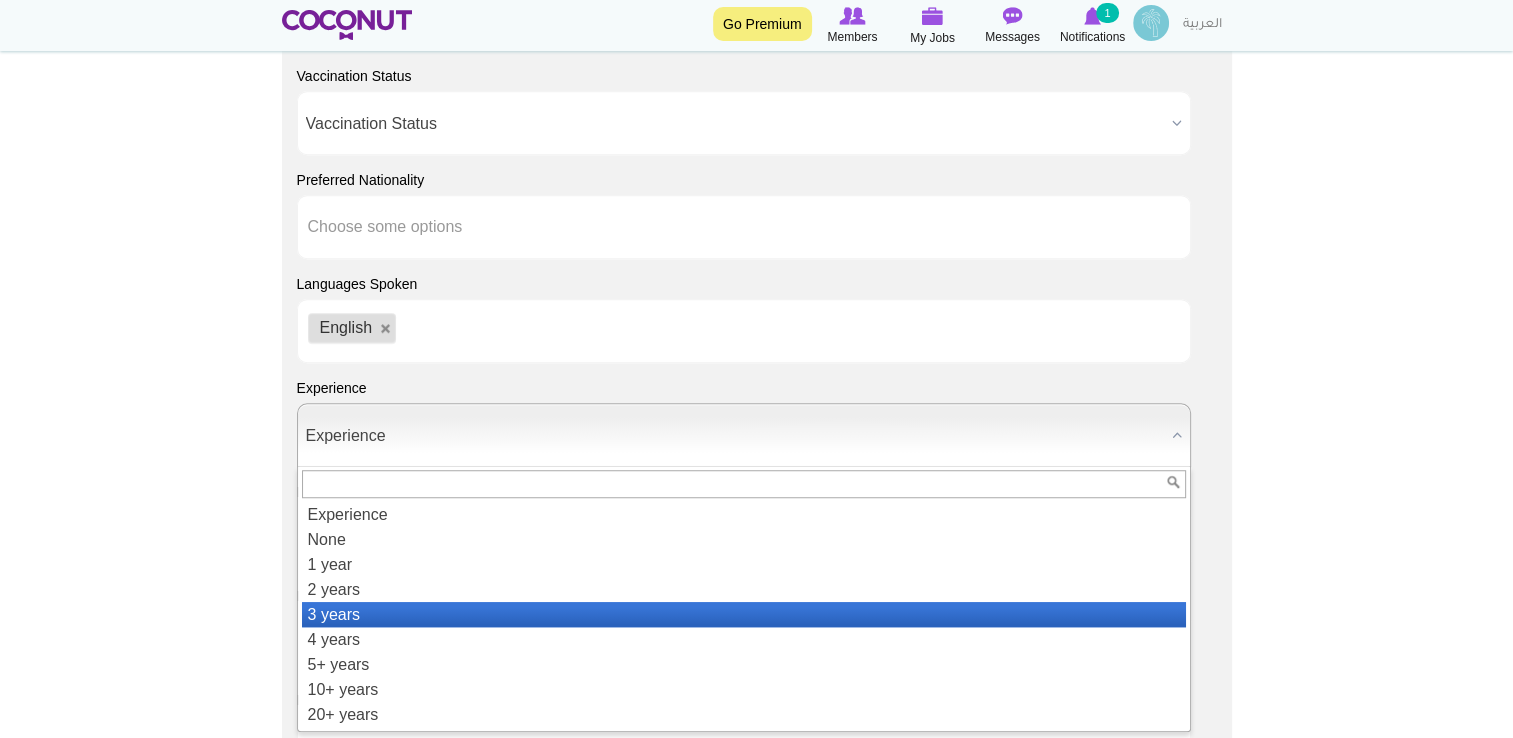 click on "3 years" at bounding box center (744, 614) 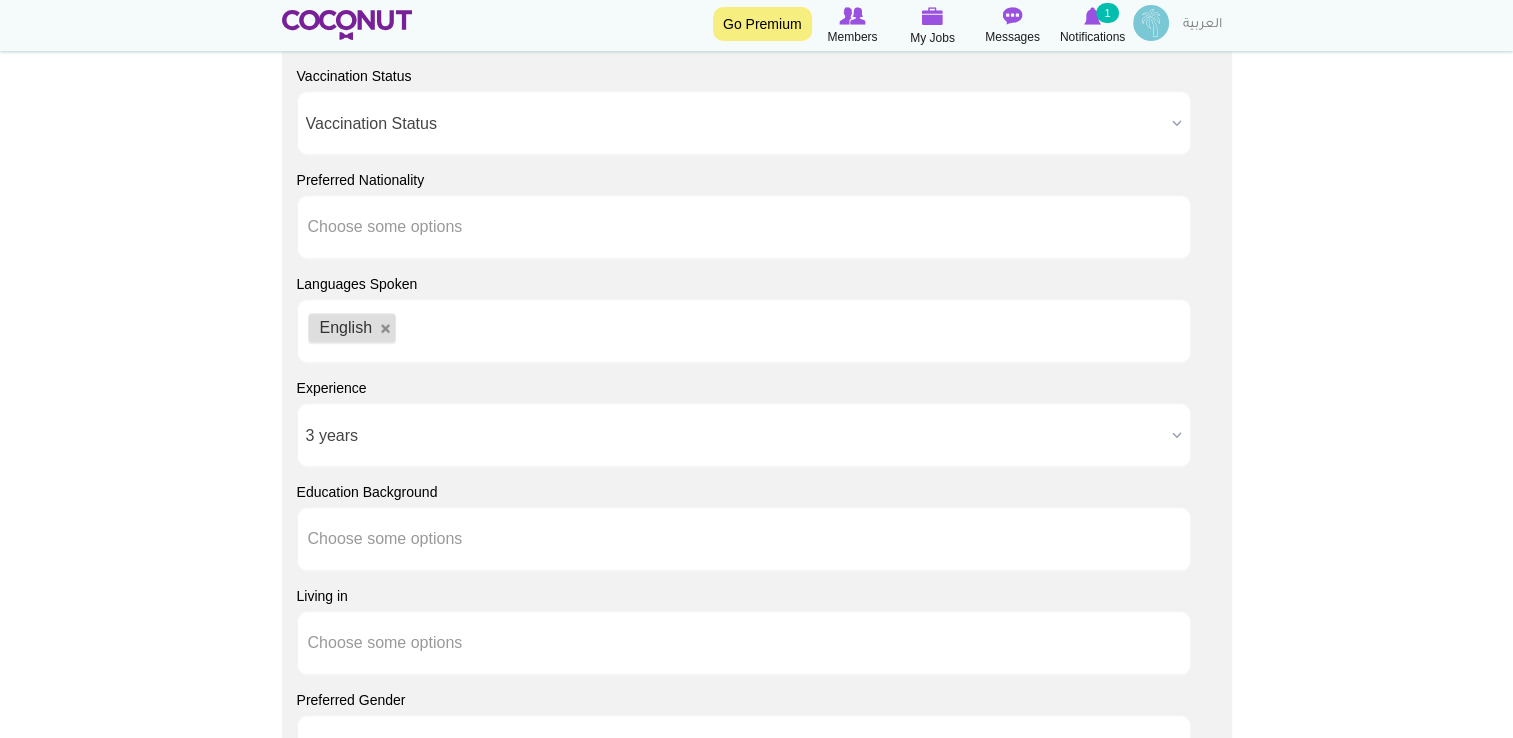 type 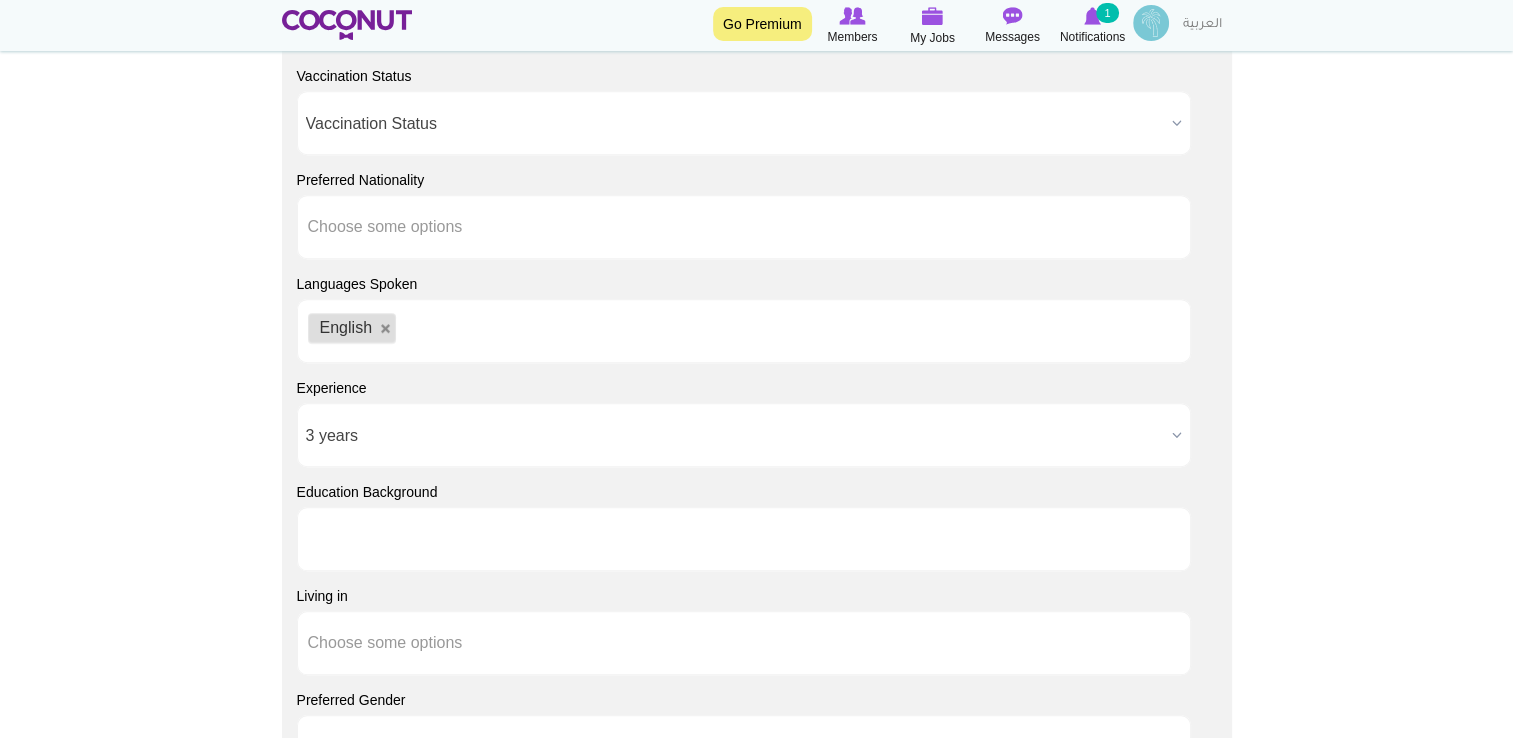 click at bounding box center [744, 539] 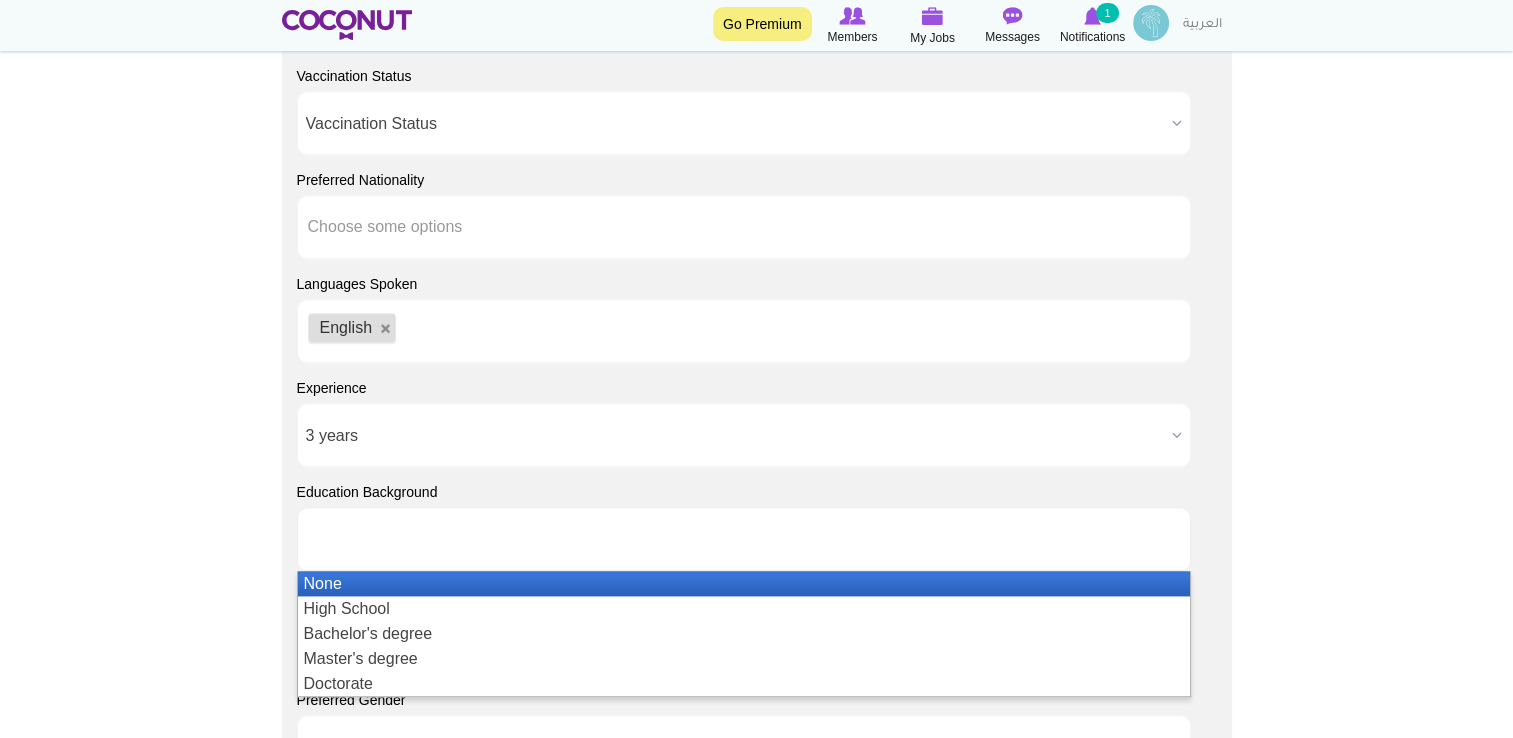 click on "None" at bounding box center [744, 583] 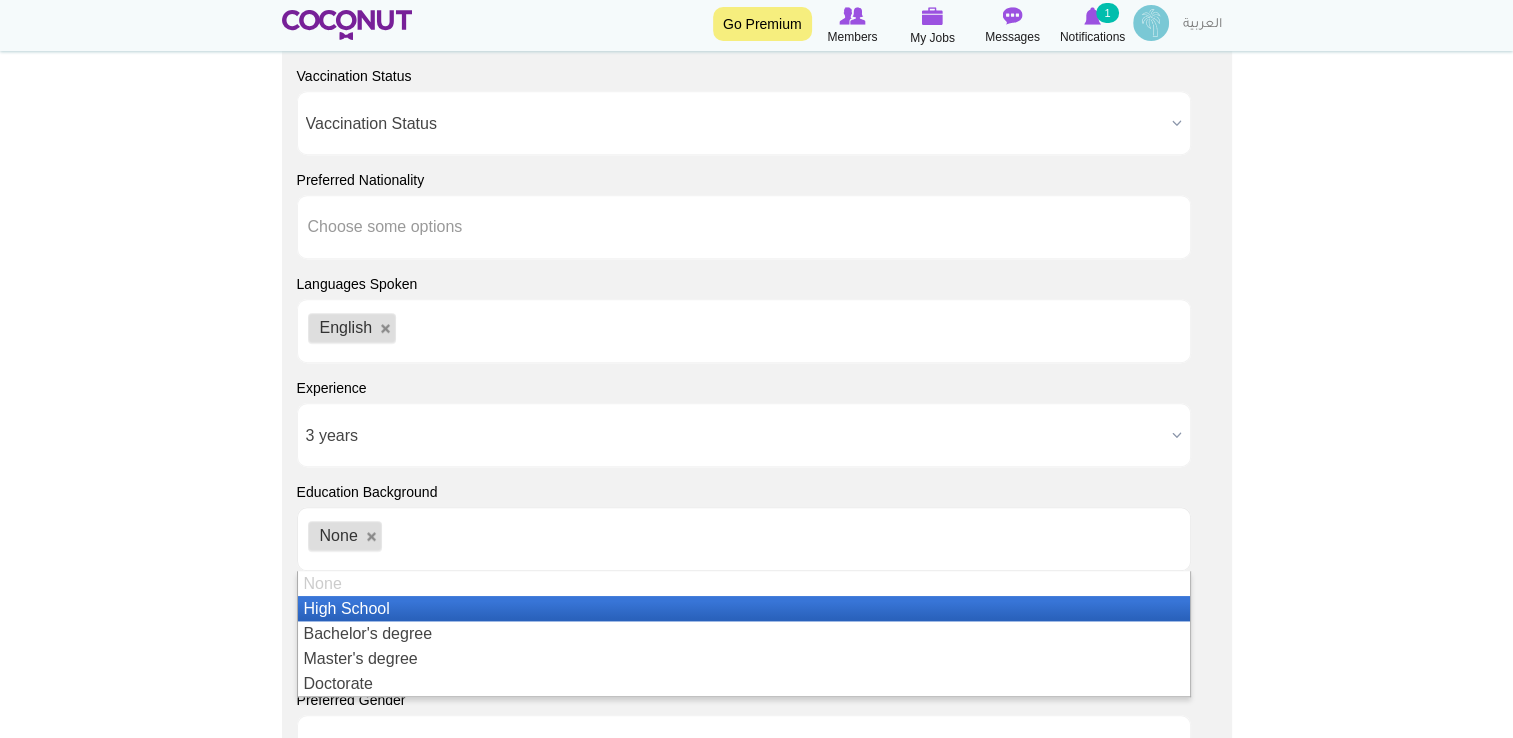 click on "Toggle navigation
Go Premium
Members
My Jobs
Post a Job
Messages
Notifications
1
SEVEN Wellness Club" at bounding box center [756, -40] 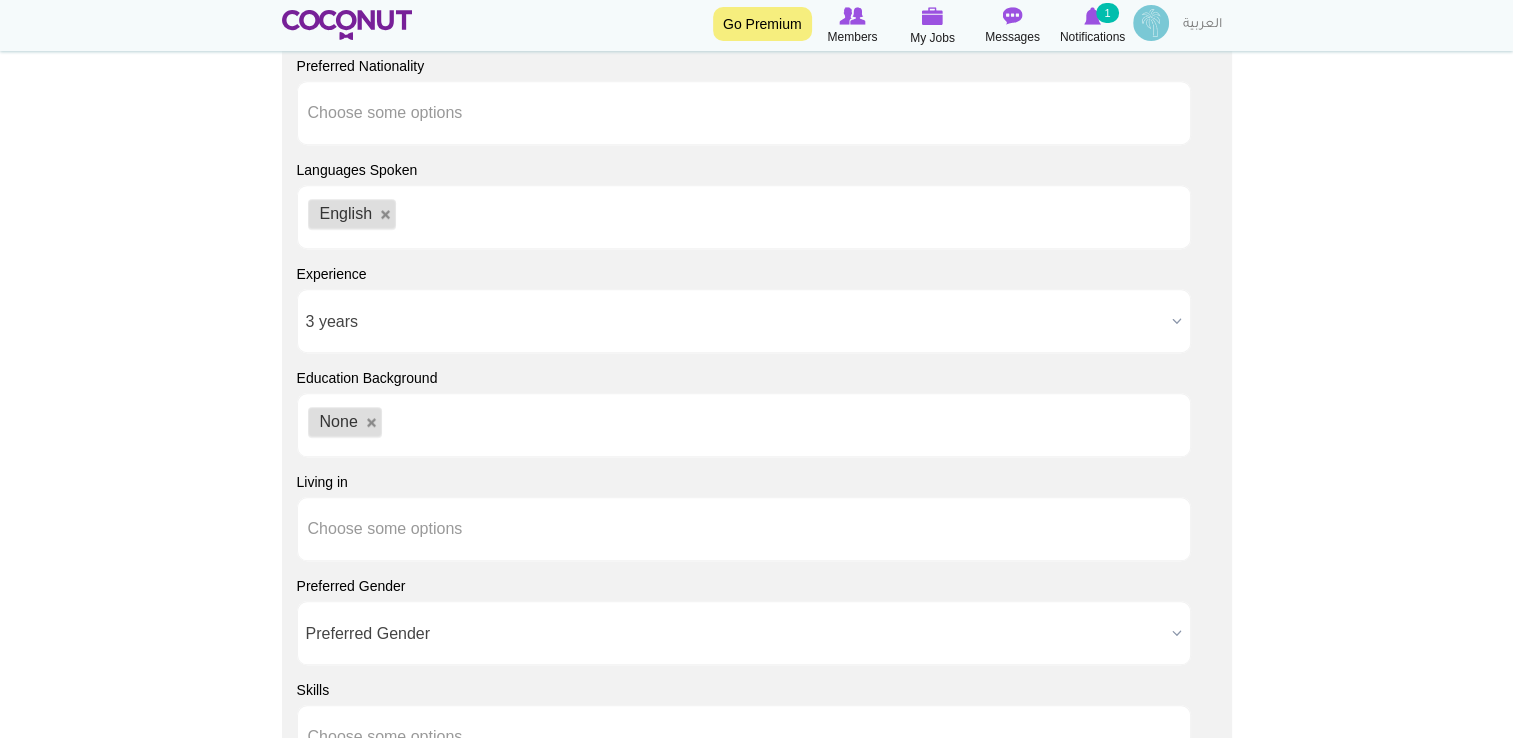 scroll, scrollTop: 1620, scrollLeft: 0, axis: vertical 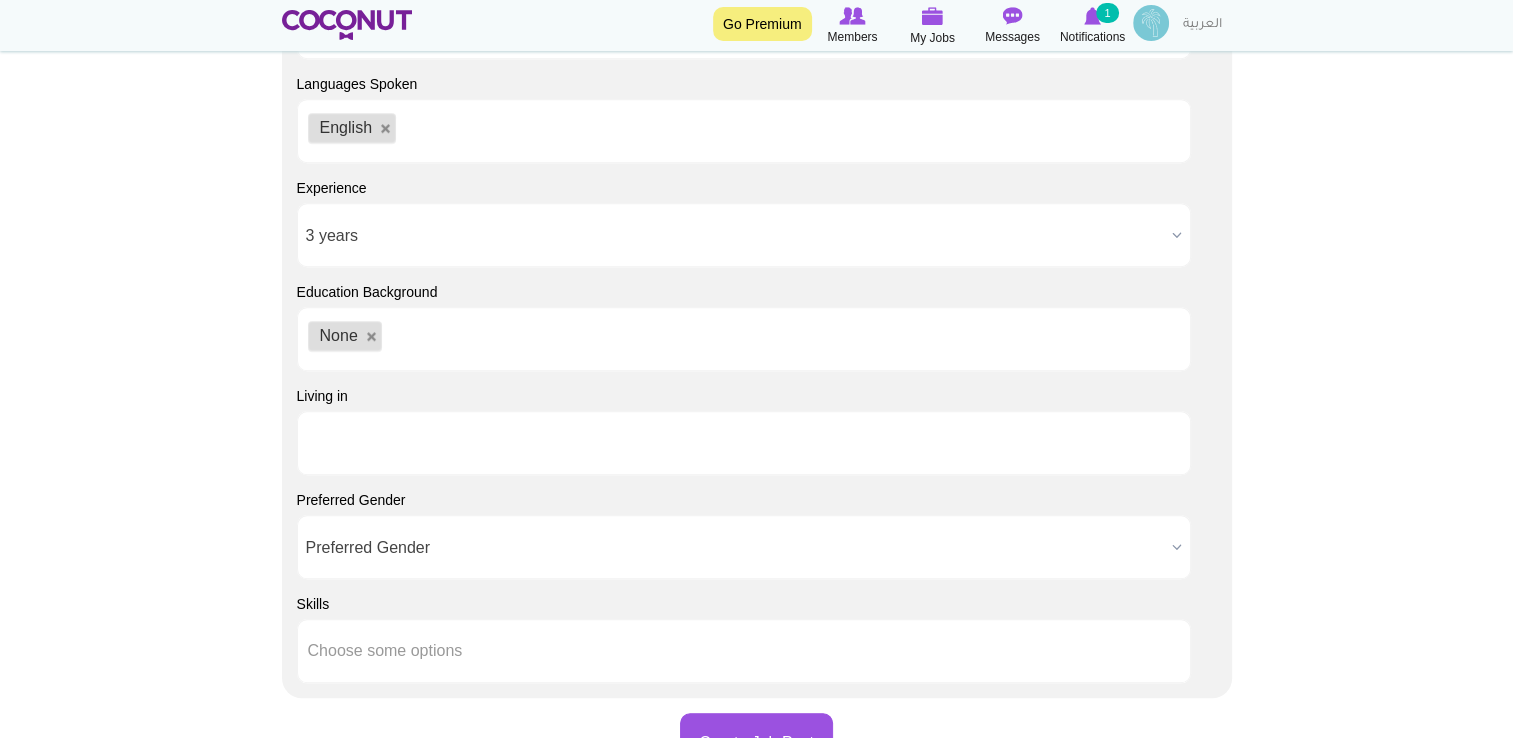 click at bounding box center [744, 443] 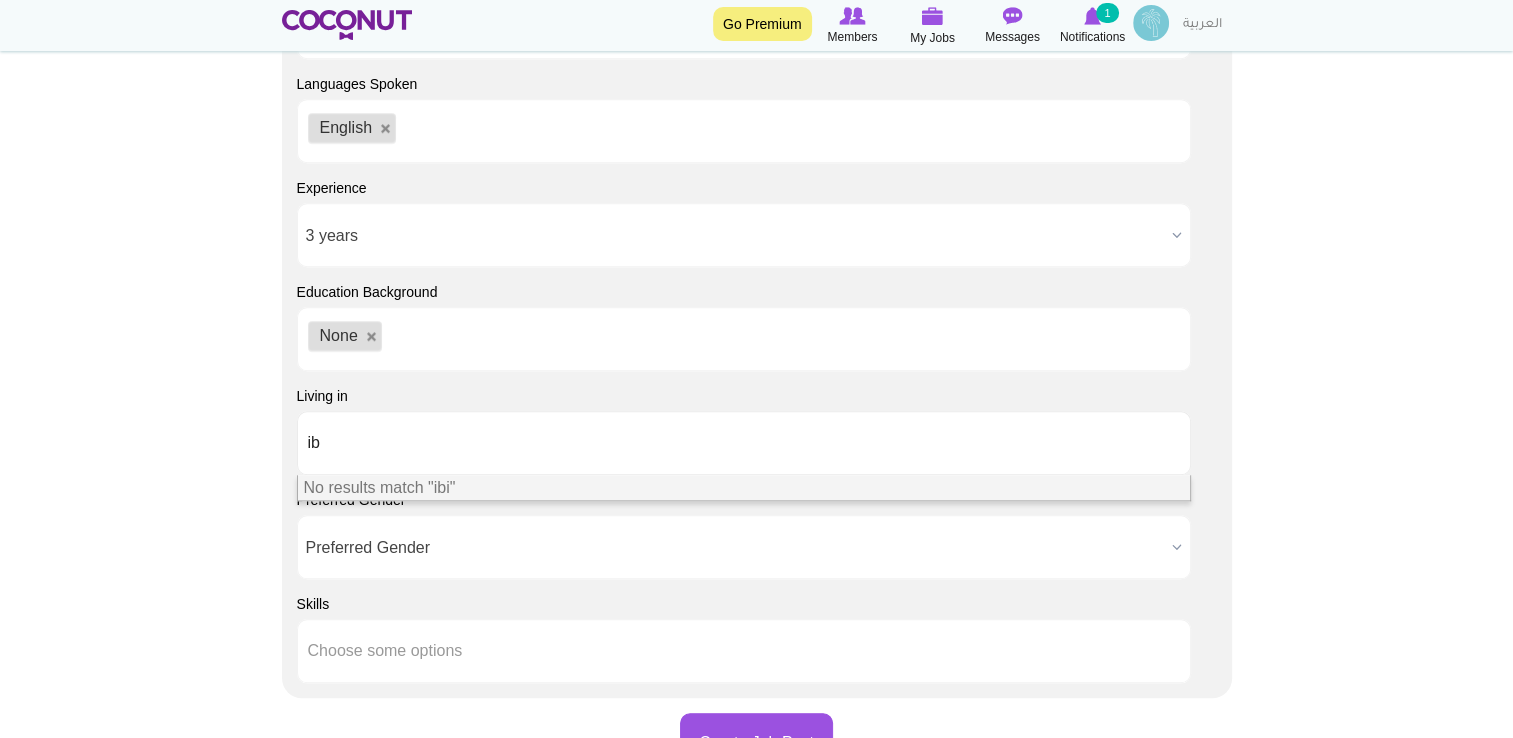 type on "i" 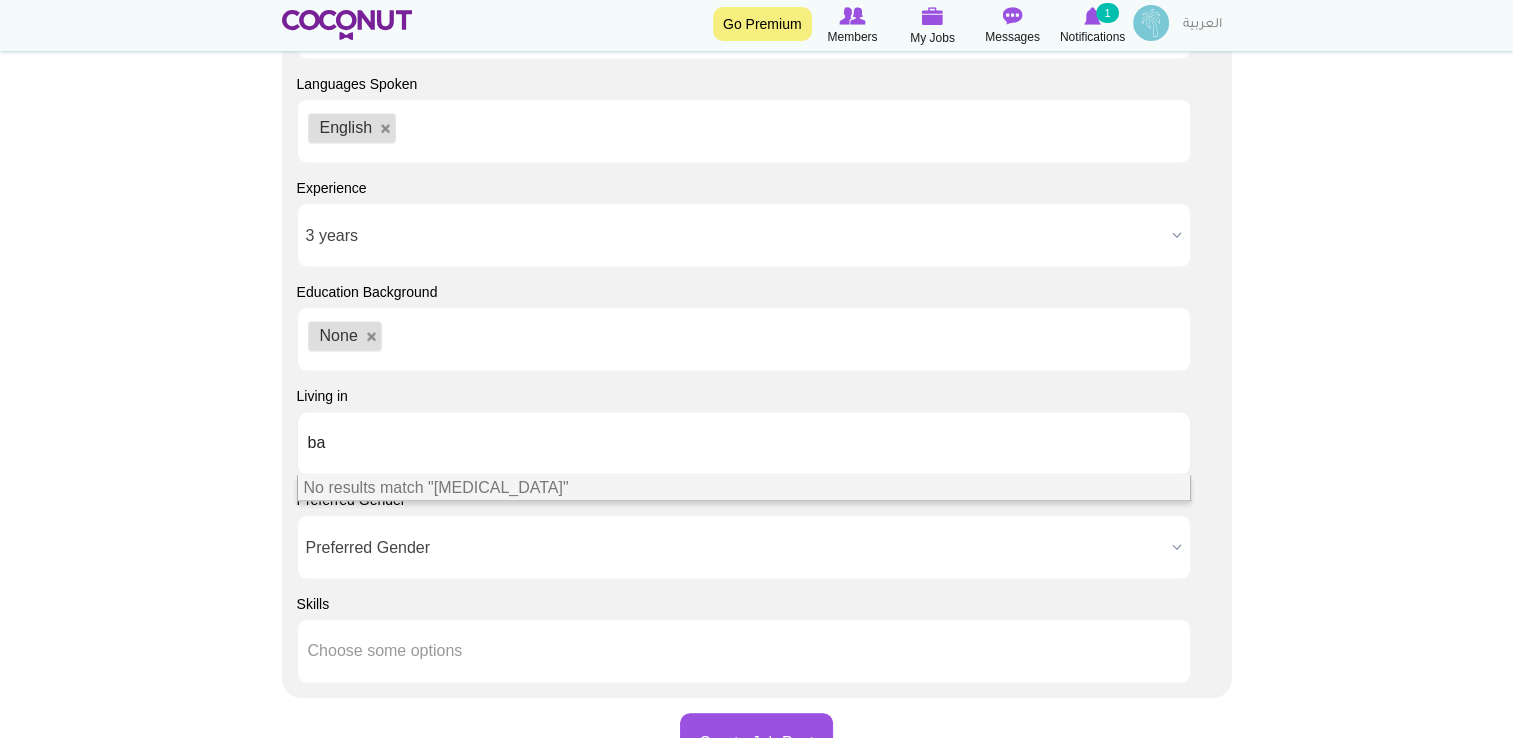 type on "b" 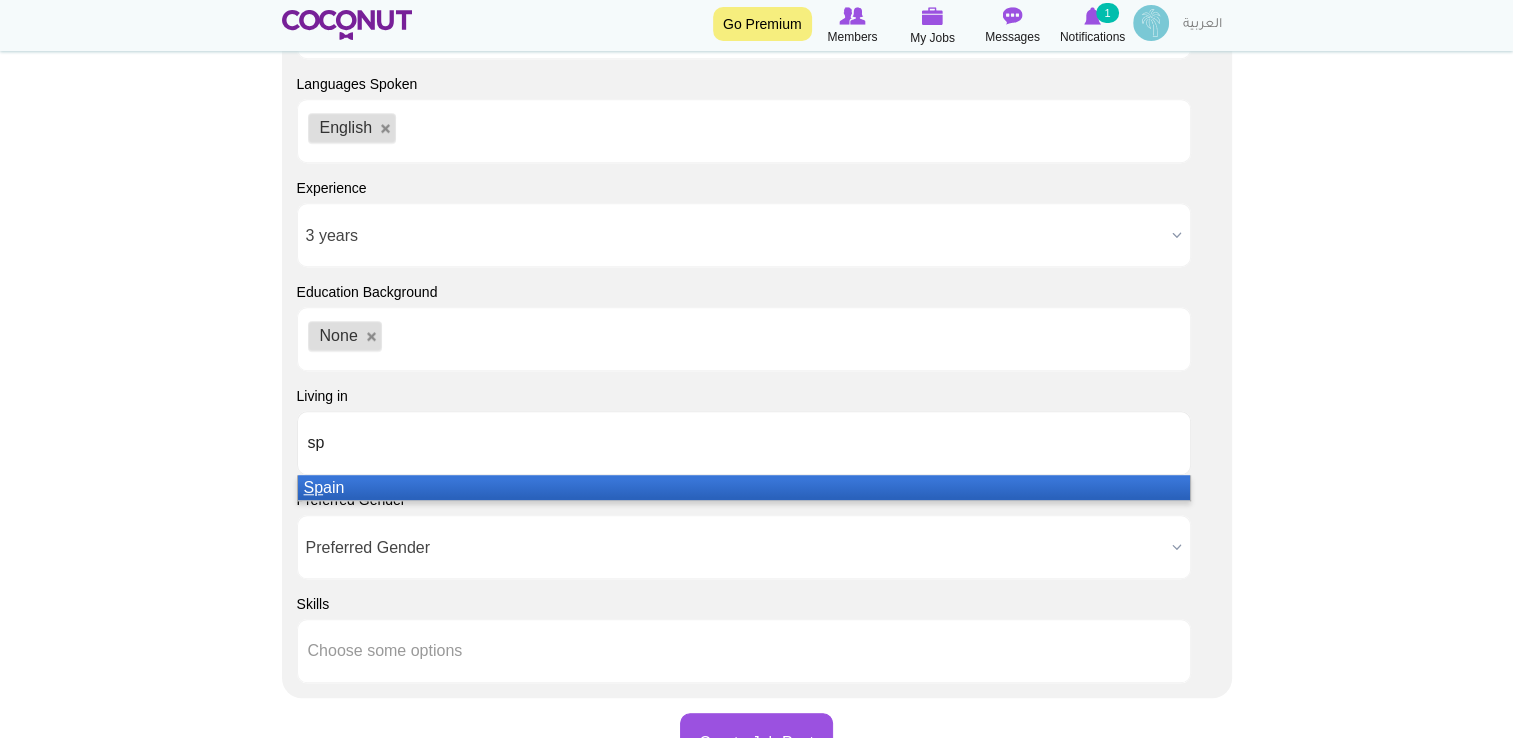 type on "sp" 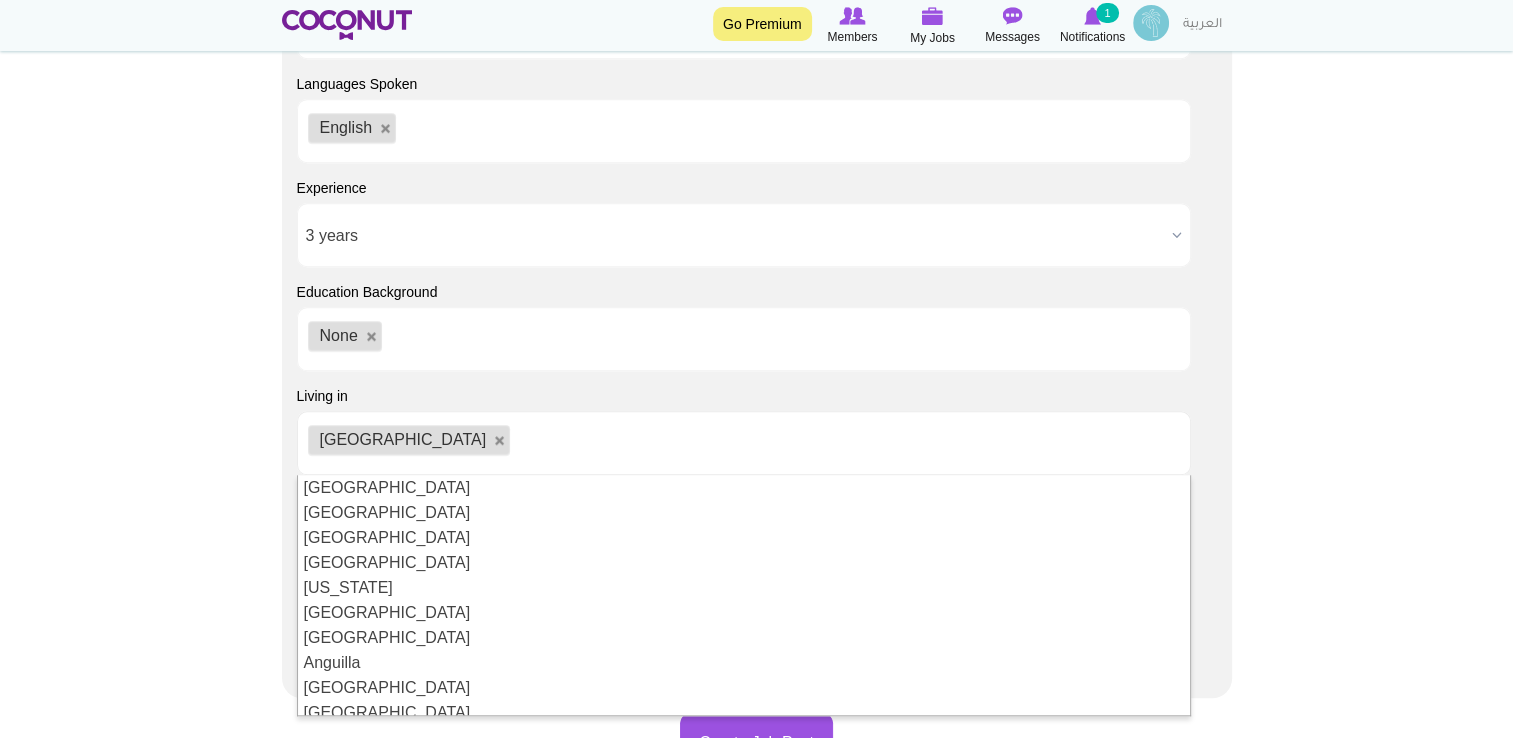 click on "Toggle navigation
Go Premium
Members
My Jobs
Post a Job
Messages
Notifications
1
SEVEN Wellness Club" at bounding box center [756, -240] 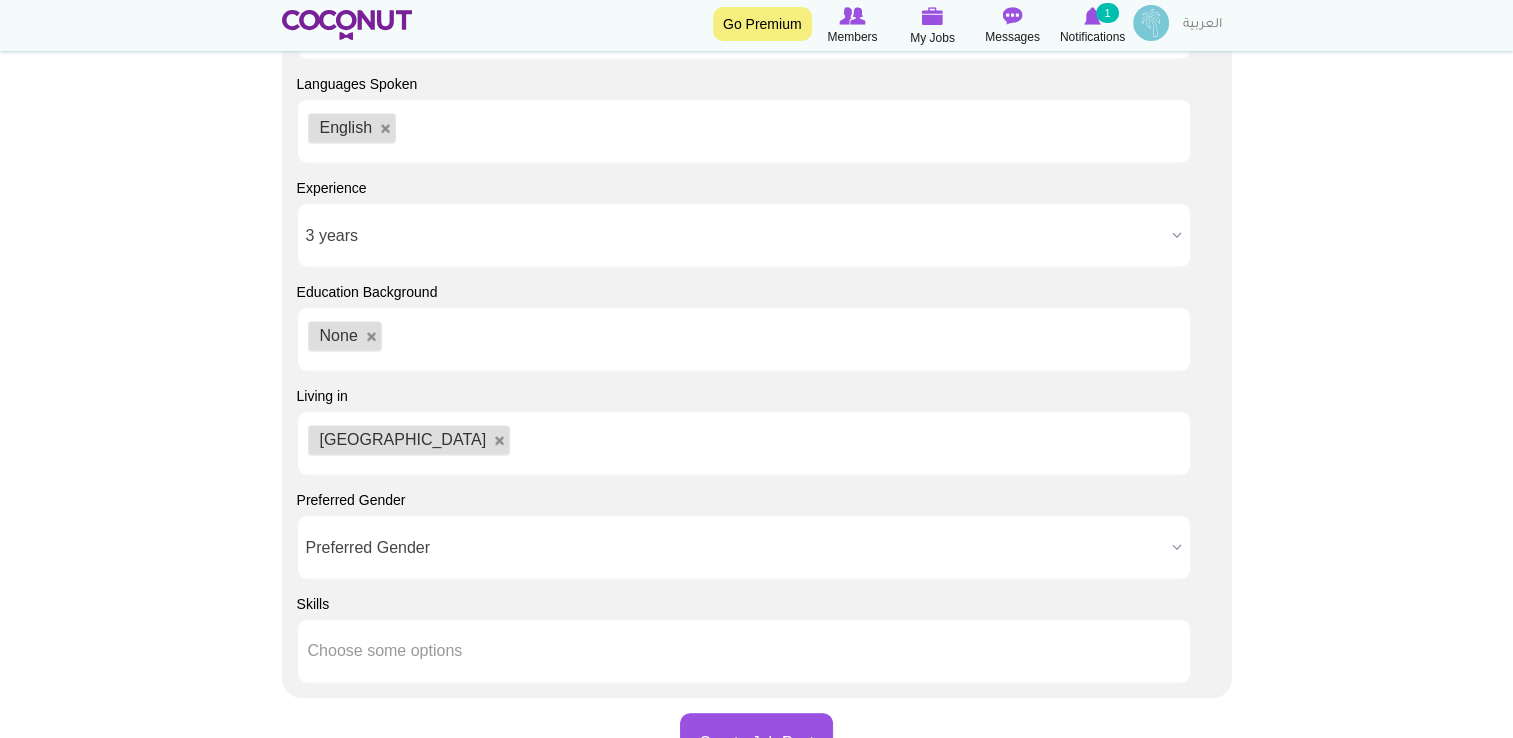scroll, scrollTop: 1820, scrollLeft: 0, axis: vertical 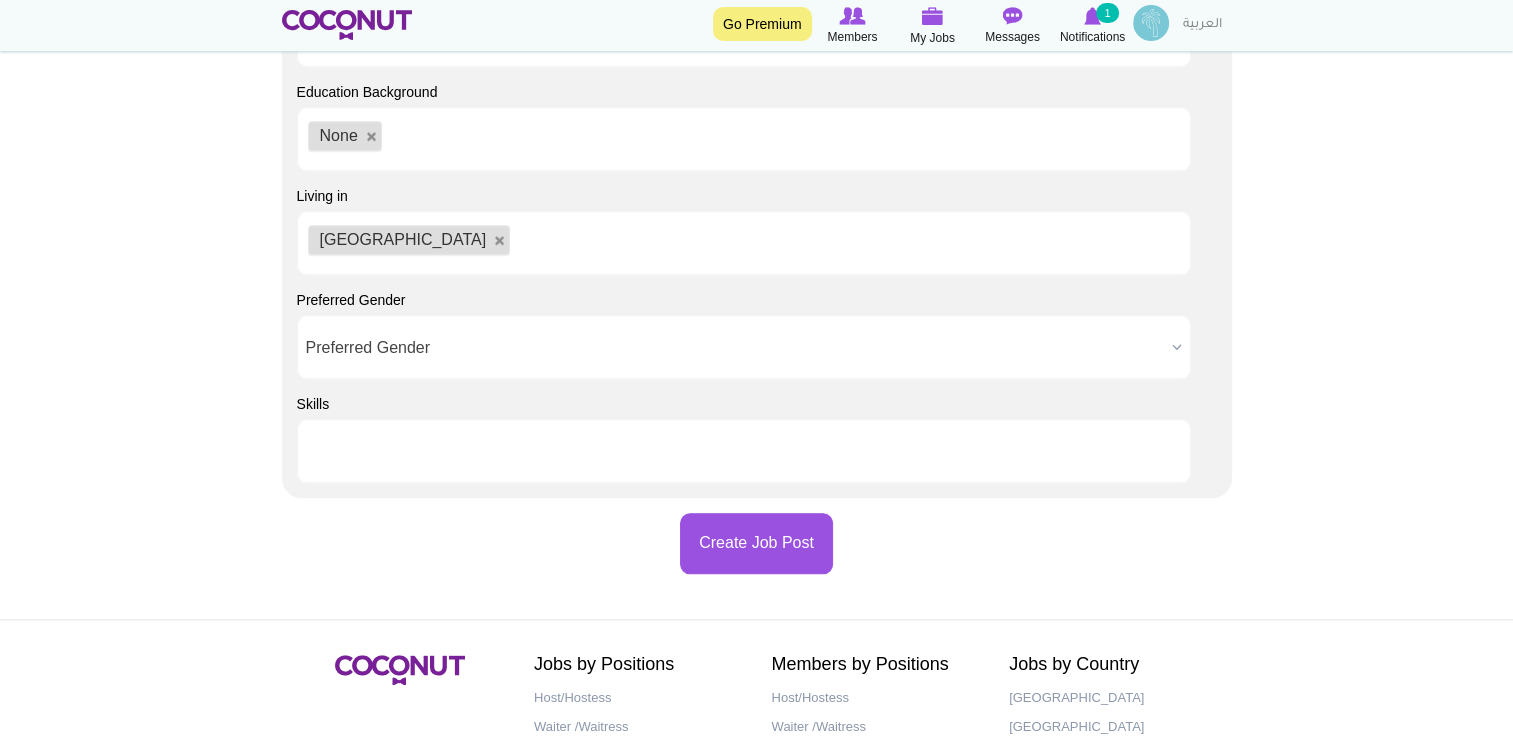 click at bounding box center (744, 451) 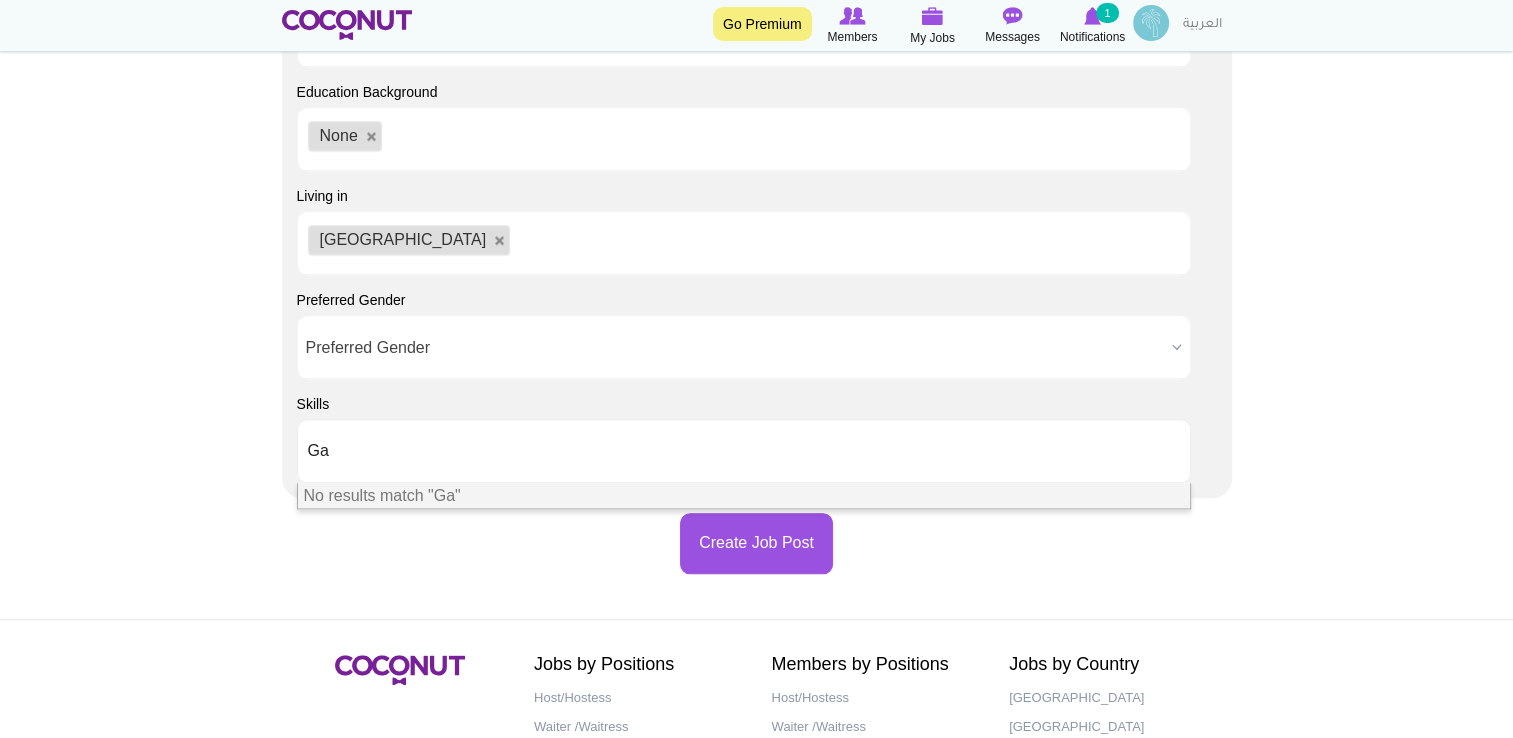 type on "G" 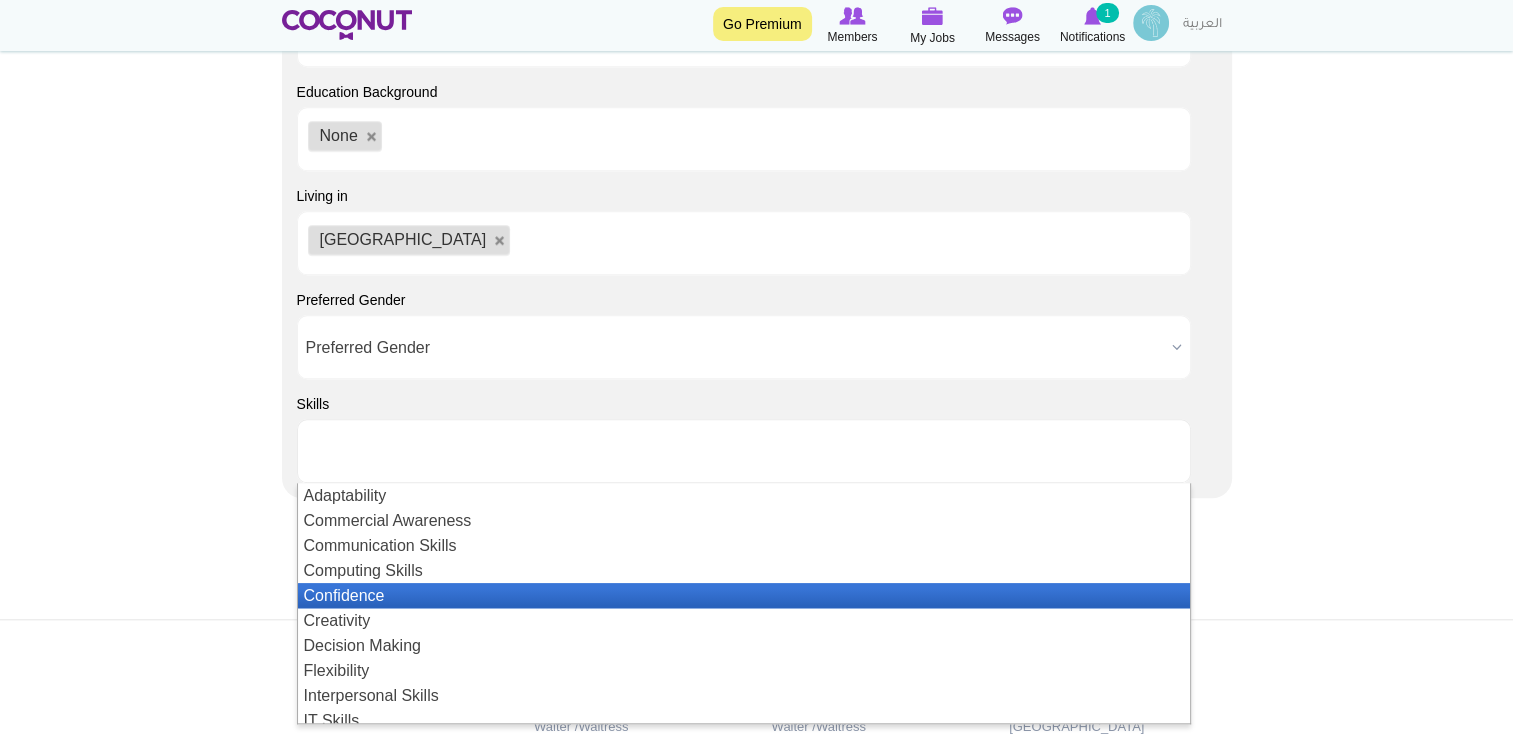 scroll, scrollTop: 435, scrollLeft: 0, axis: vertical 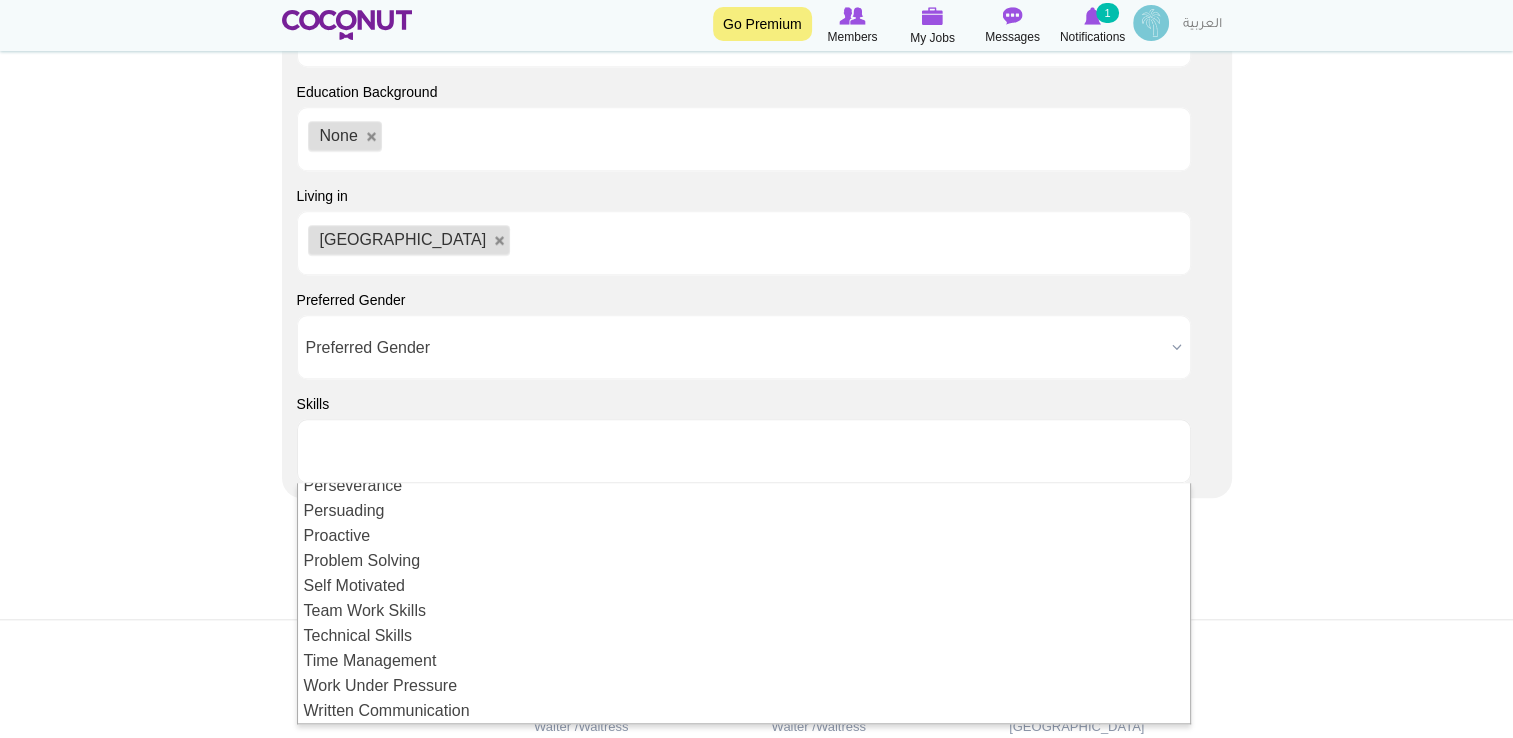 click on "Toggle navigation
Go Premium
Members
My Jobs
Post a Job
Messages
Notifications
1
SEVEN Wellness Club" at bounding box center (756, -440) 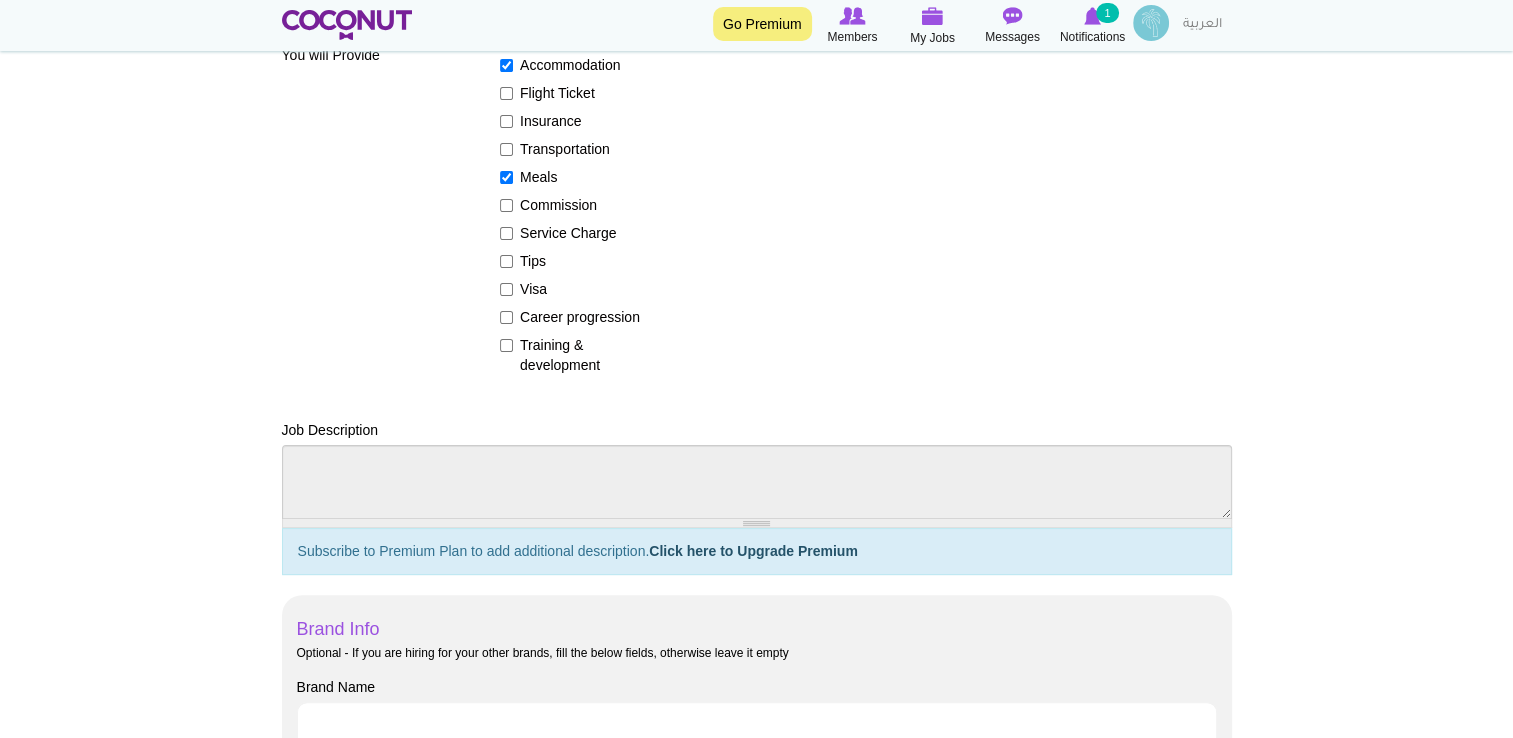 scroll, scrollTop: 600, scrollLeft: 0, axis: vertical 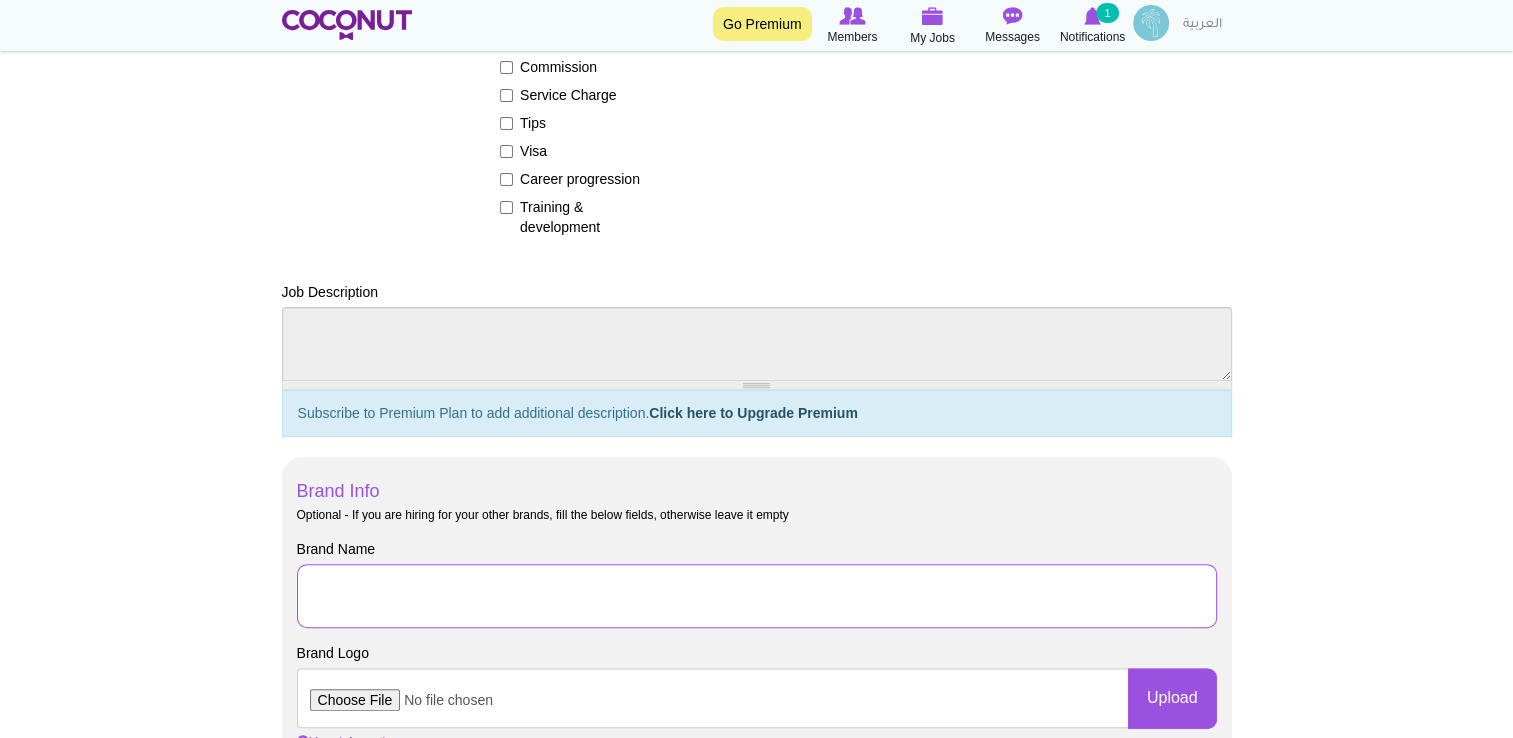 click on "Brand Name" at bounding box center [757, 596] 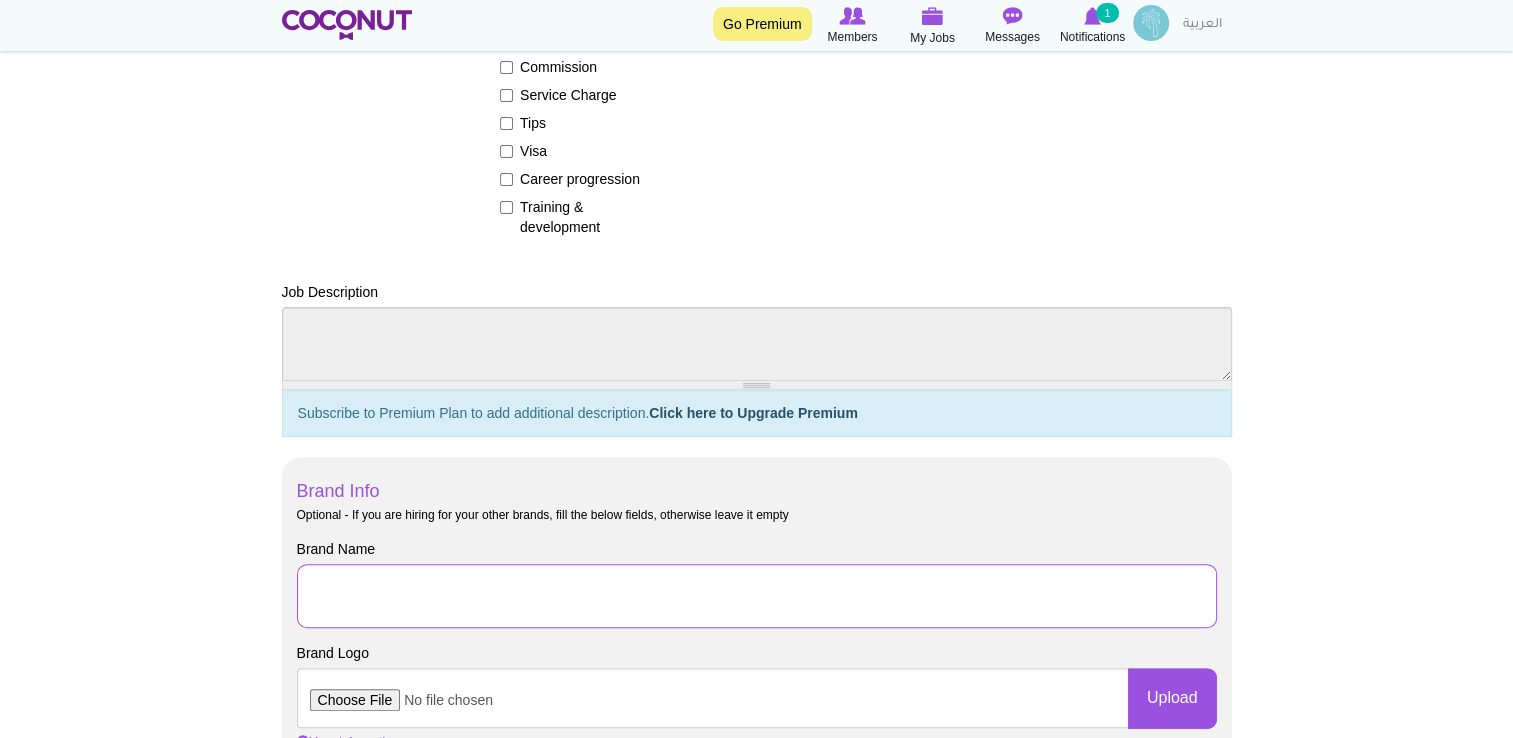 paste on "Where wellness meets exclusivity. We are a high-end wellness club that perfectly blends opulence with athleticism, providing a unique environment for achieving your goals - without compromises. Indulge in a sensory experience like no other as we combine t" 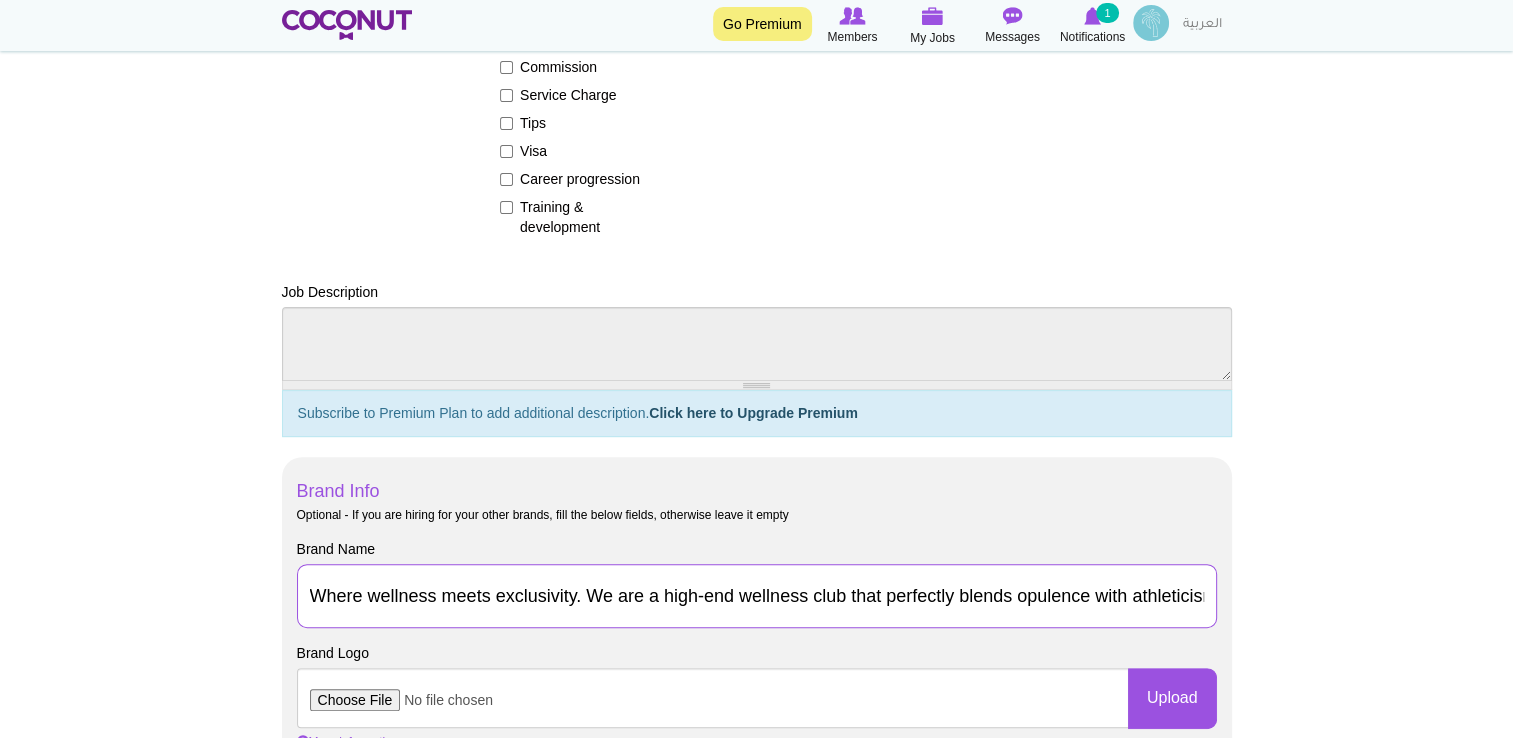 scroll, scrollTop: 0, scrollLeft: 1156, axis: horizontal 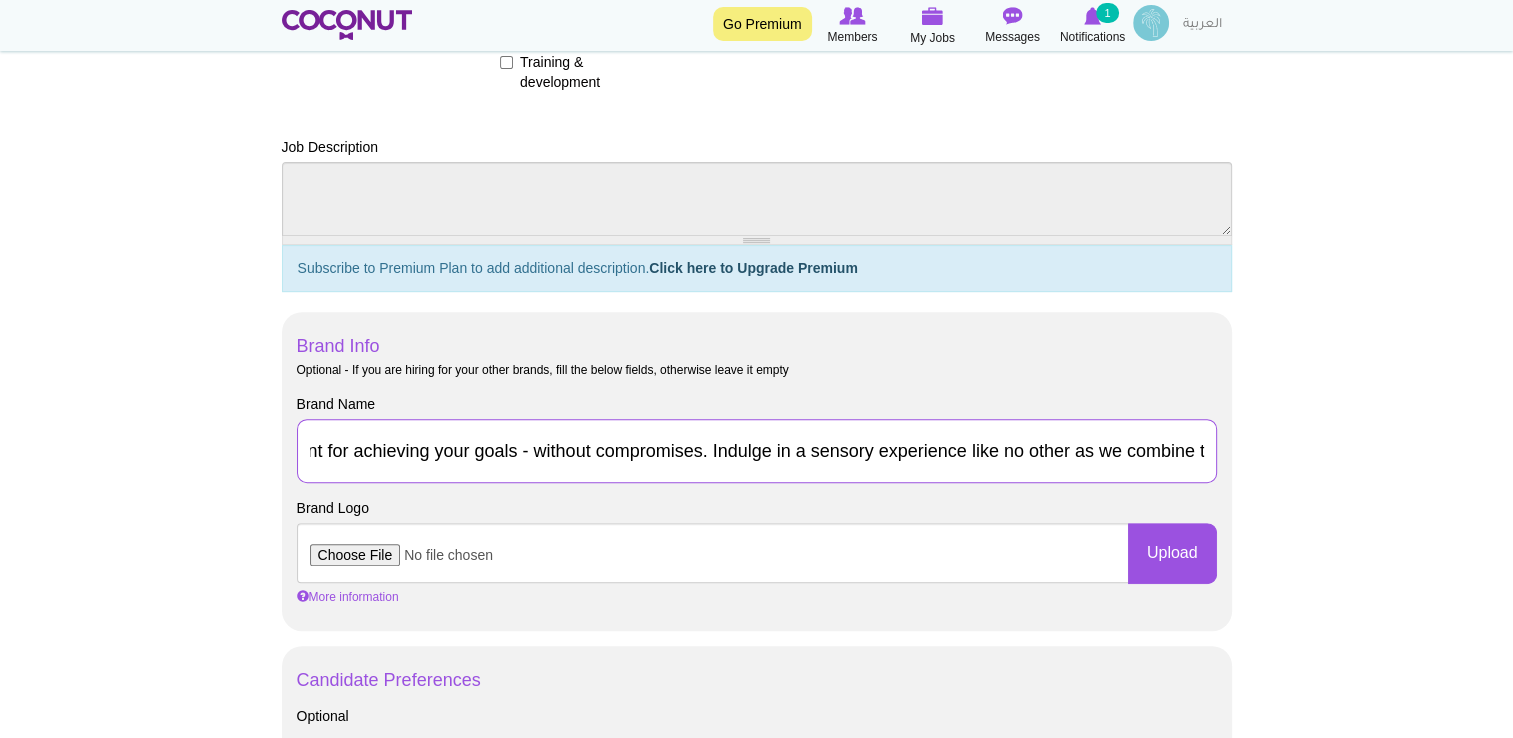 type on "Where wellness meets exclusivity. We are a high-end wellness club that perfectly blends opulence with athleticism, providing a unique environment for achieving your goals - without compromises. Indulge in a sensory experience like no other as we combine t" 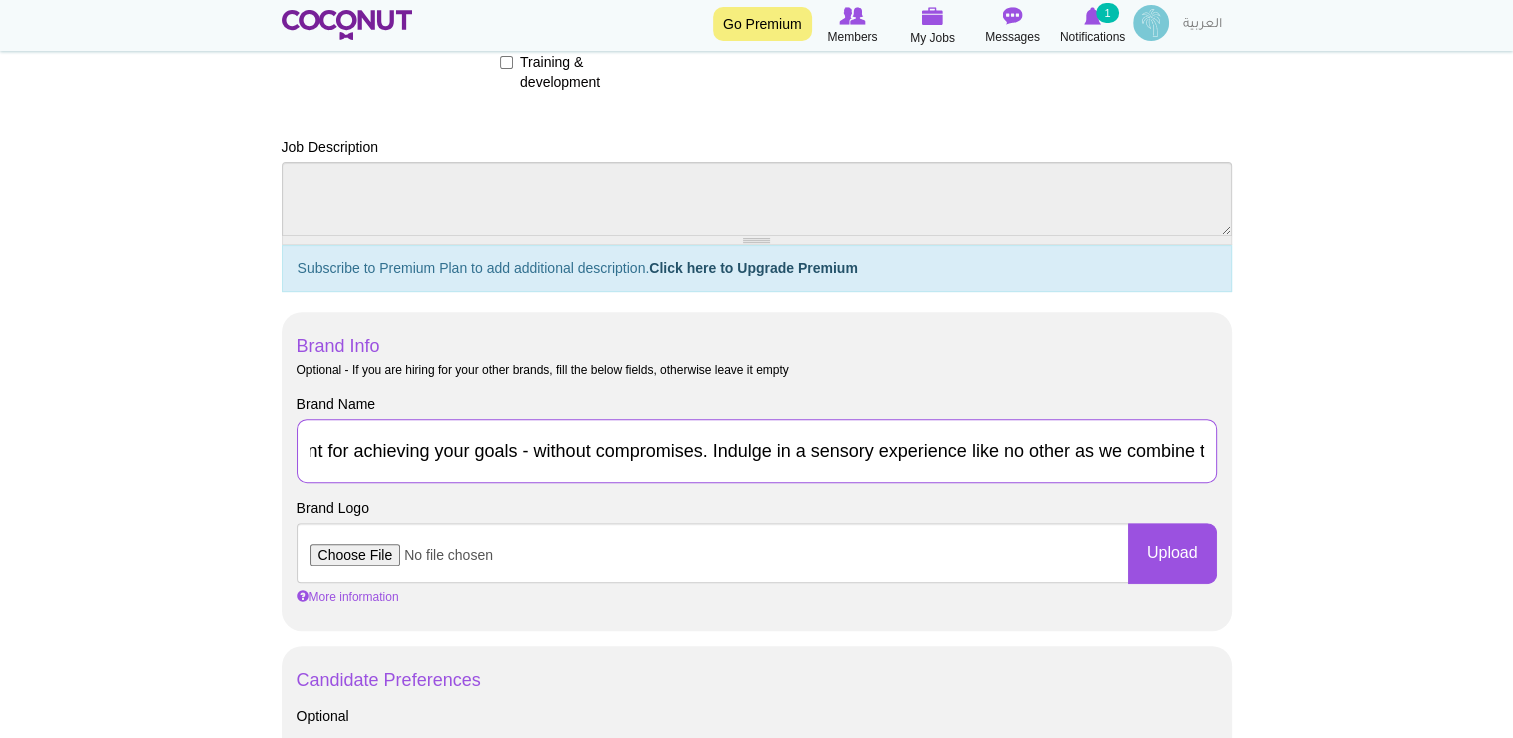 scroll, scrollTop: 0, scrollLeft: 0, axis: both 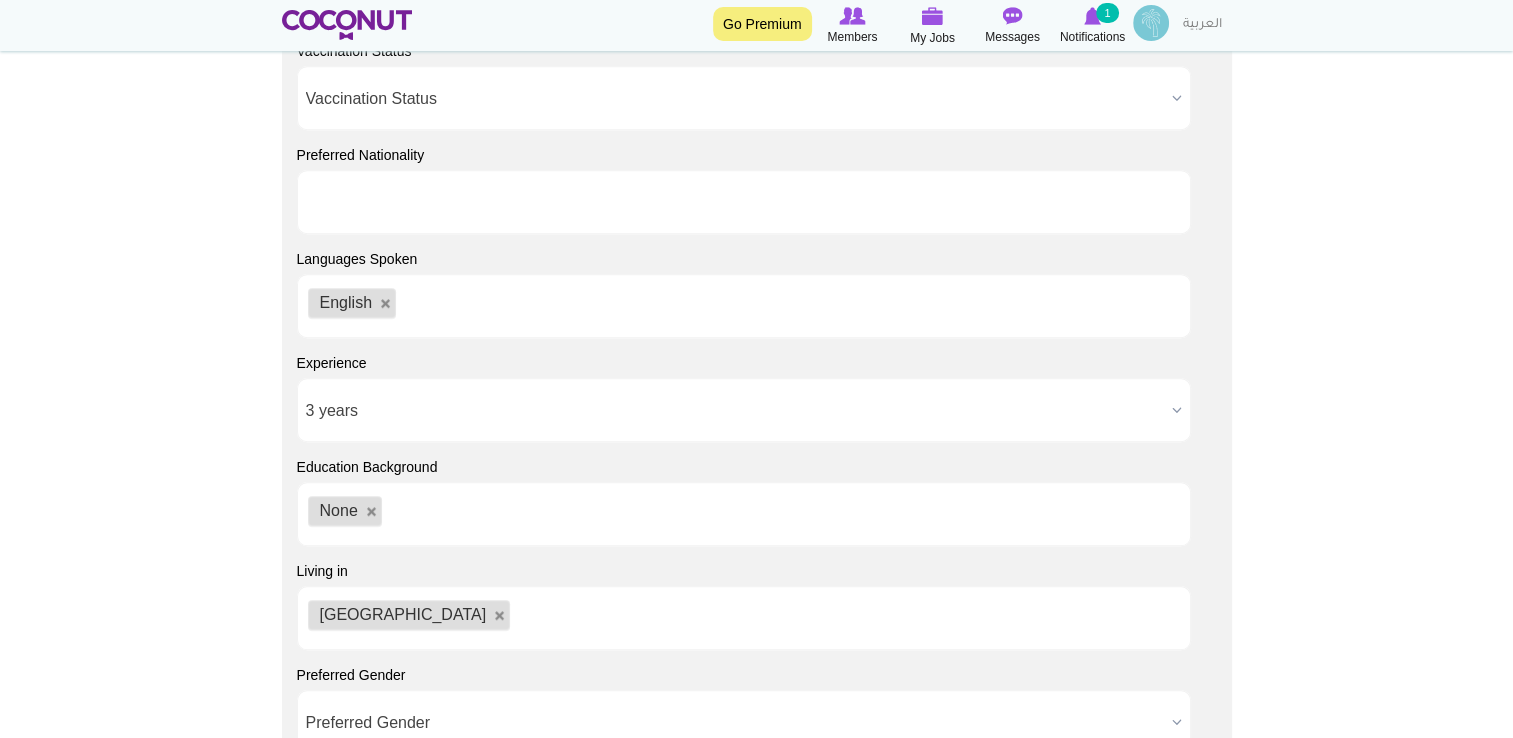 click at bounding box center [744, 202] 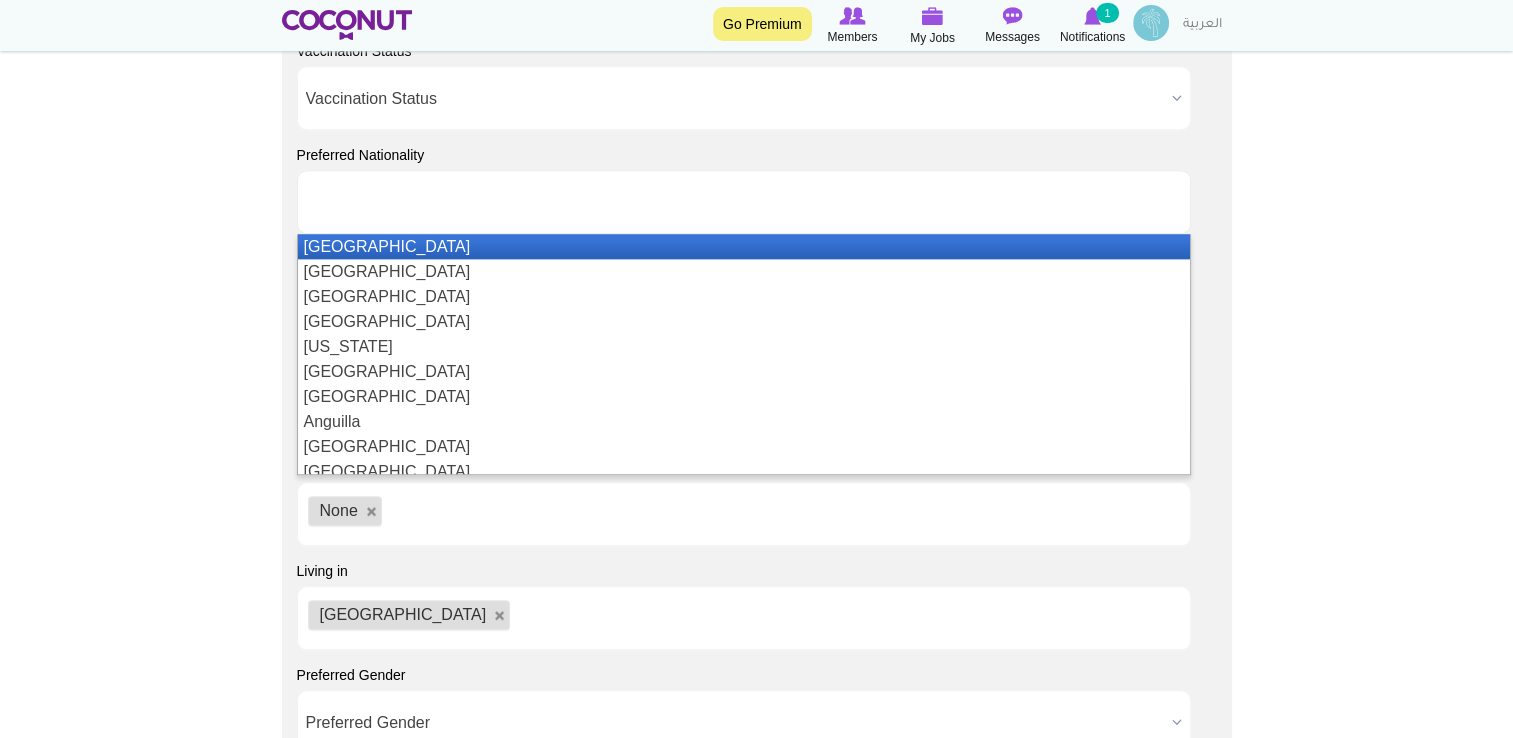 click on "Toggle navigation
Go Premium
Members
My Jobs
Post a Job
Messages
Notifications
1
SEVEN Wellness Club" at bounding box center (756, -65) 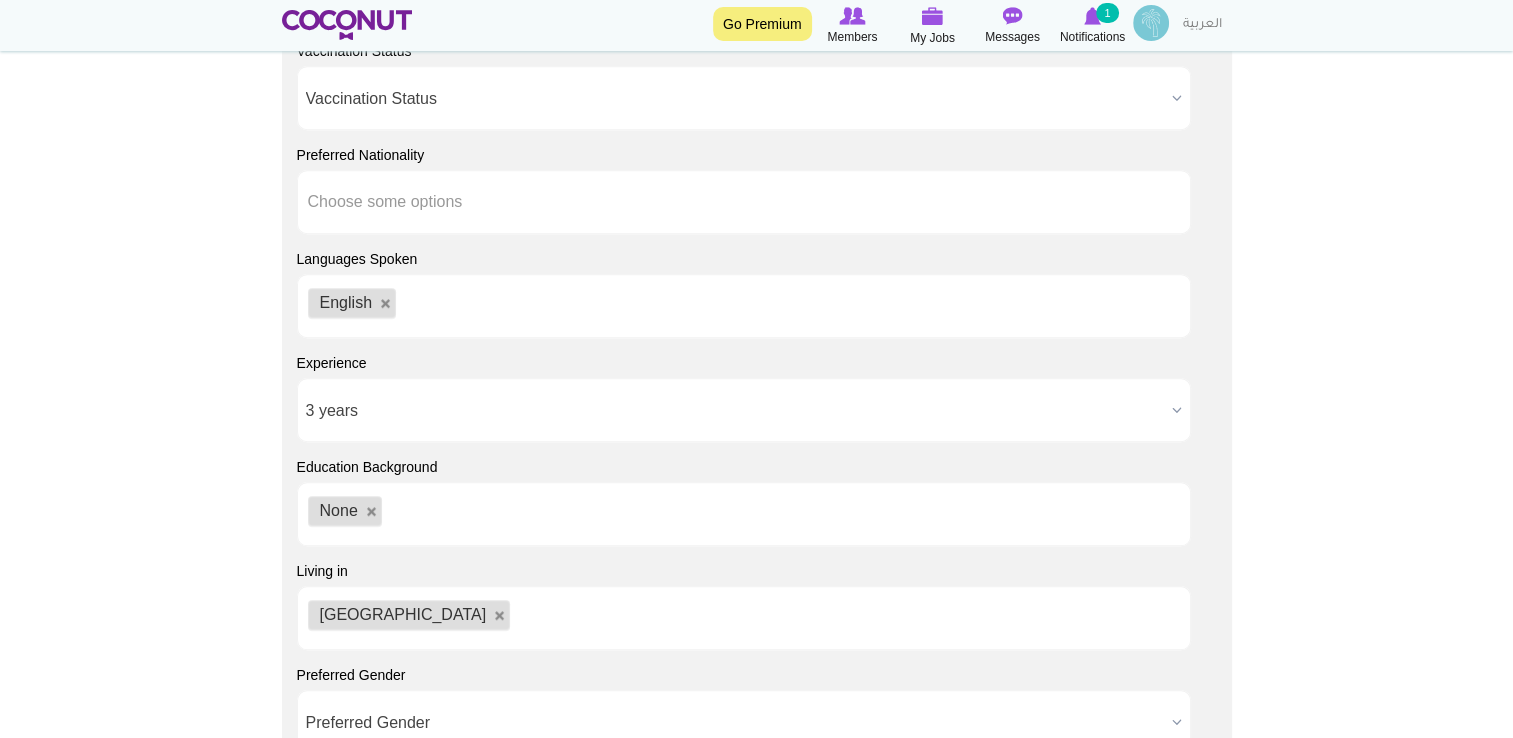scroll, scrollTop: 2020, scrollLeft: 0, axis: vertical 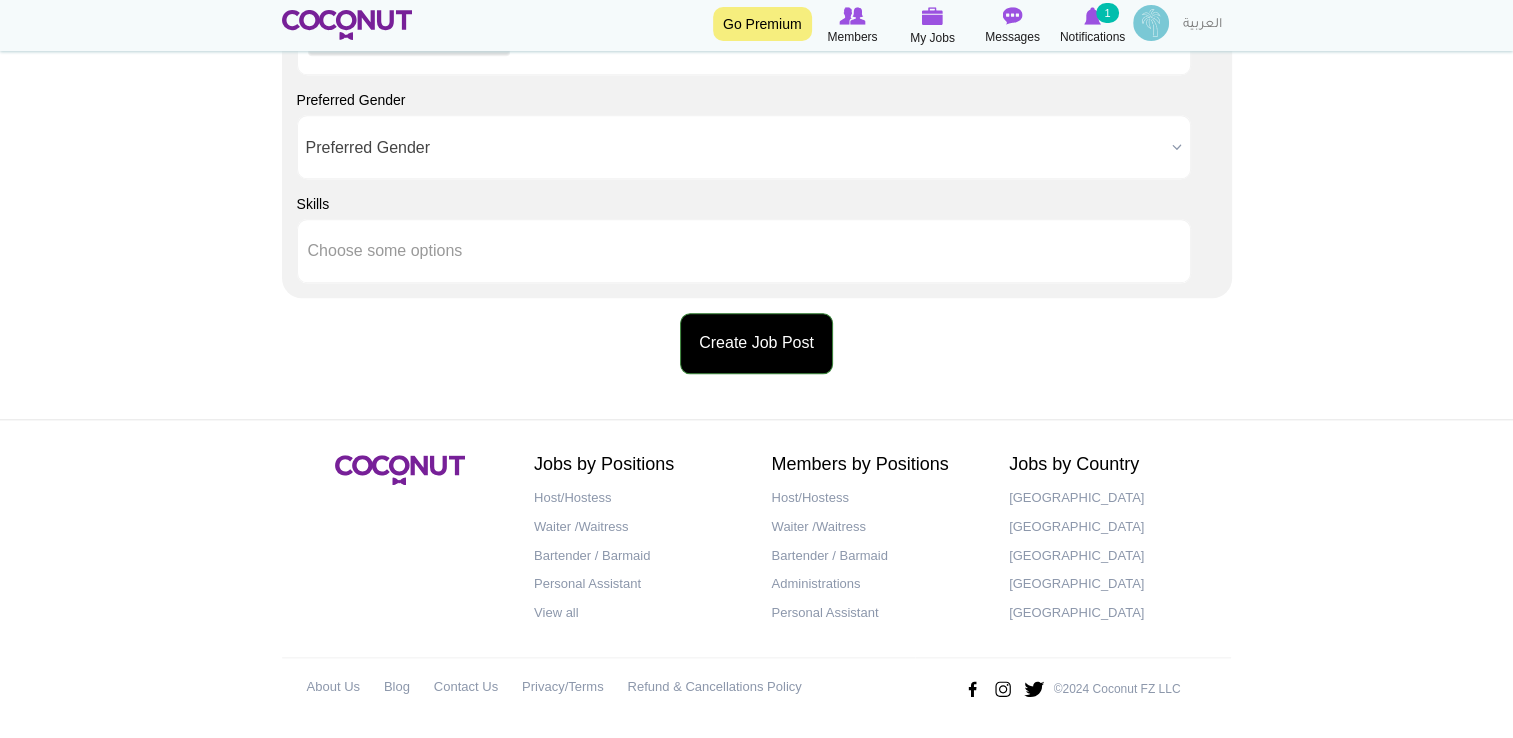 click on "Create Job Post" at bounding box center (756, 343) 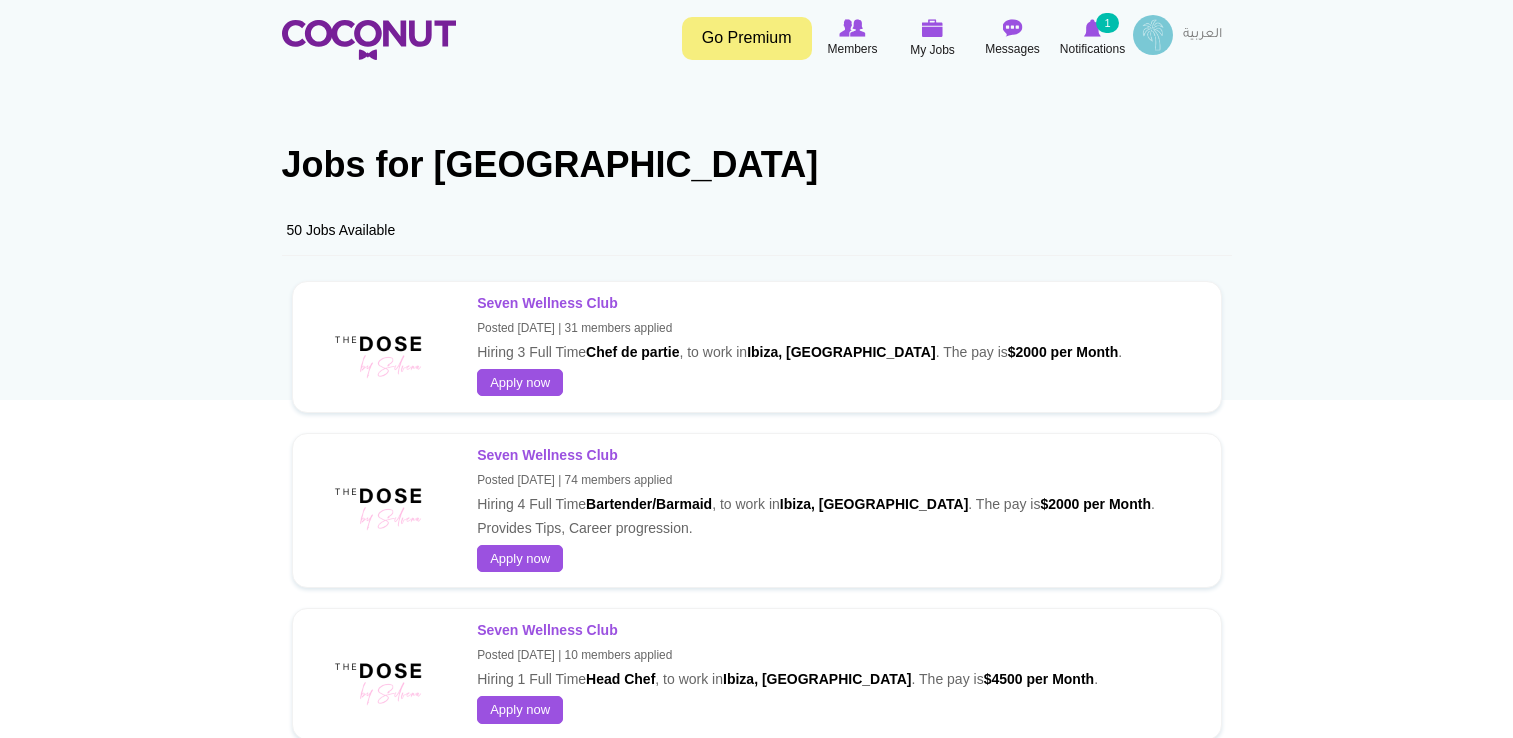 scroll, scrollTop: 0, scrollLeft: 0, axis: both 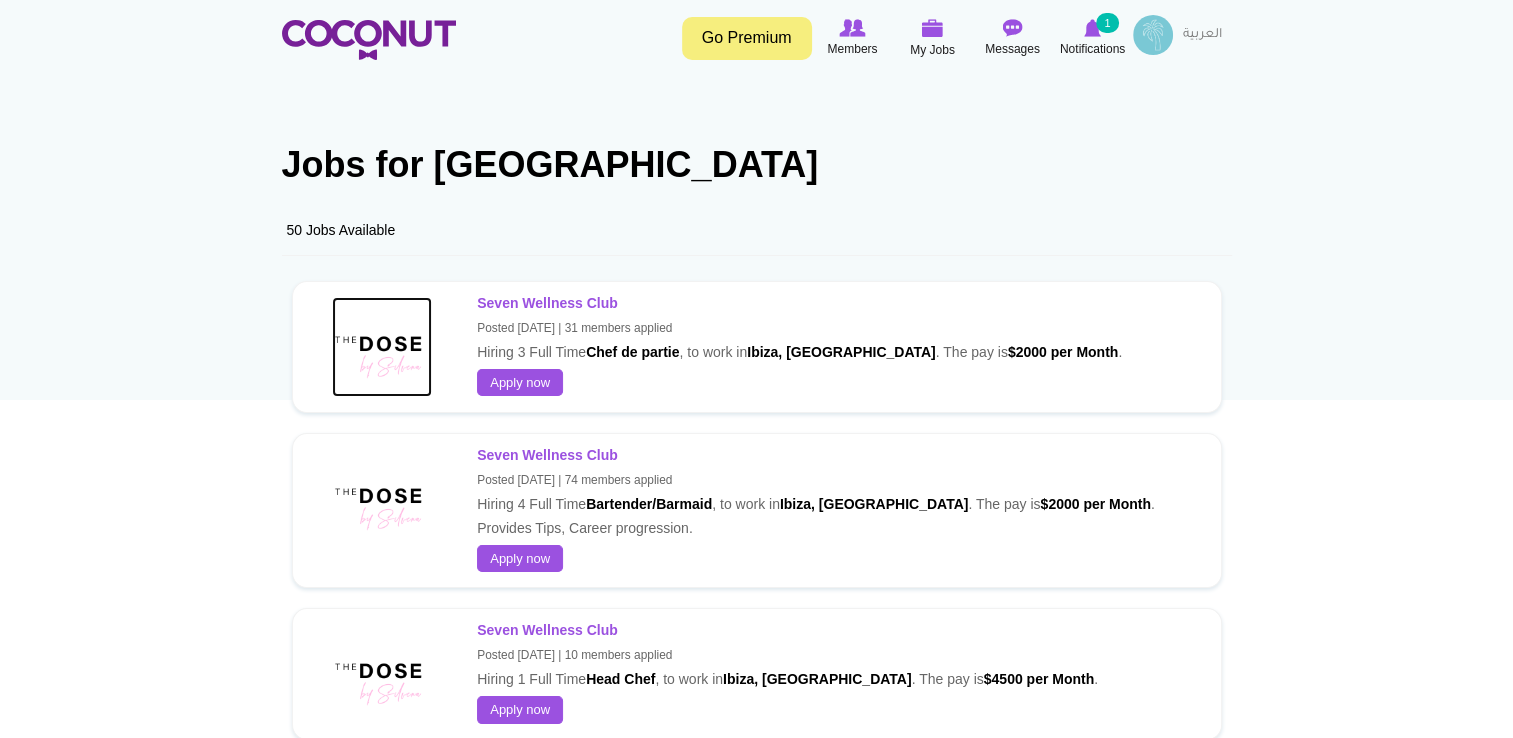 click at bounding box center [382, 347] 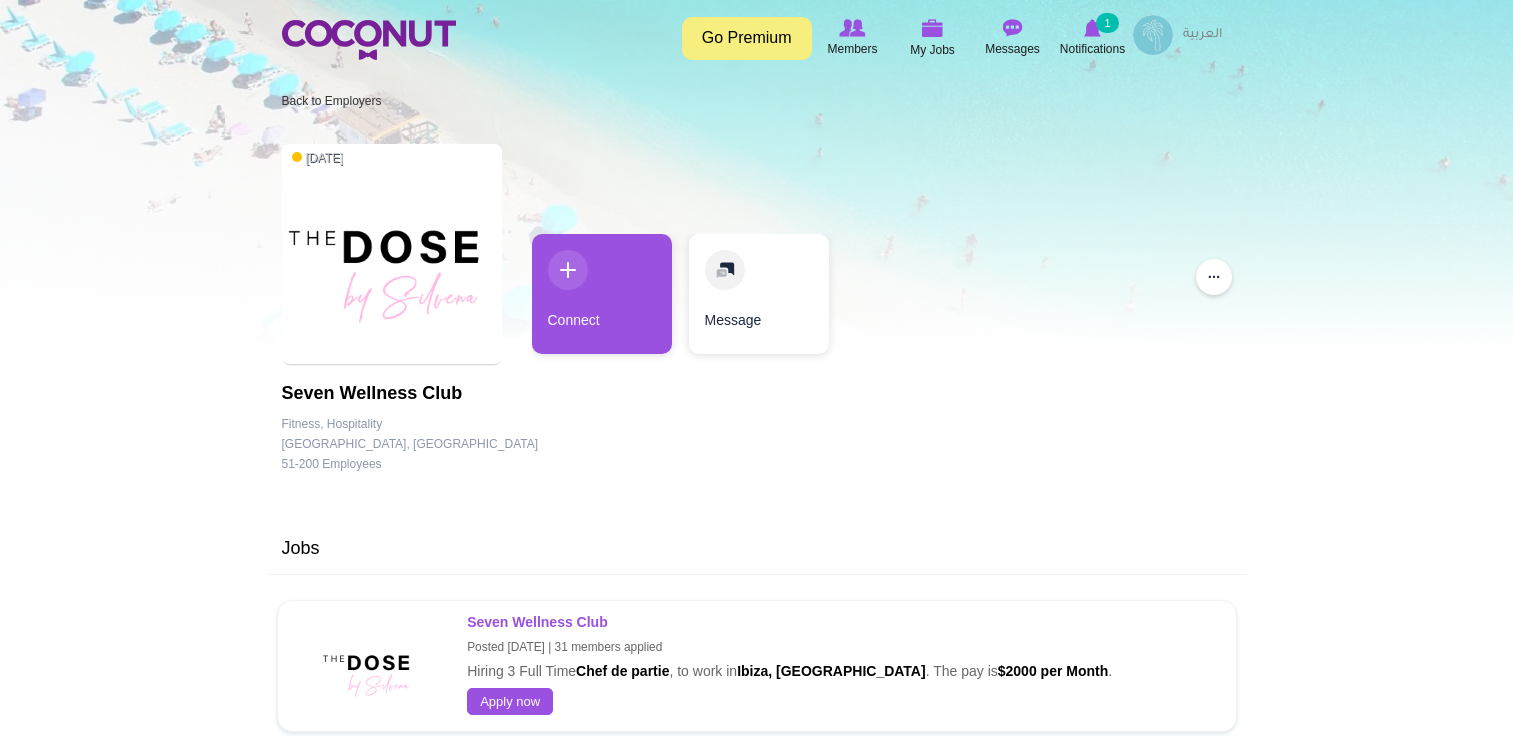 scroll, scrollTop: 0, scrollLeft: 0, axis: both 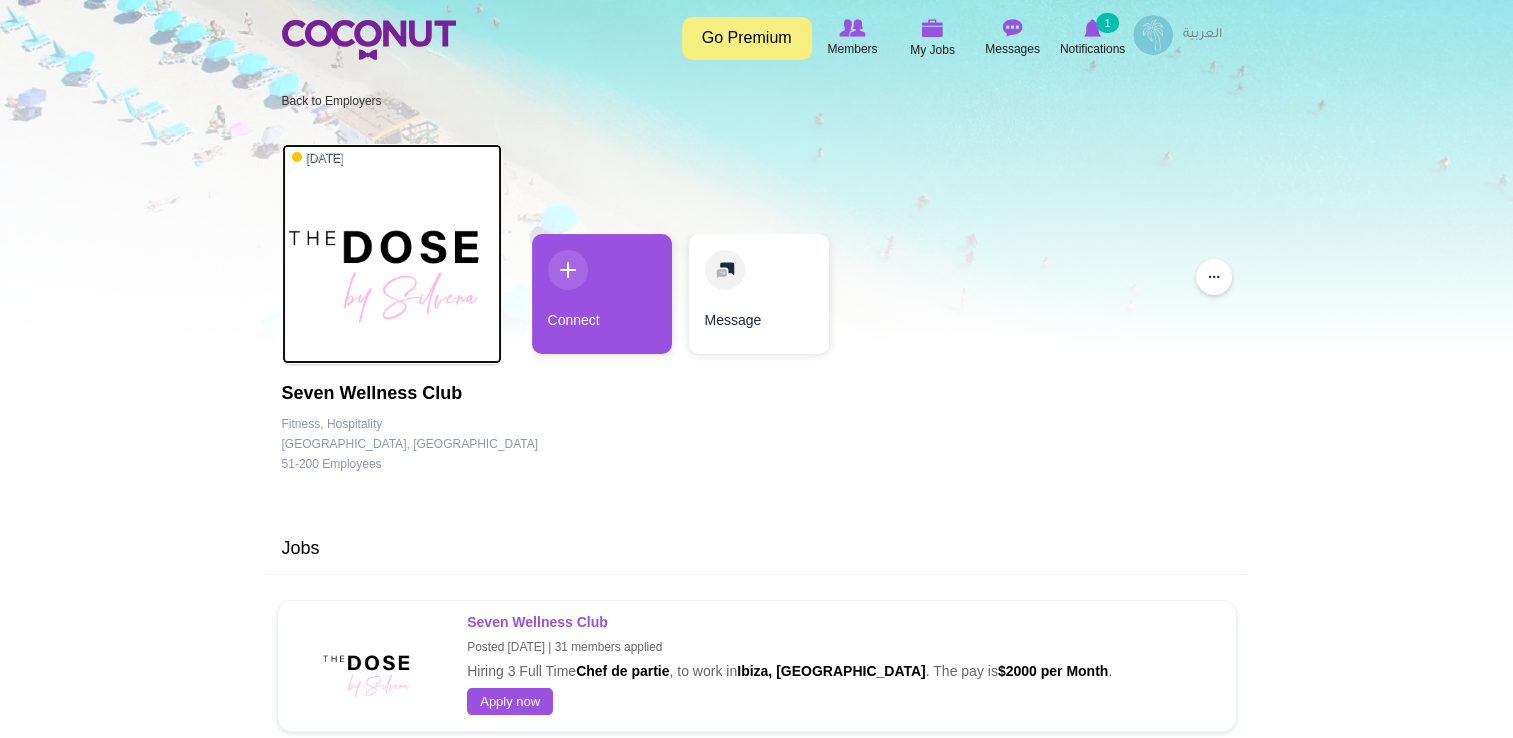 click at bounding box center (392, 254) 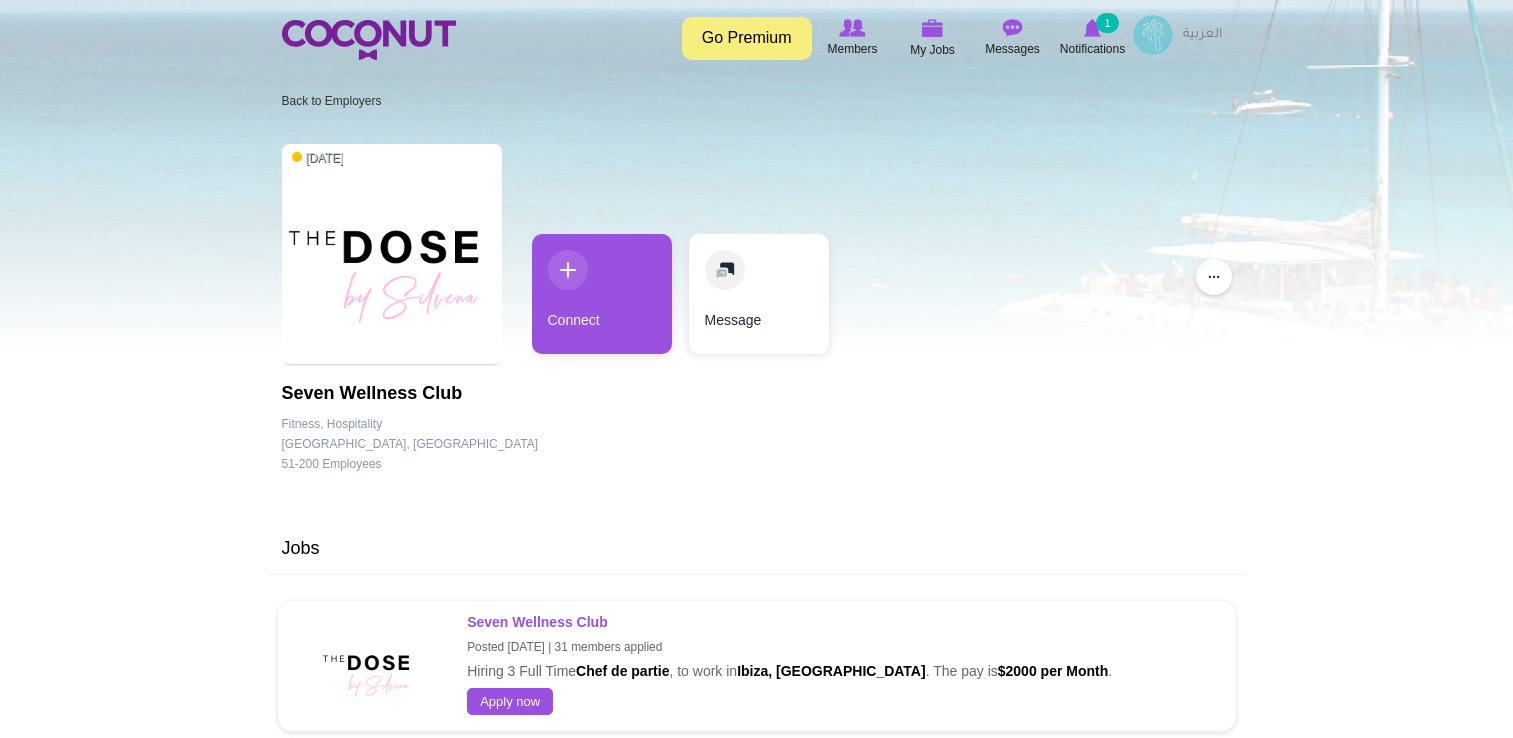 scroll, scrollTop: 0, scrollLeft: 0, axis: both 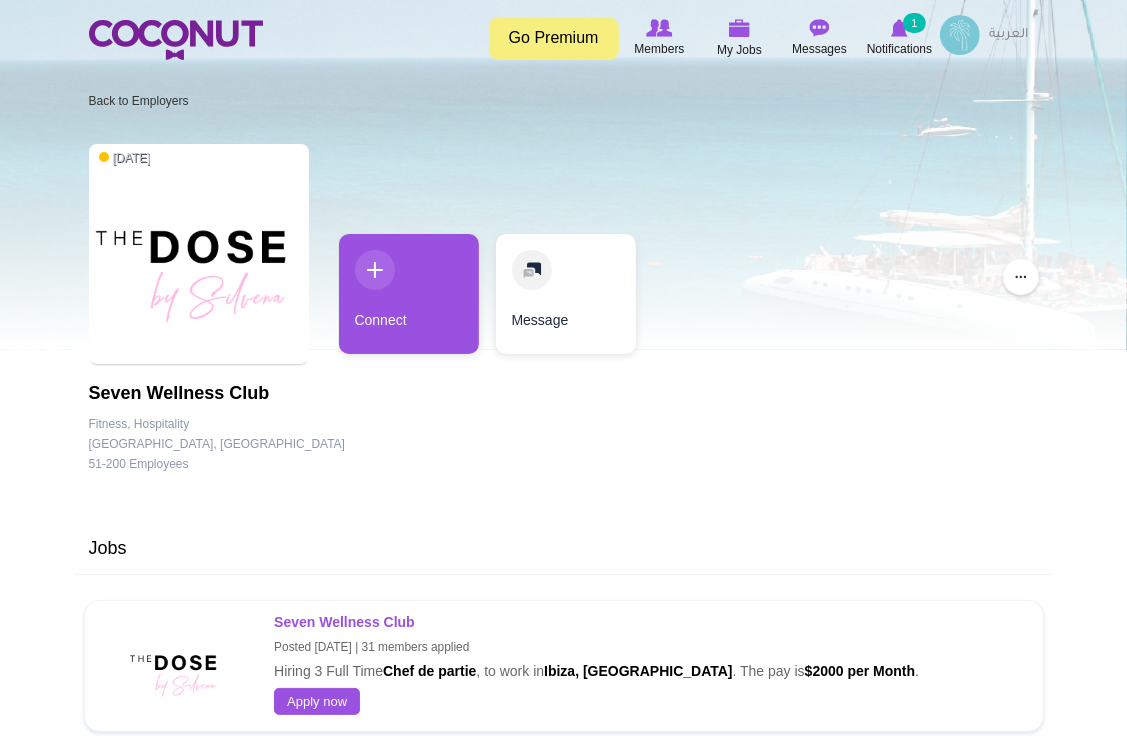 click on "1 month ago
Seven Wellness Club
Company Details
Fitness, Hospitality
Spain
United Arab Emirates
51-200 Employees
Connect
Message
...
Block User" at bounding box center [564, 314] 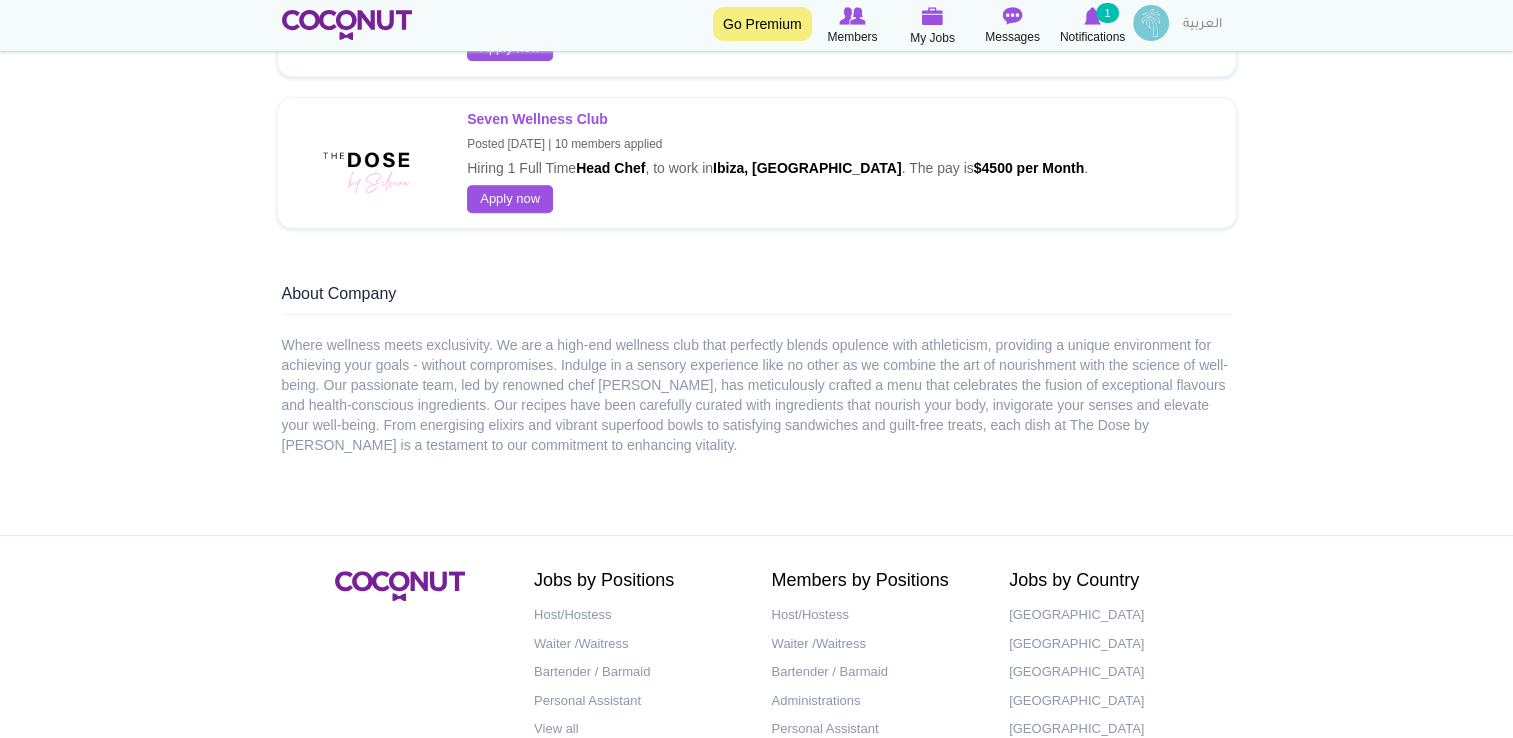 scroll, scrollTop: 947, scrollLeft: 0, axis: vertical 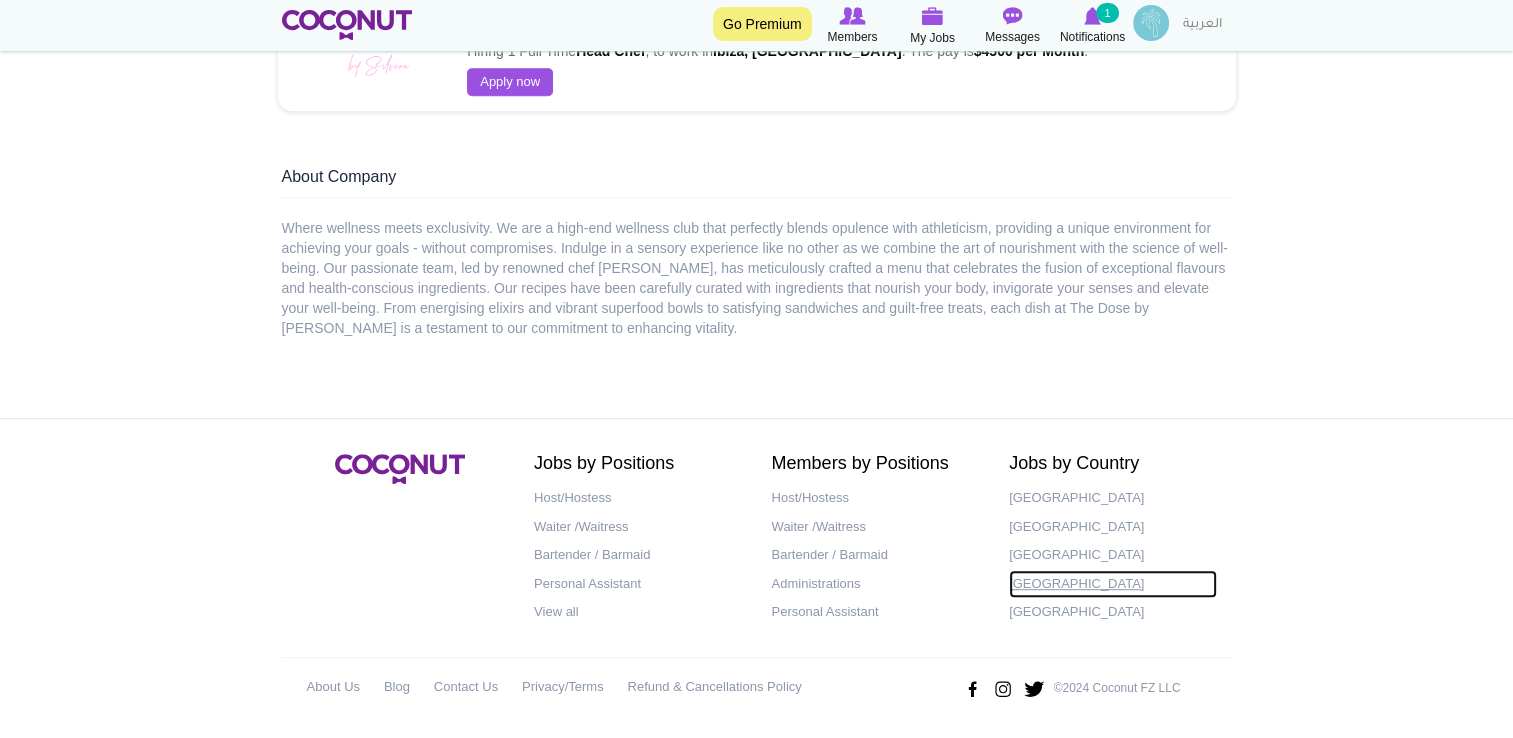 click on "[GEOGRAPHIC_DATA]" at bounding box center [1113, 584] 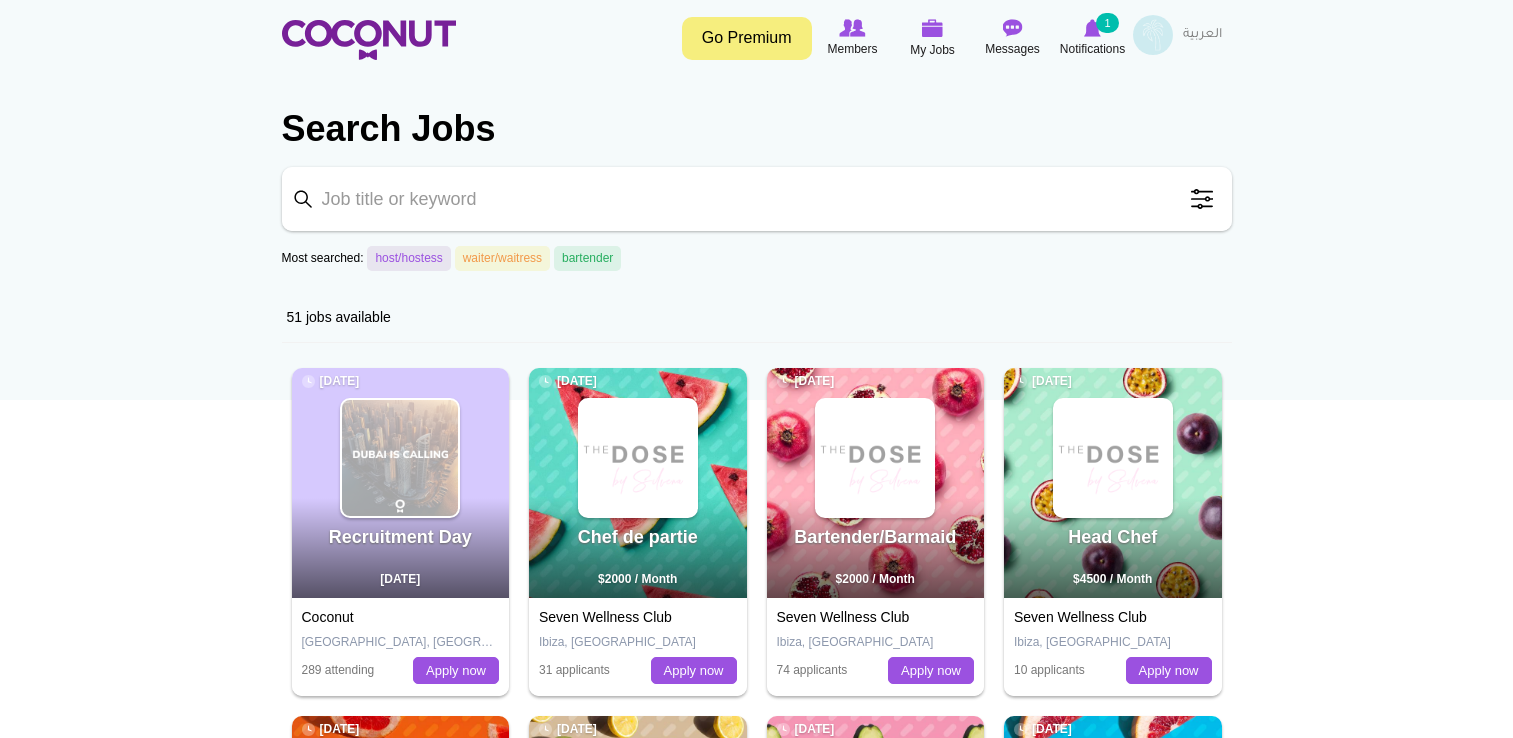 scroll, scrollTop: 0, scrollLeft: 0, axis: both 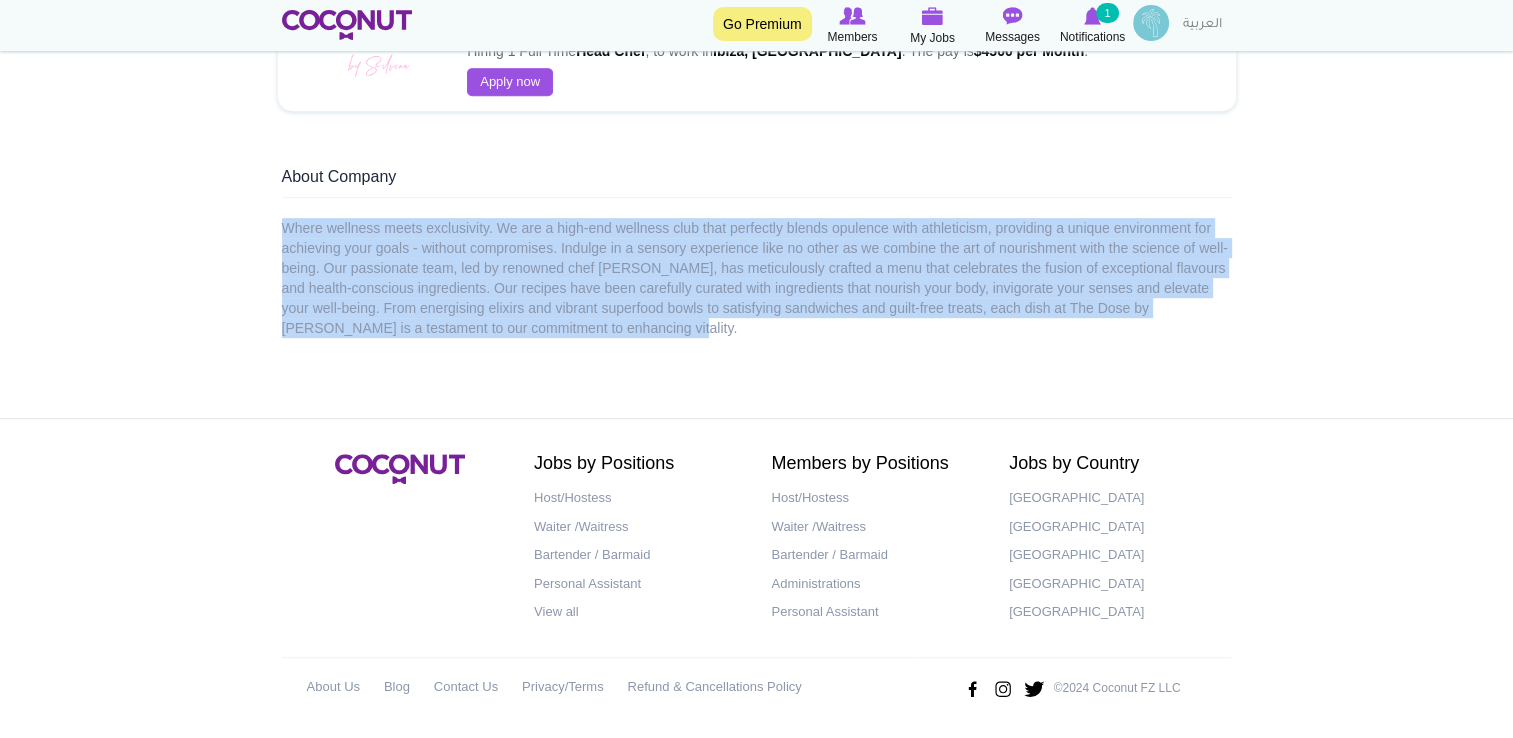 drag, startPoint x: 285, startPoint y: 222, endPoint x: 614, endPoint y: 318, distance: 342.72 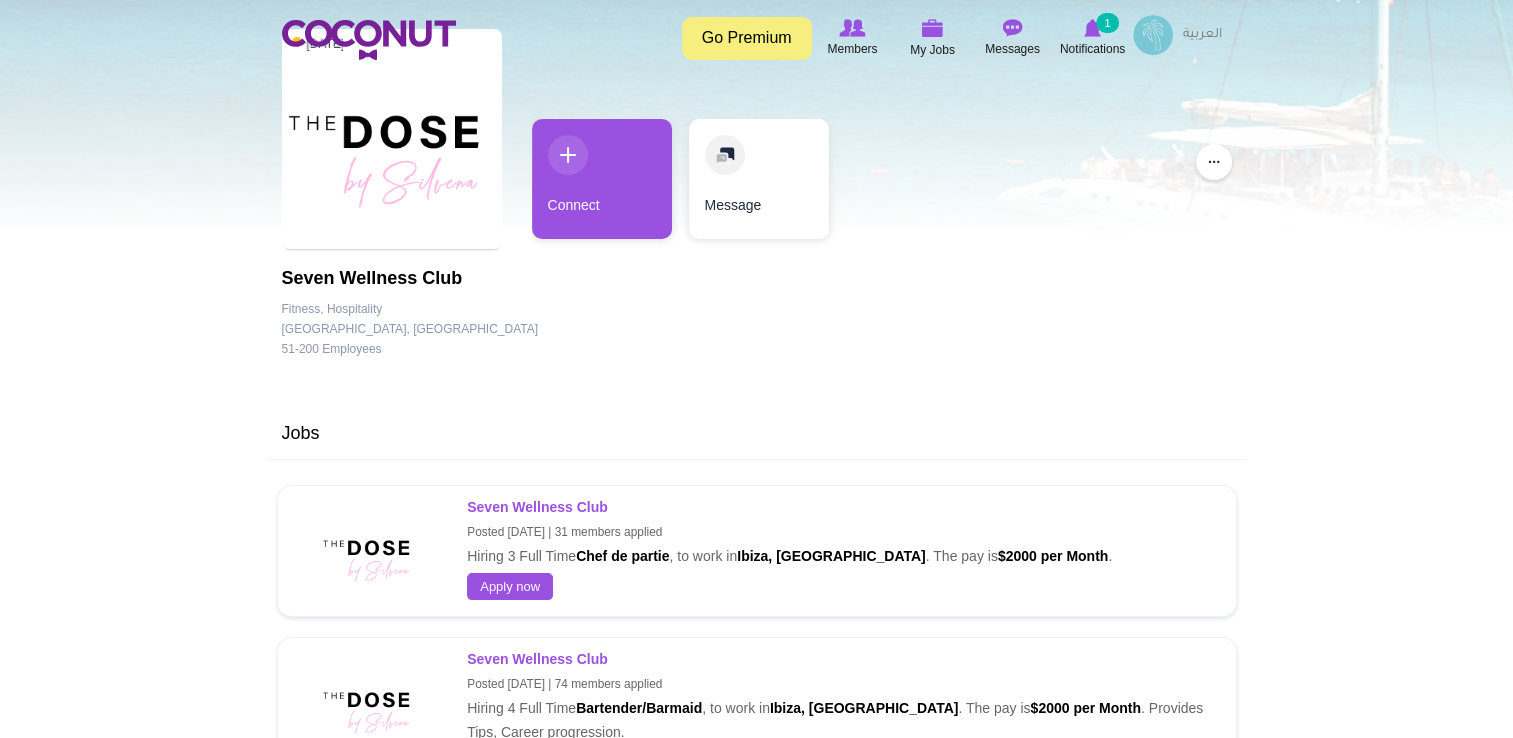 scroll, scrollTop: 0, scrollLeft: 0, axis: both 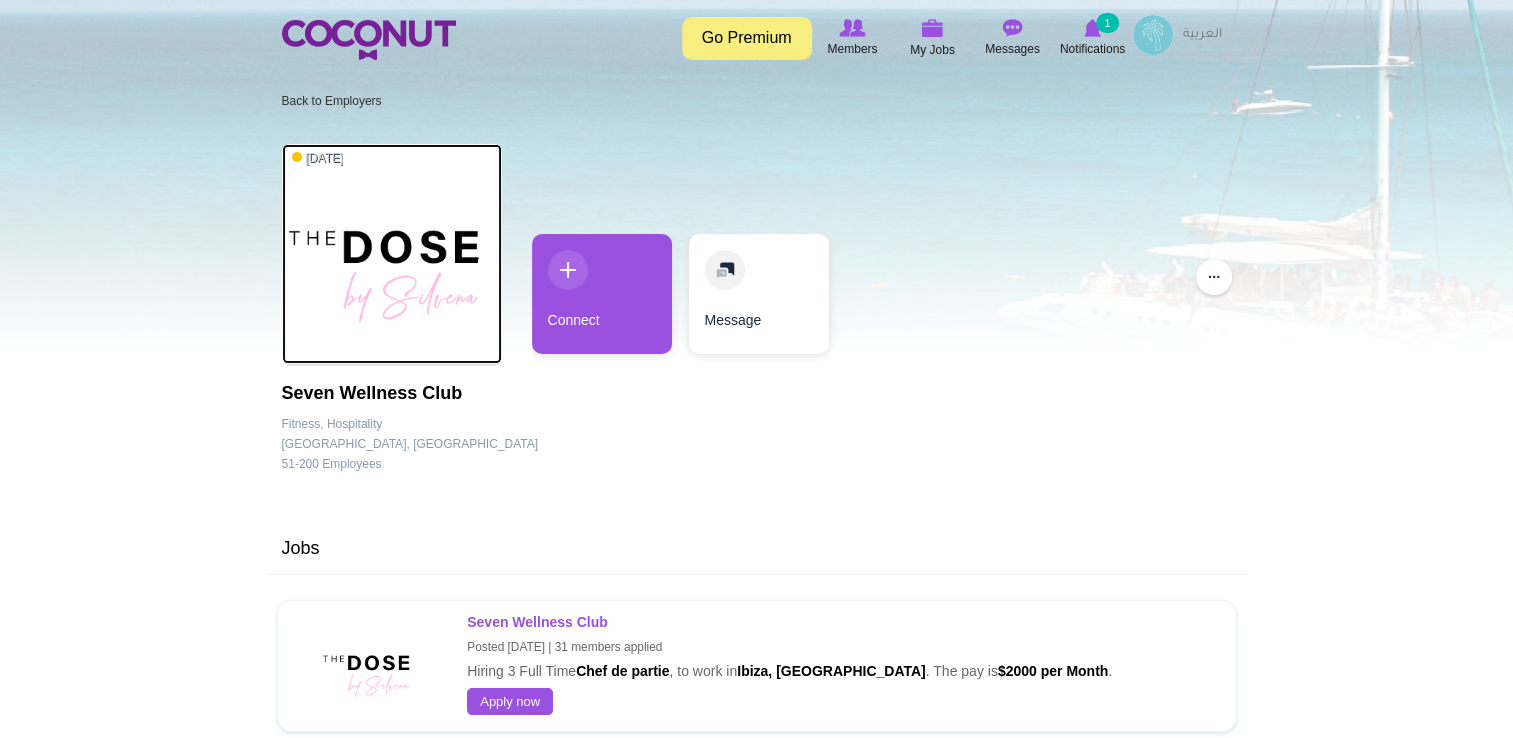 click at bounding box center (392, 254) 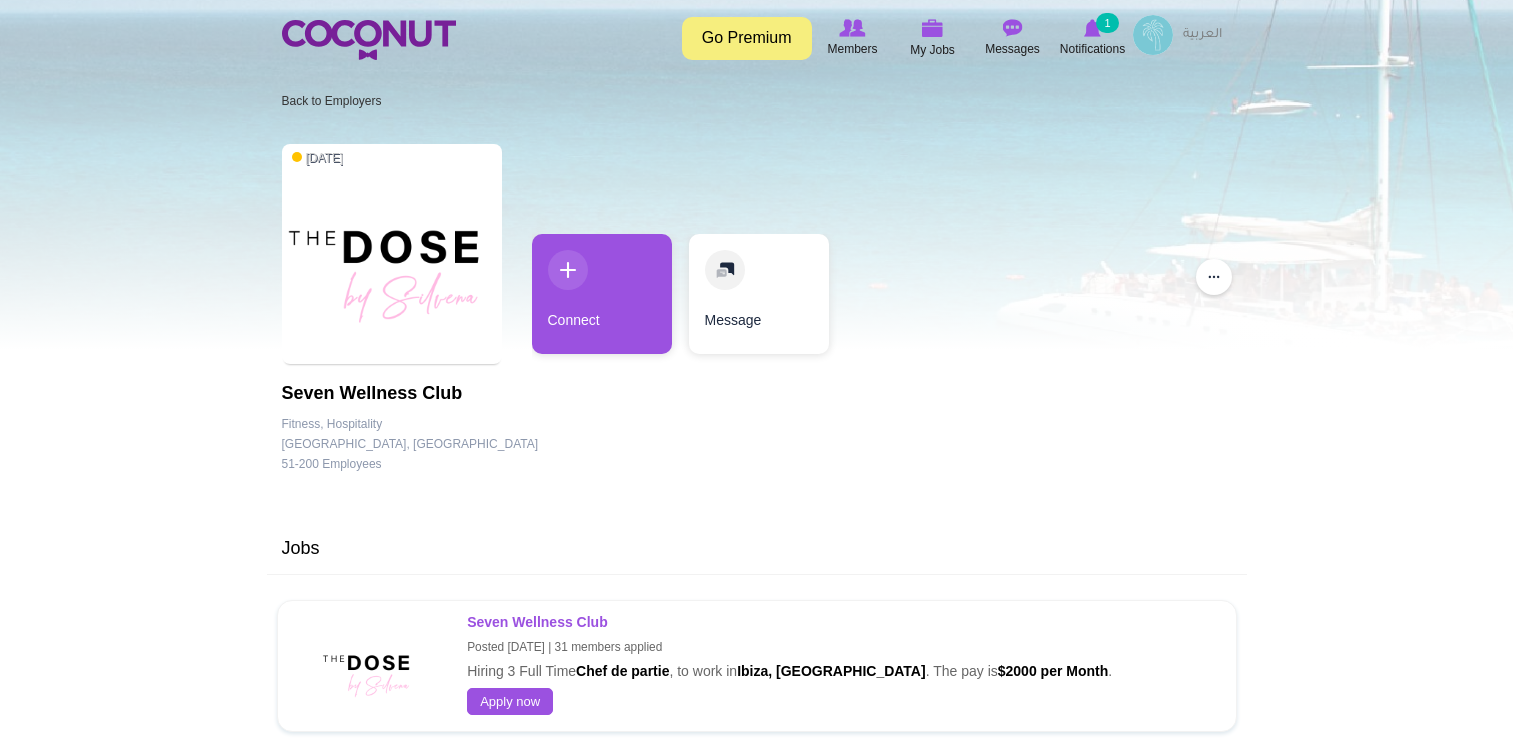 scroll, scrollTop: 0, scrollLeft: 0, axis: both 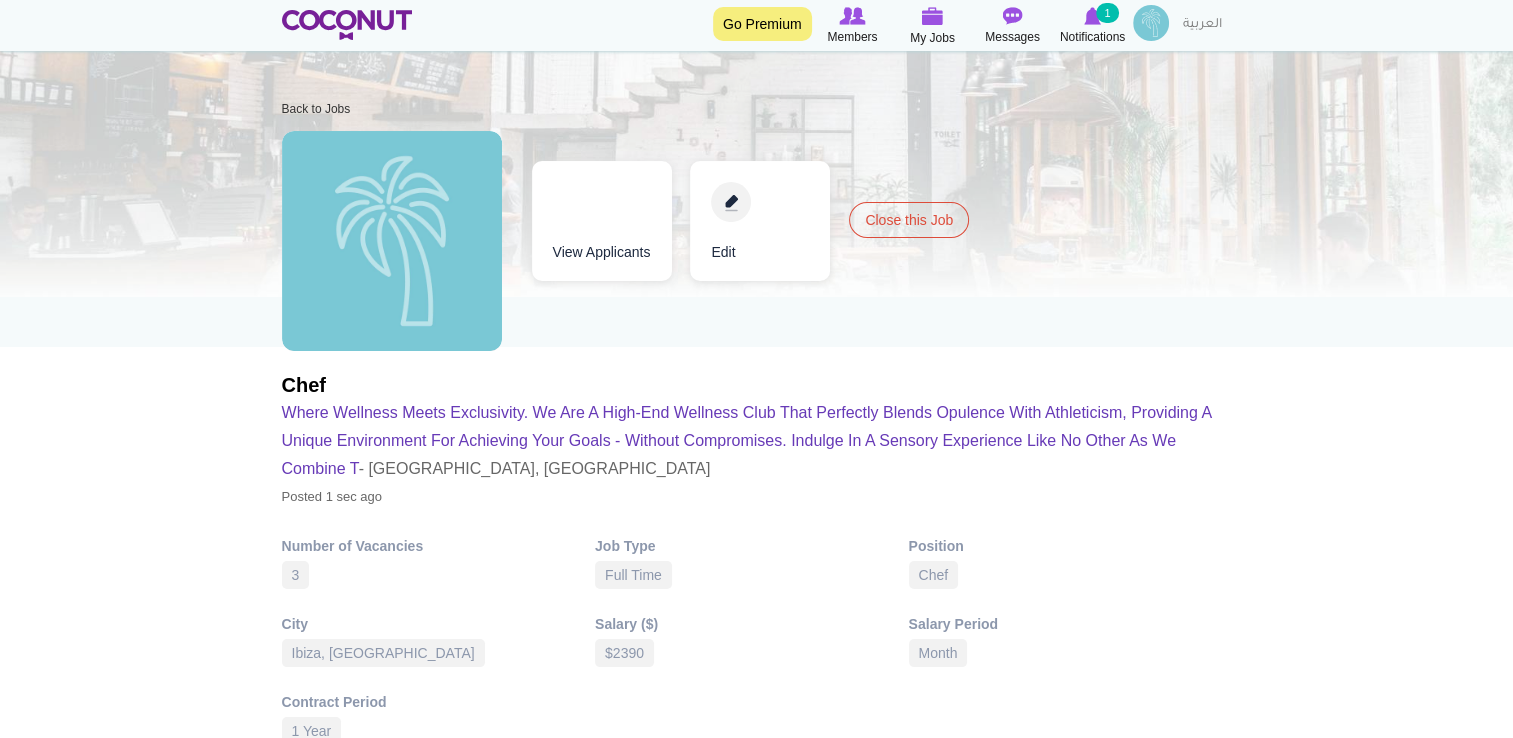 click on "Edit" at bounding box center (760, 221) 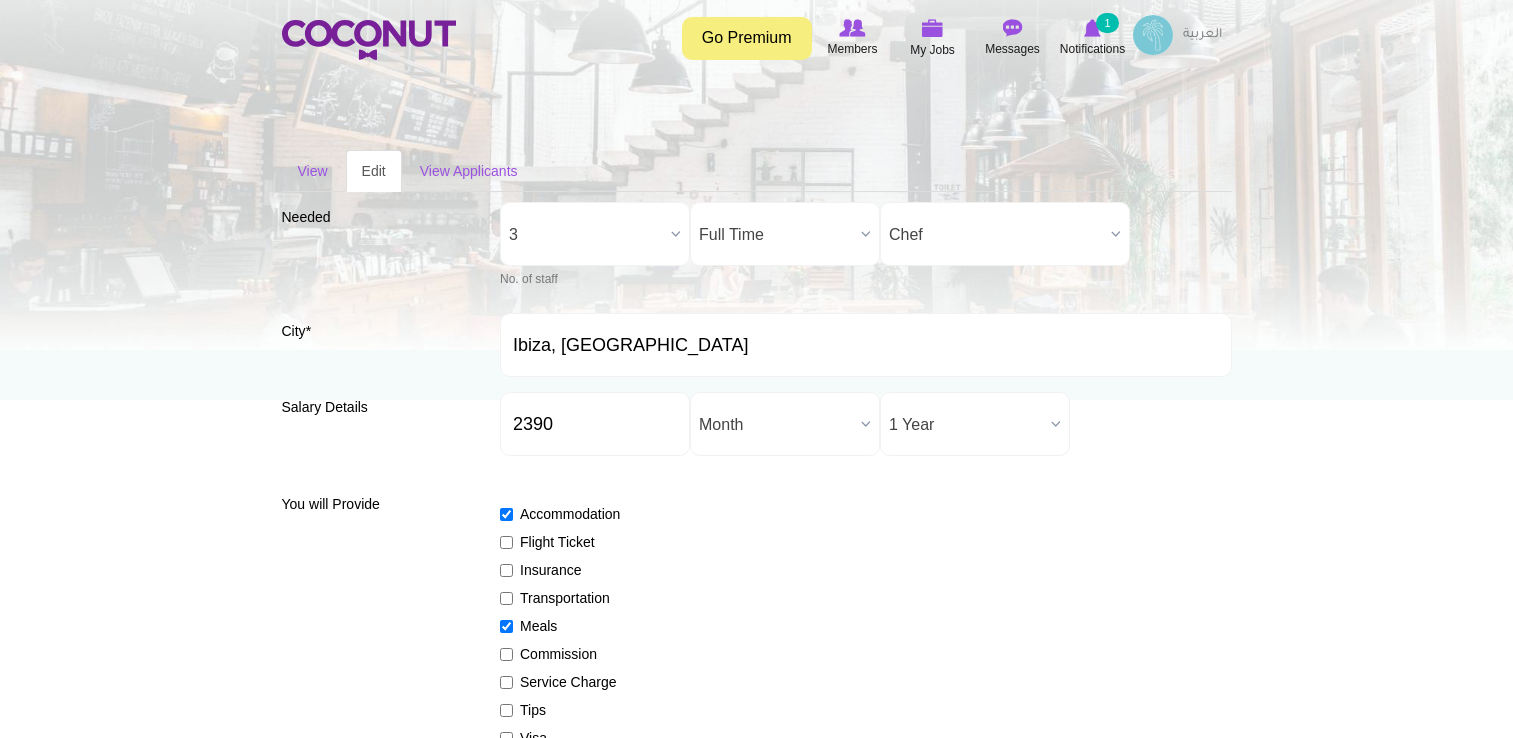 scroll, scrollTop: 0, scrollLeft: 0, axis: both 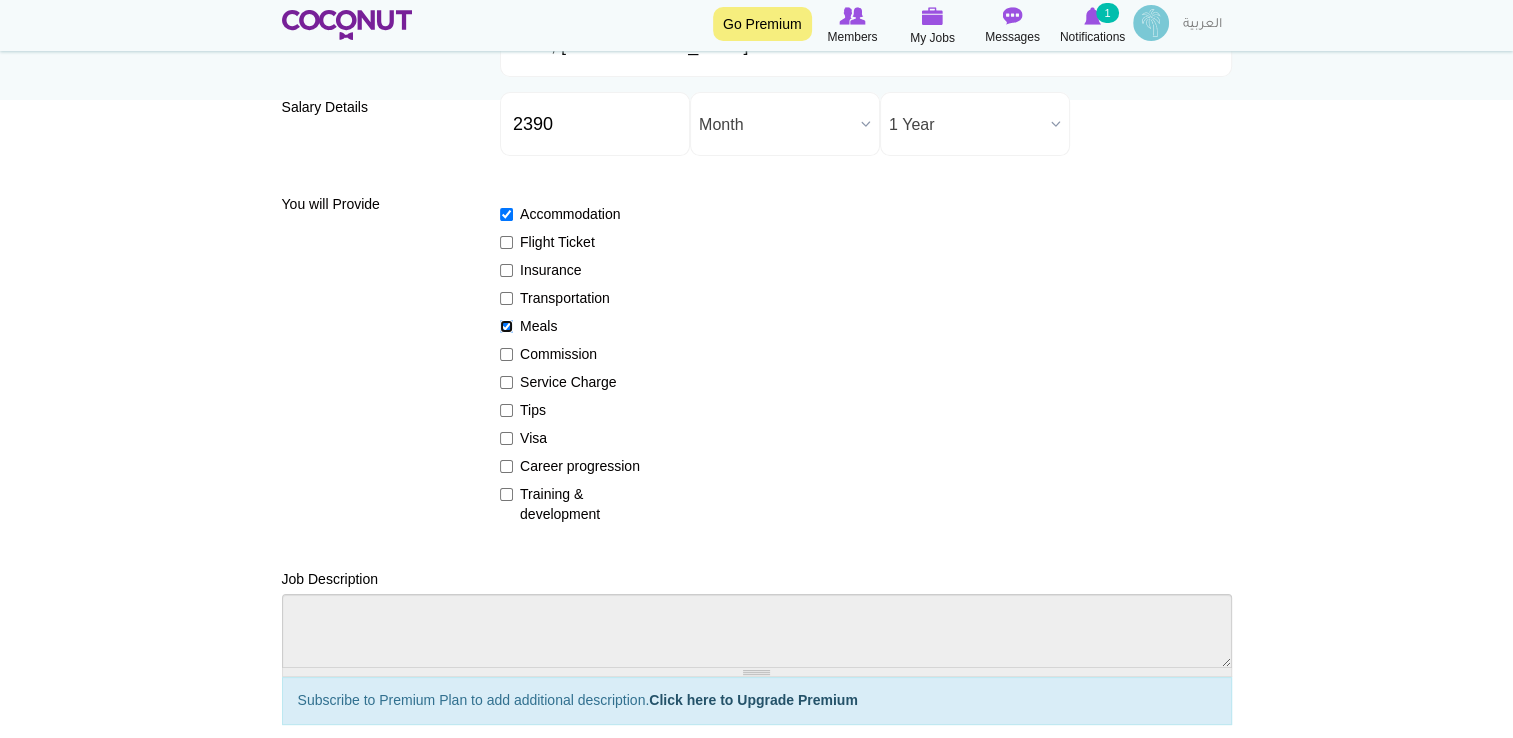 click on "Meals" at bounding box center [506, 326] 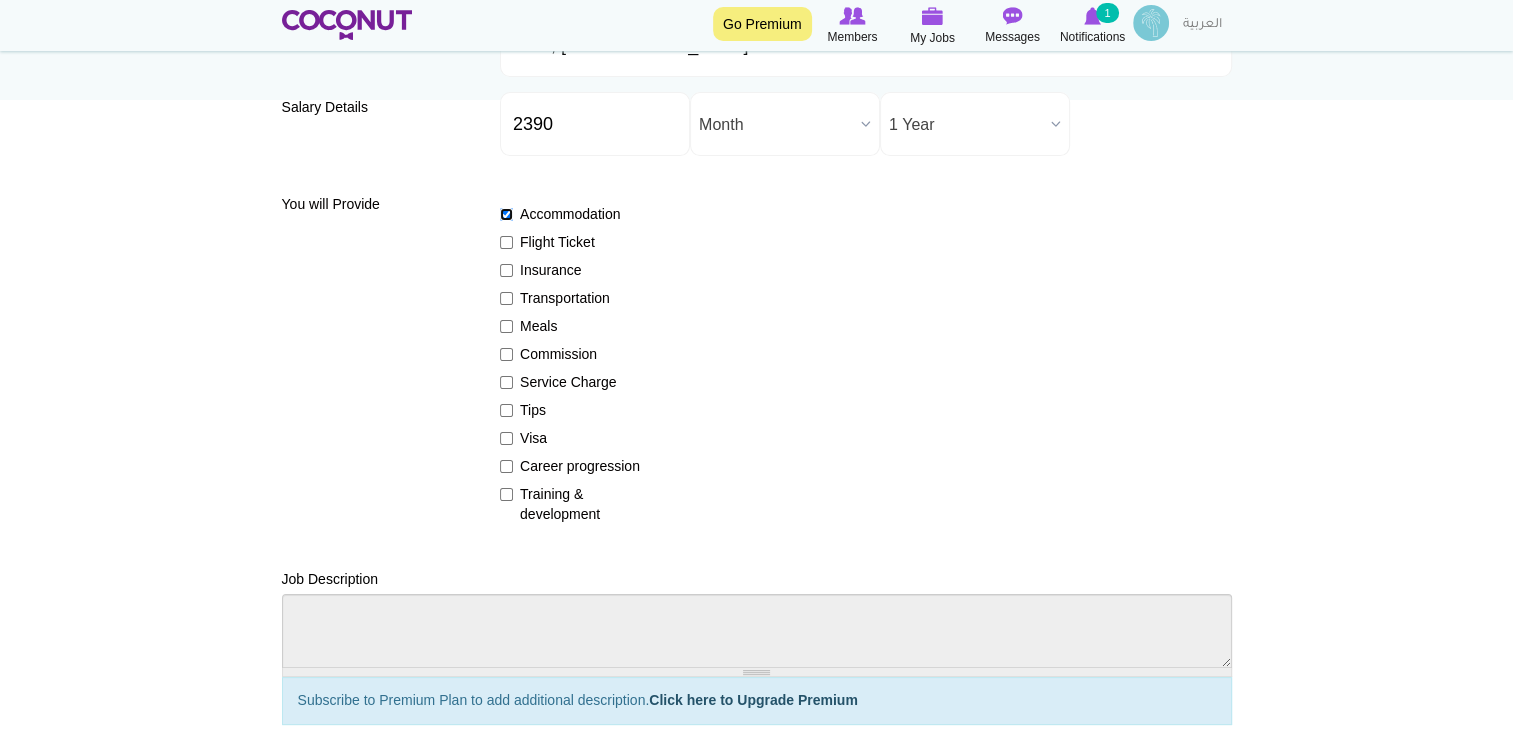 click on "Accommodation" at bounding box center (506, 214) 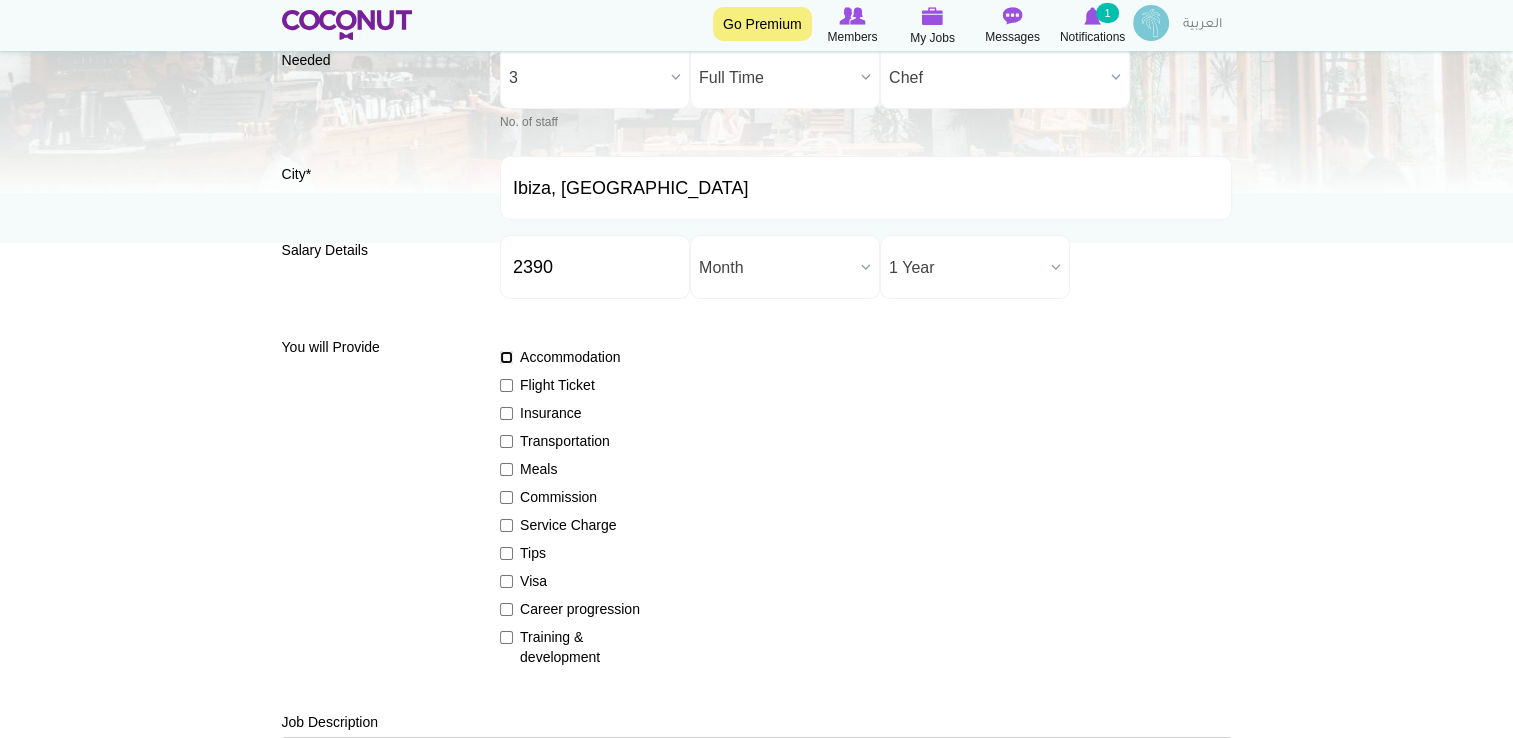 scroll, scrollTop: 0, scrollLeft: 0, axis: both 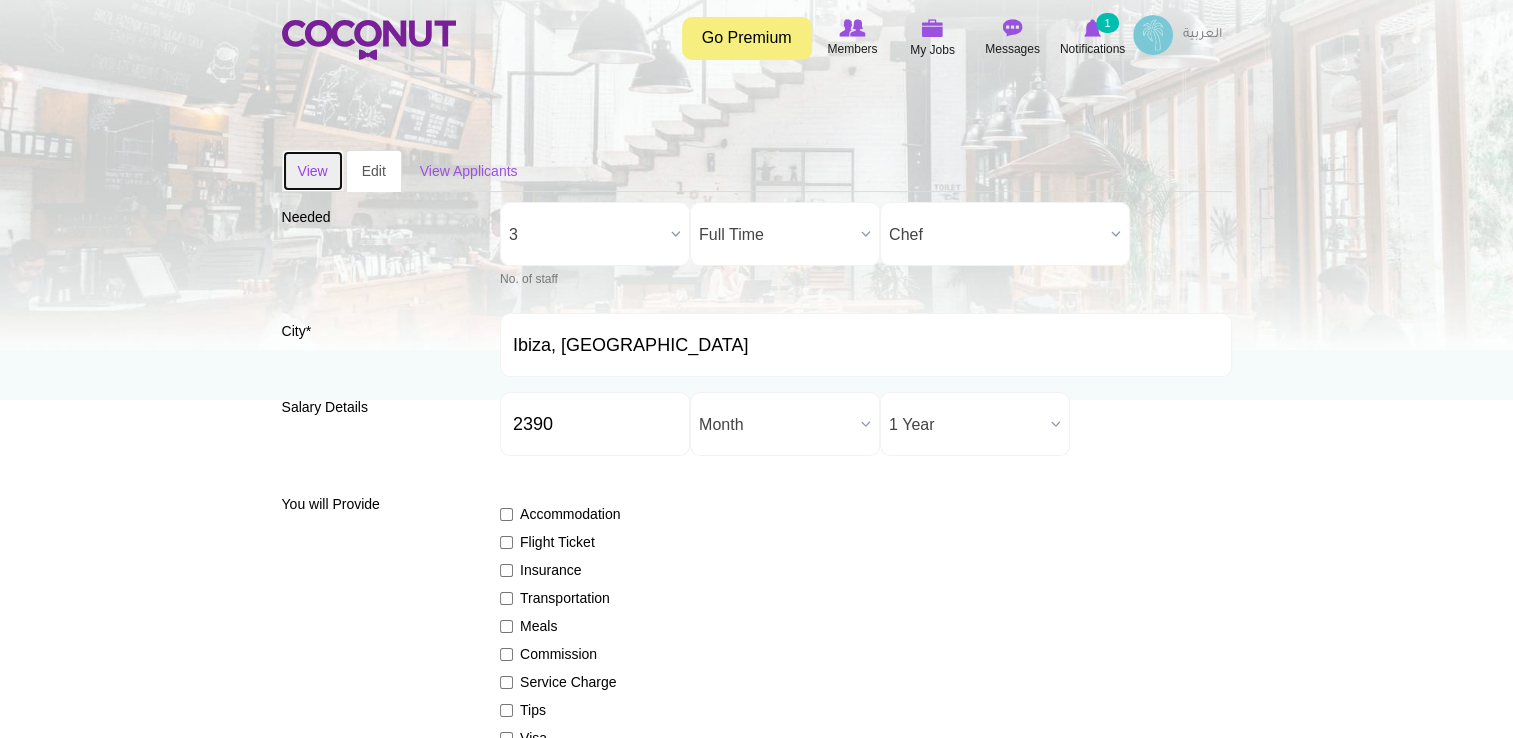 click on "View" at bounding box center [313, 171] 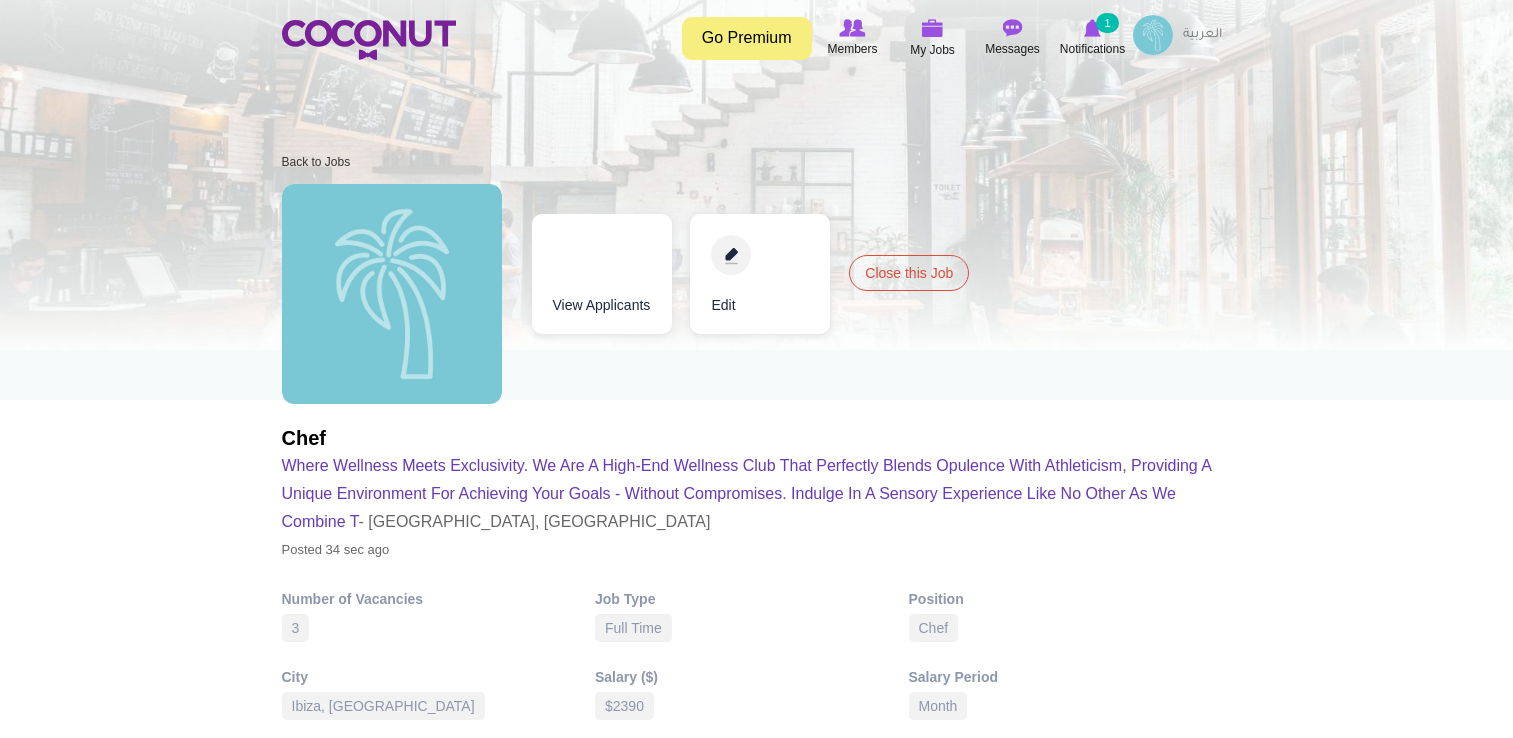 scroll, scrollTop: 0, scrollLeft: 0, axis: both 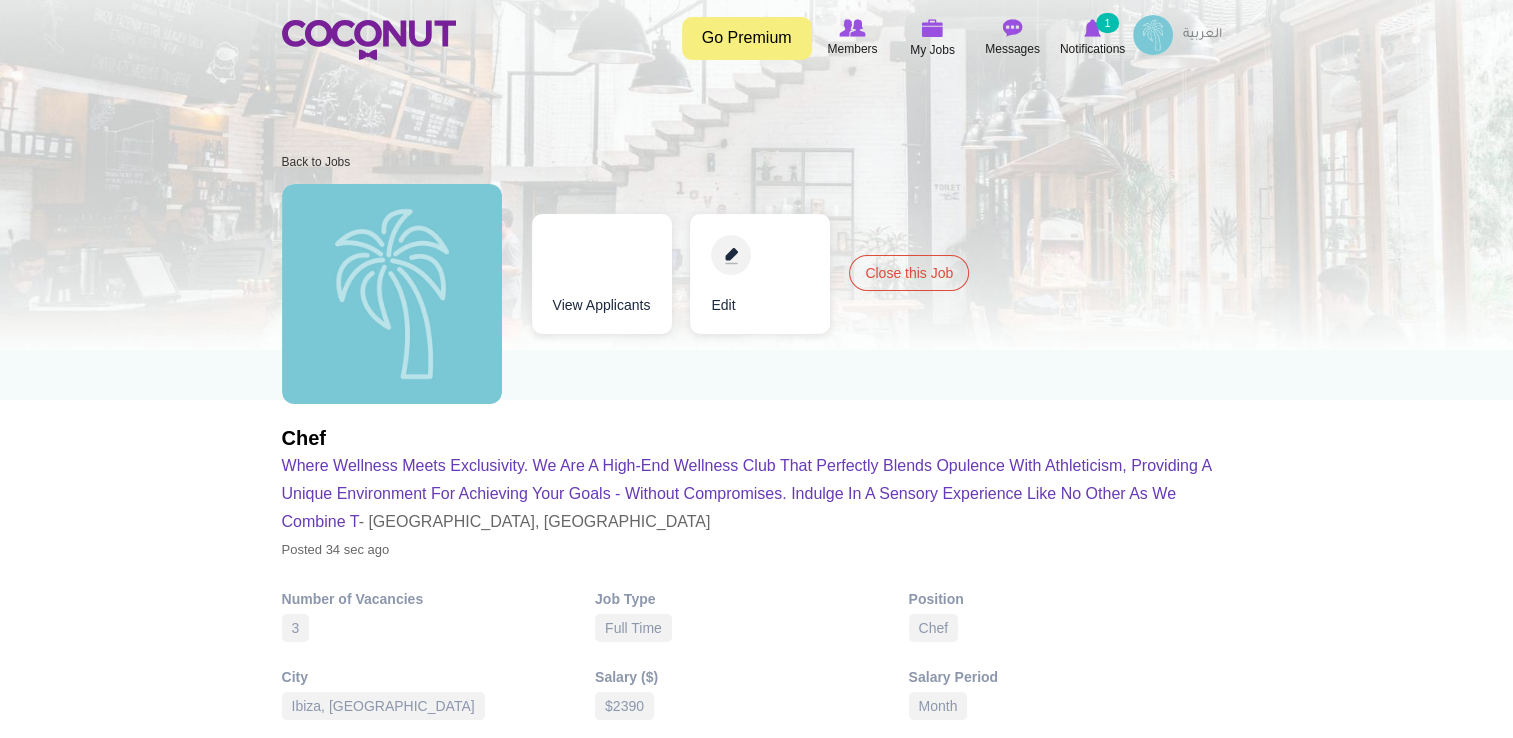 click on "Edit" at bounding box center [760, 274] 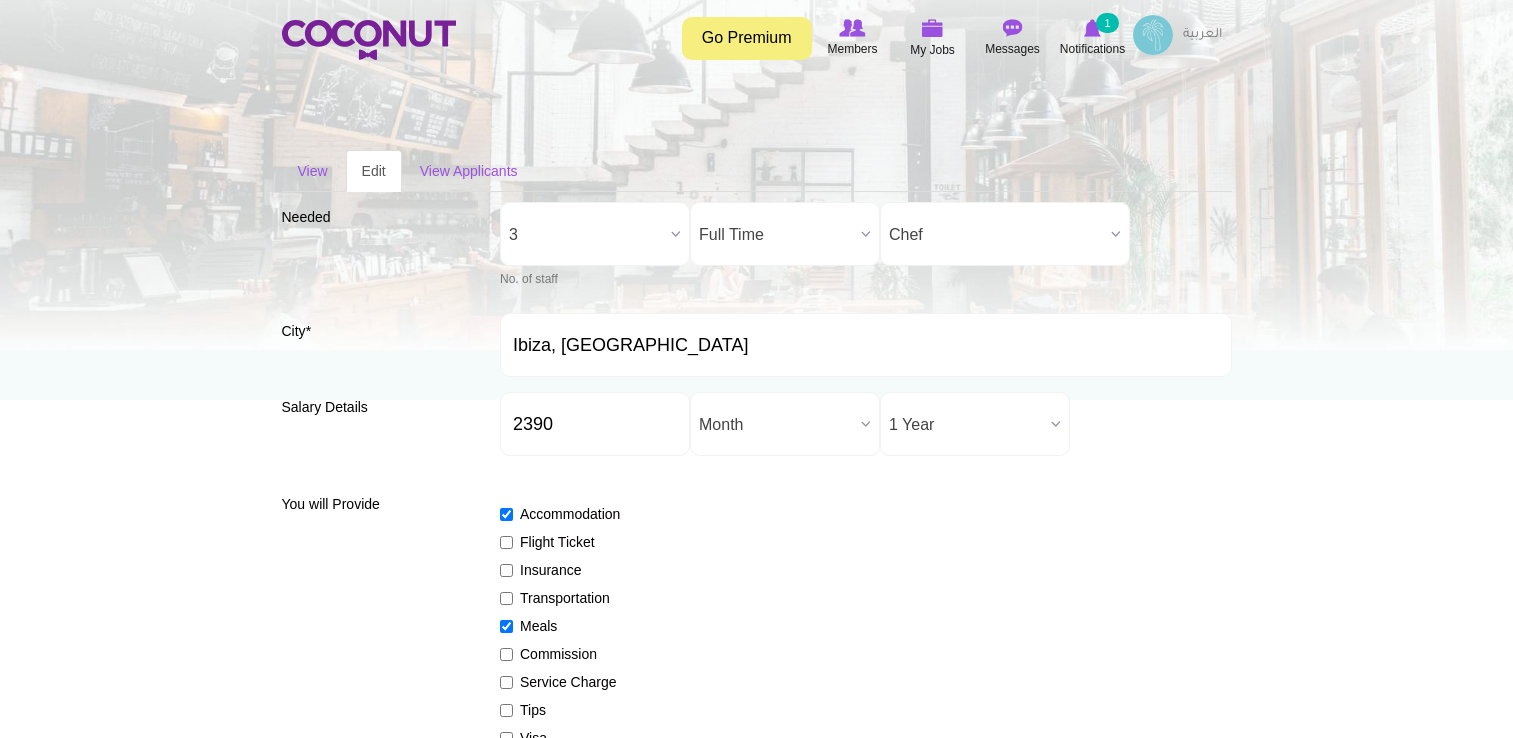 scroll, scrollTop: 0, scrollLeft: 0, axis: both 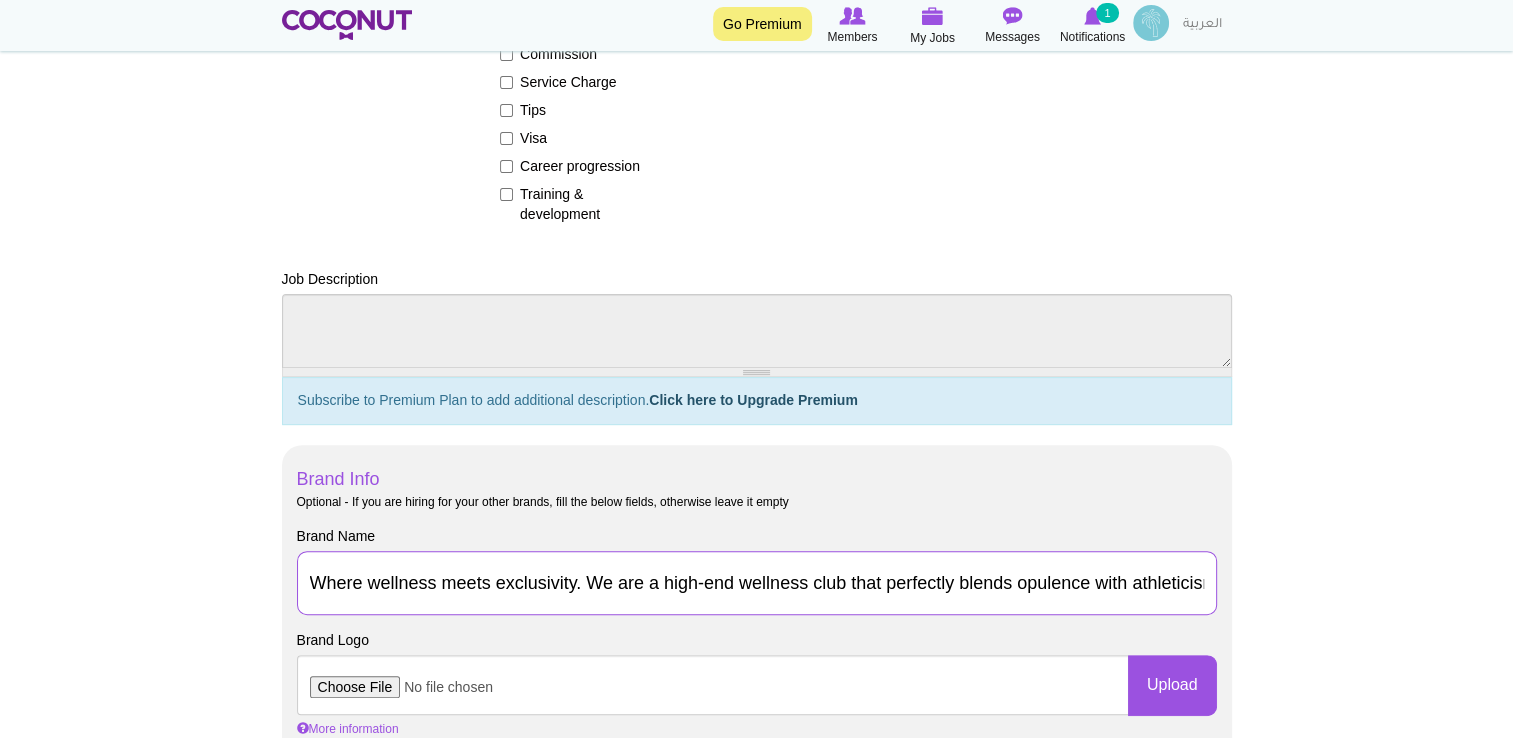 click on "Where wellness meets exclusivity. We are a high-end wellness club that perfectly blends opulence with athleticism, providing a unique environment for achieving your goals - without compromises. Indulge in a sensory experience like no other as we combine t" at bounding box center [757, 583] 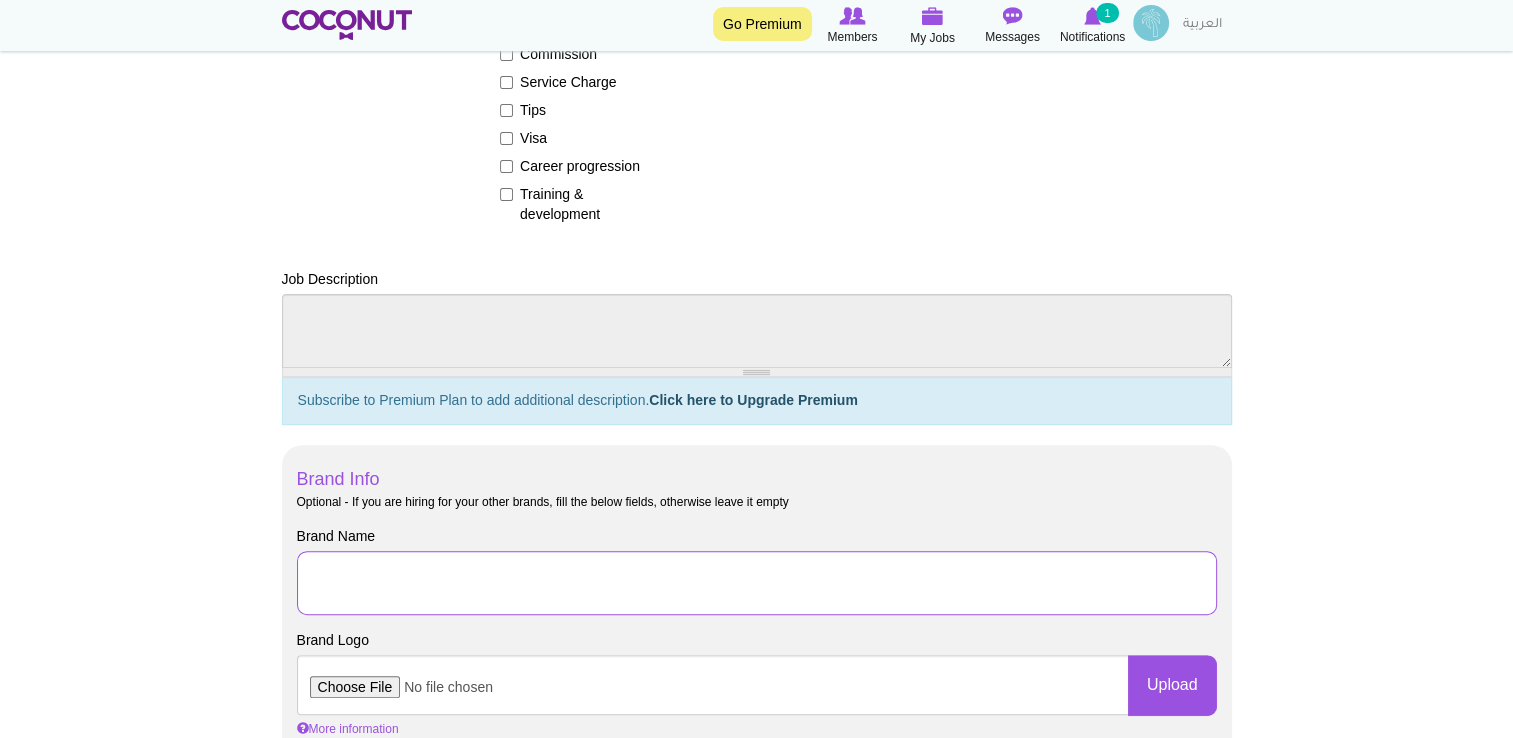 type 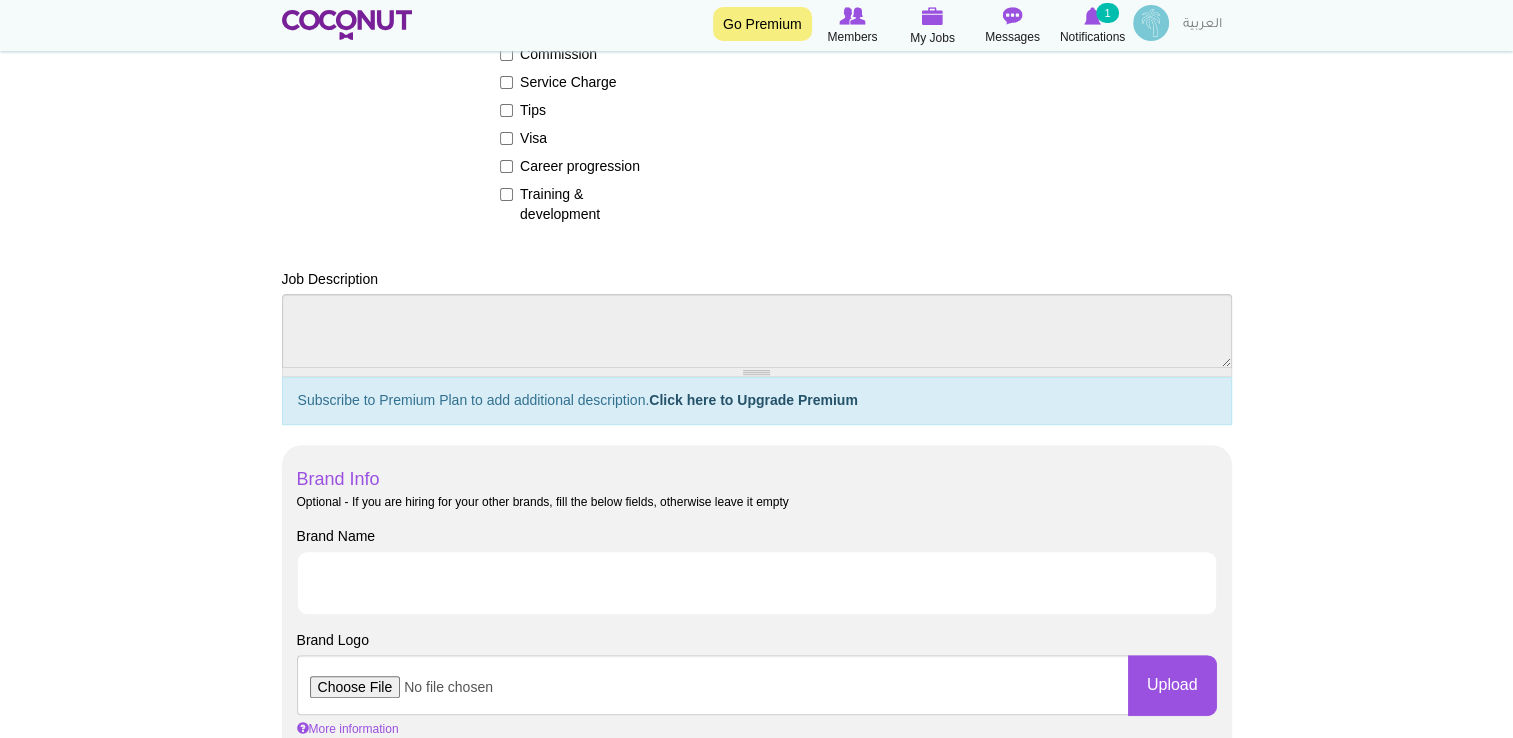 click on "Toggle navigation
Go Premium
Members
My Jobs
Post a Job
Messages
Notifications
1
SEVEN Wellness Club" at bounding box center [756, 774] 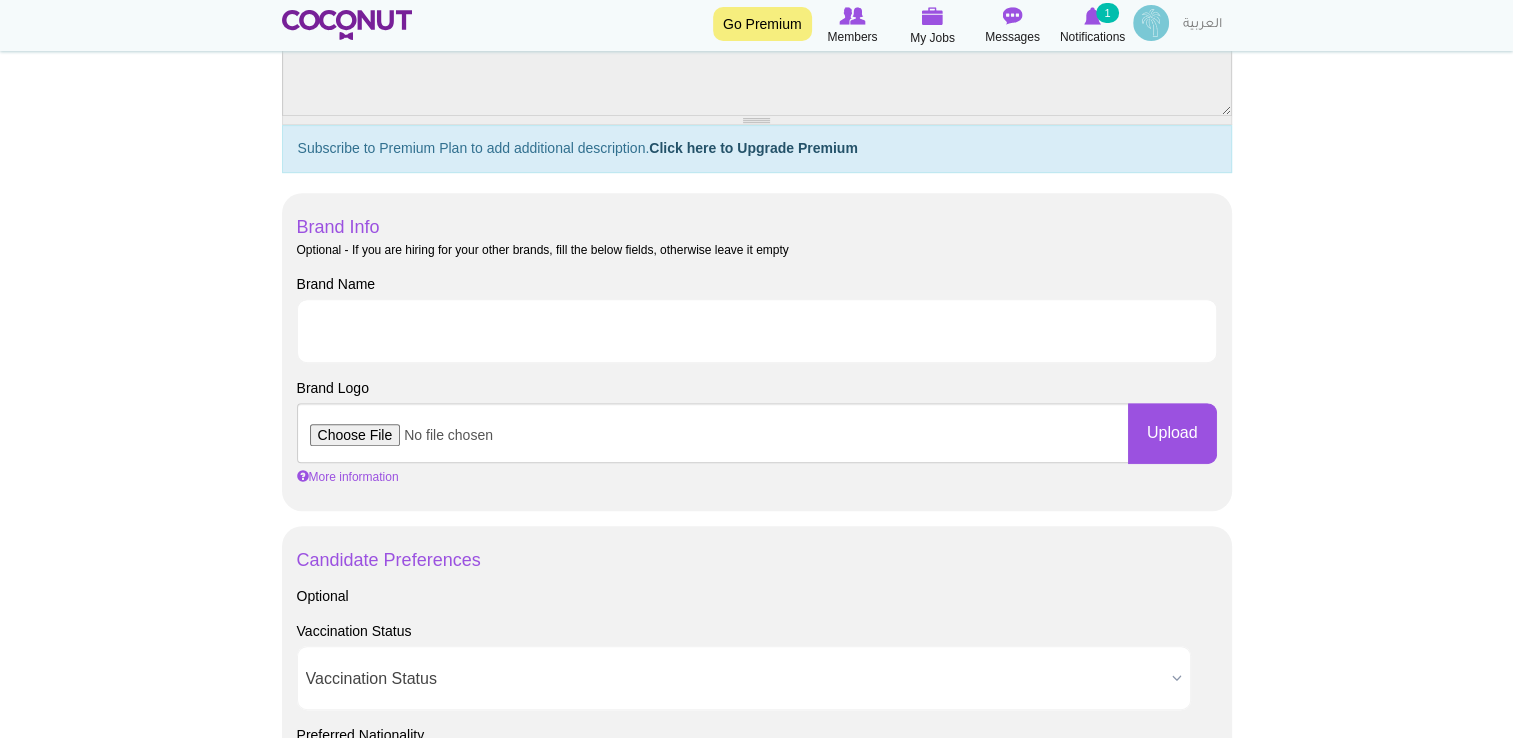 scroll, scrollTop: 900, scrollLeft: 0, axis: vertical 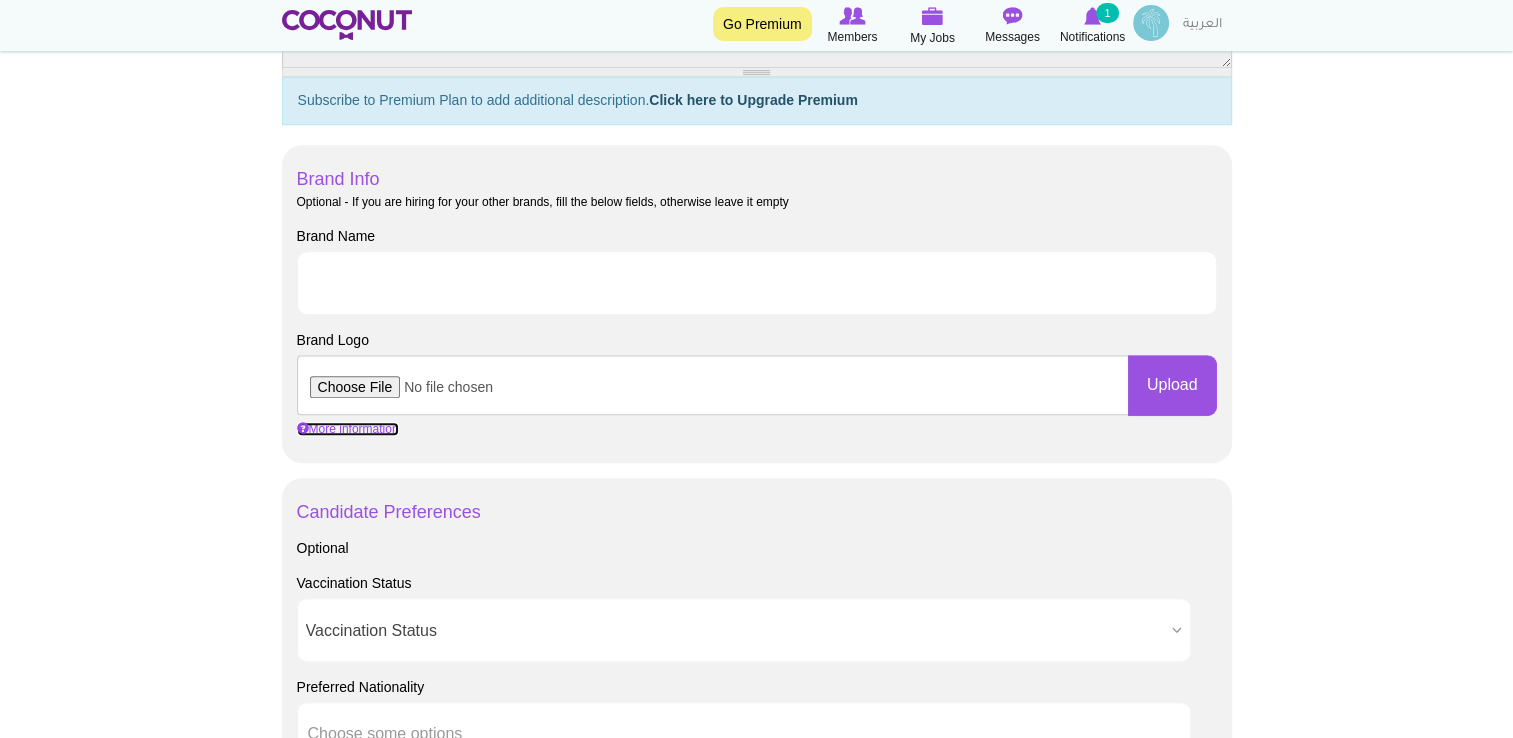 click on "More information" at bounding box center (348, 429) 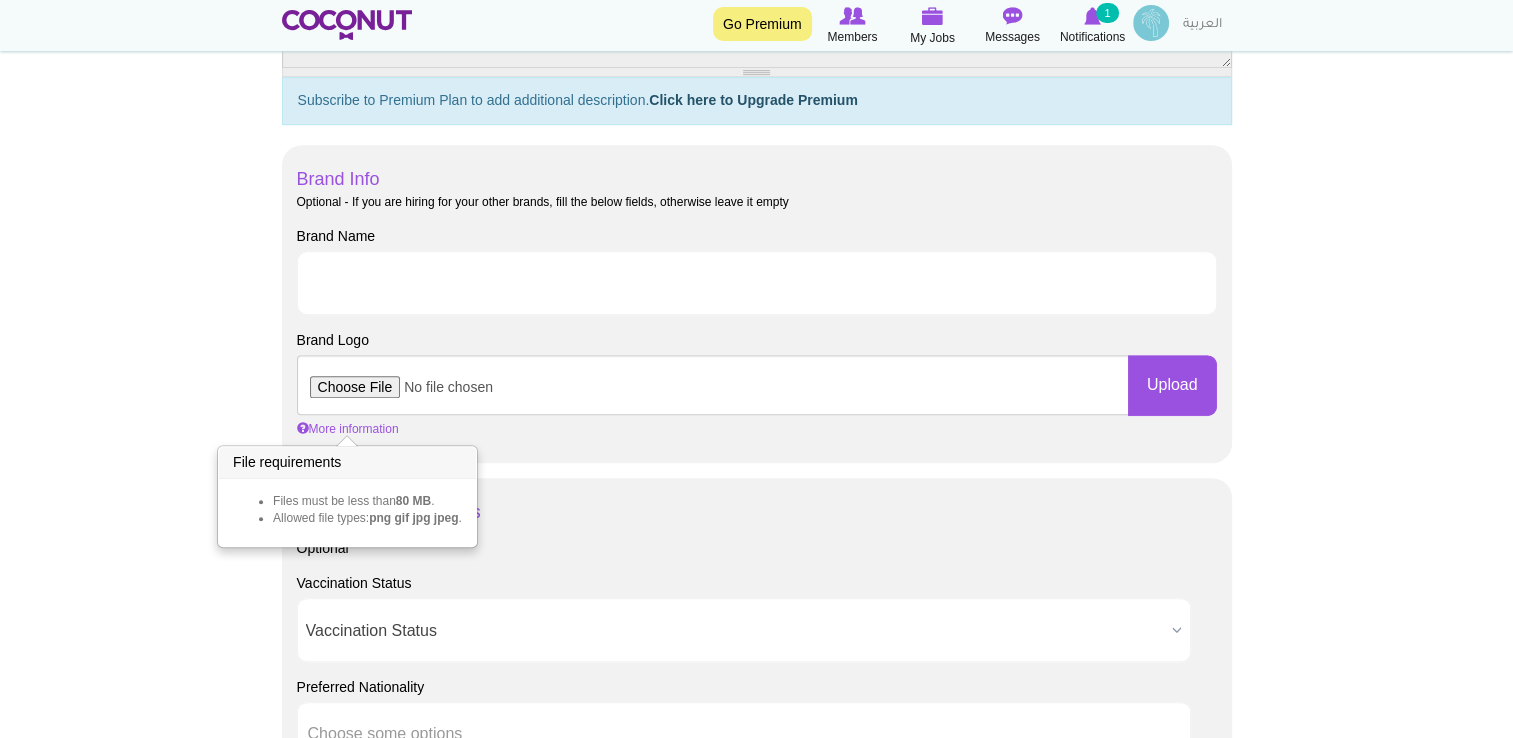 click on "Brand Info
Optional - If you are hiring for your other brands, fill the below fields, otherwise leave it empty   Brand Name
Brand Logo
Upload
More information Files must be less than  80 MB .
Allowed file types:  png gif jpg jpeg ." at bounding box center (757, 304) 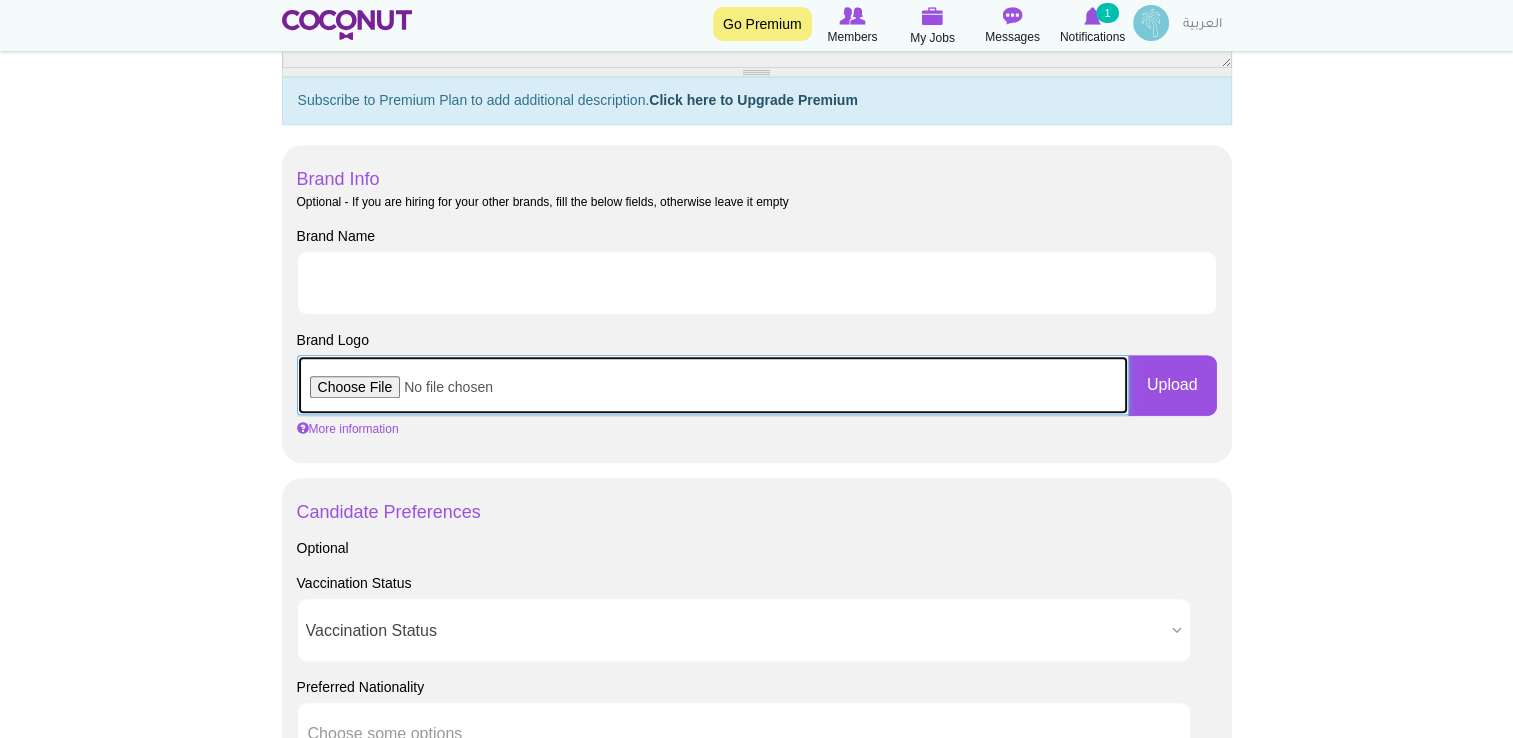 click at bounding box center (713, 385) 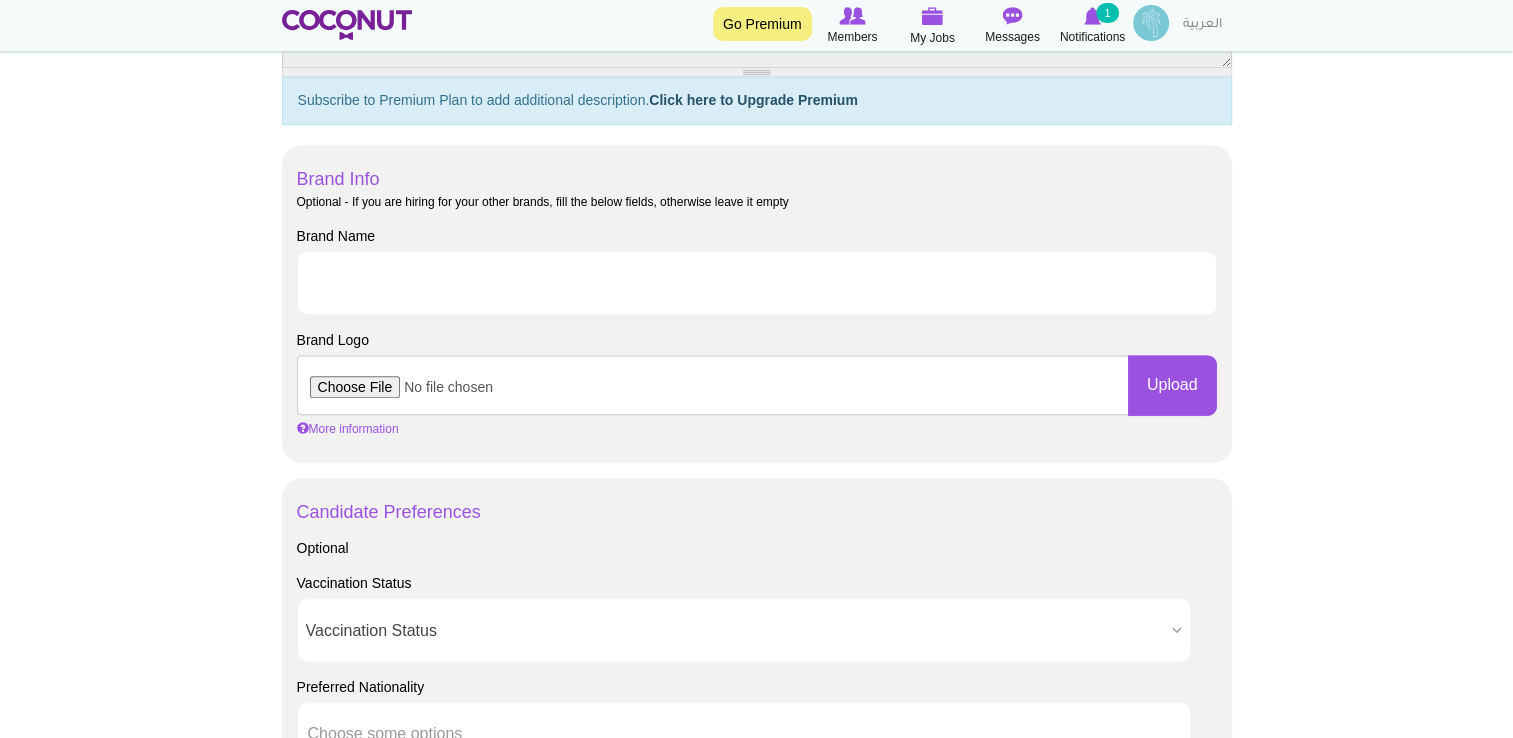 click on "Toggle navigation
Go Premium
Members
My Jobs
Post a Job
Messages
Notifications
1
SEVEN Wellness Club" at bounding box center [756, 474] 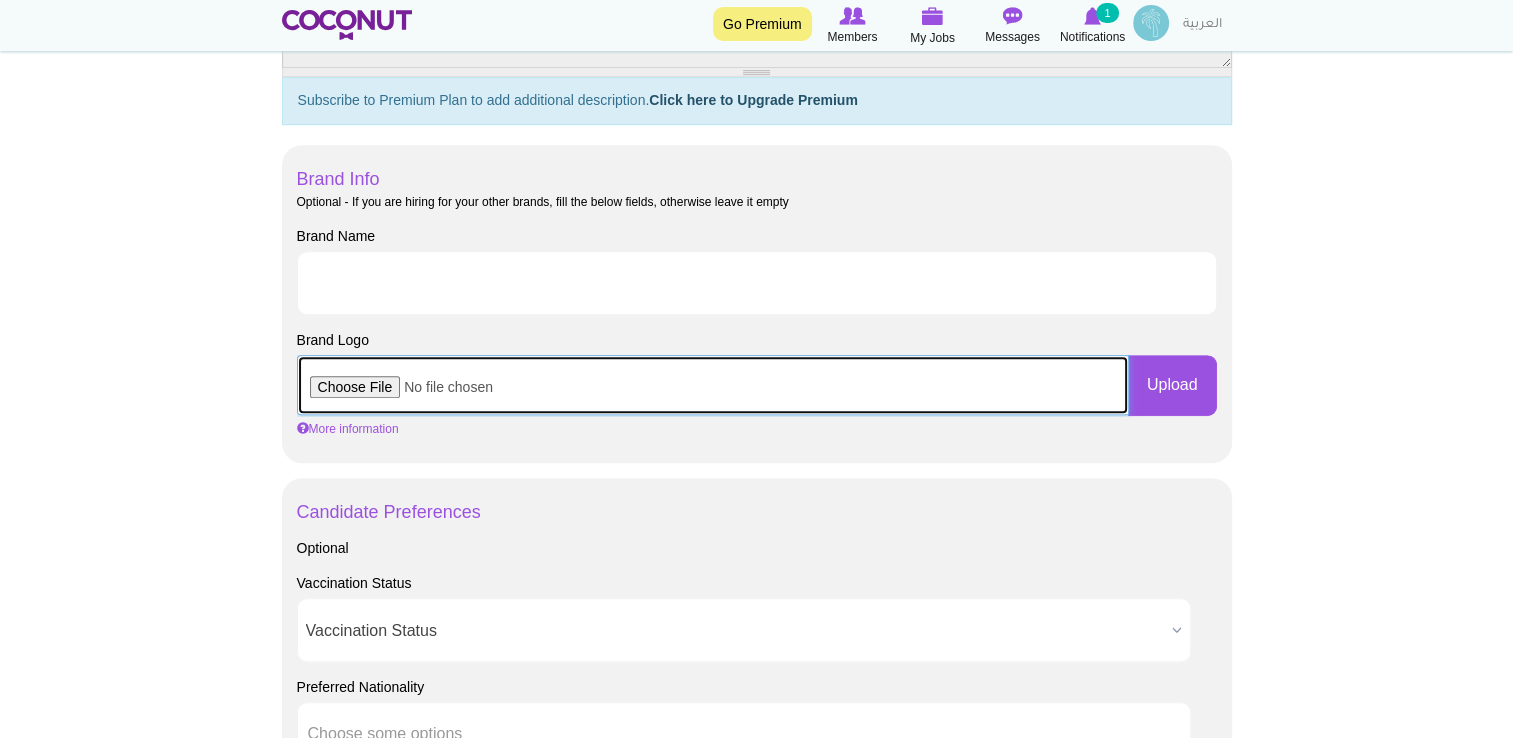click at bounding box center [713, 385] 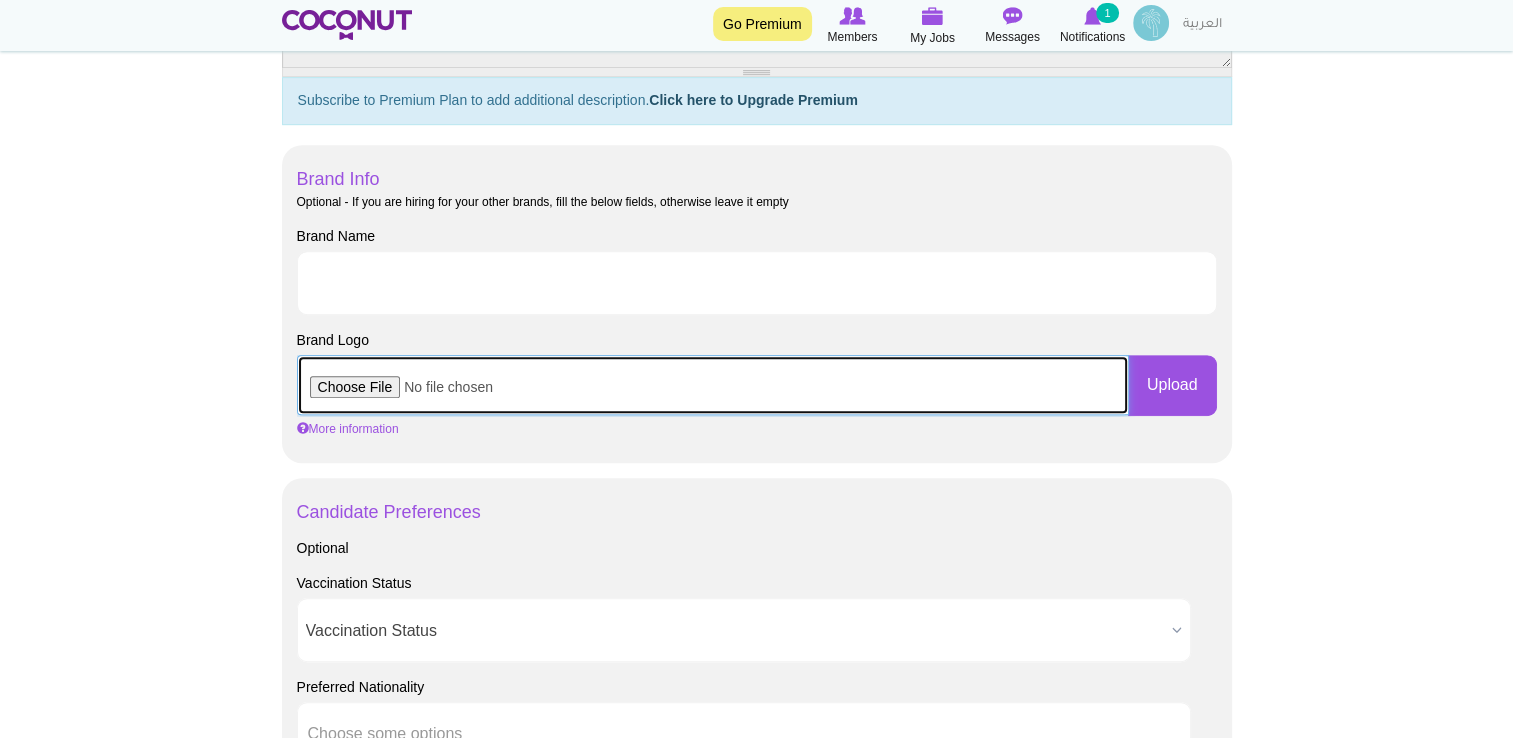 type on "C:\fakepath\TDBS Logo.webp" 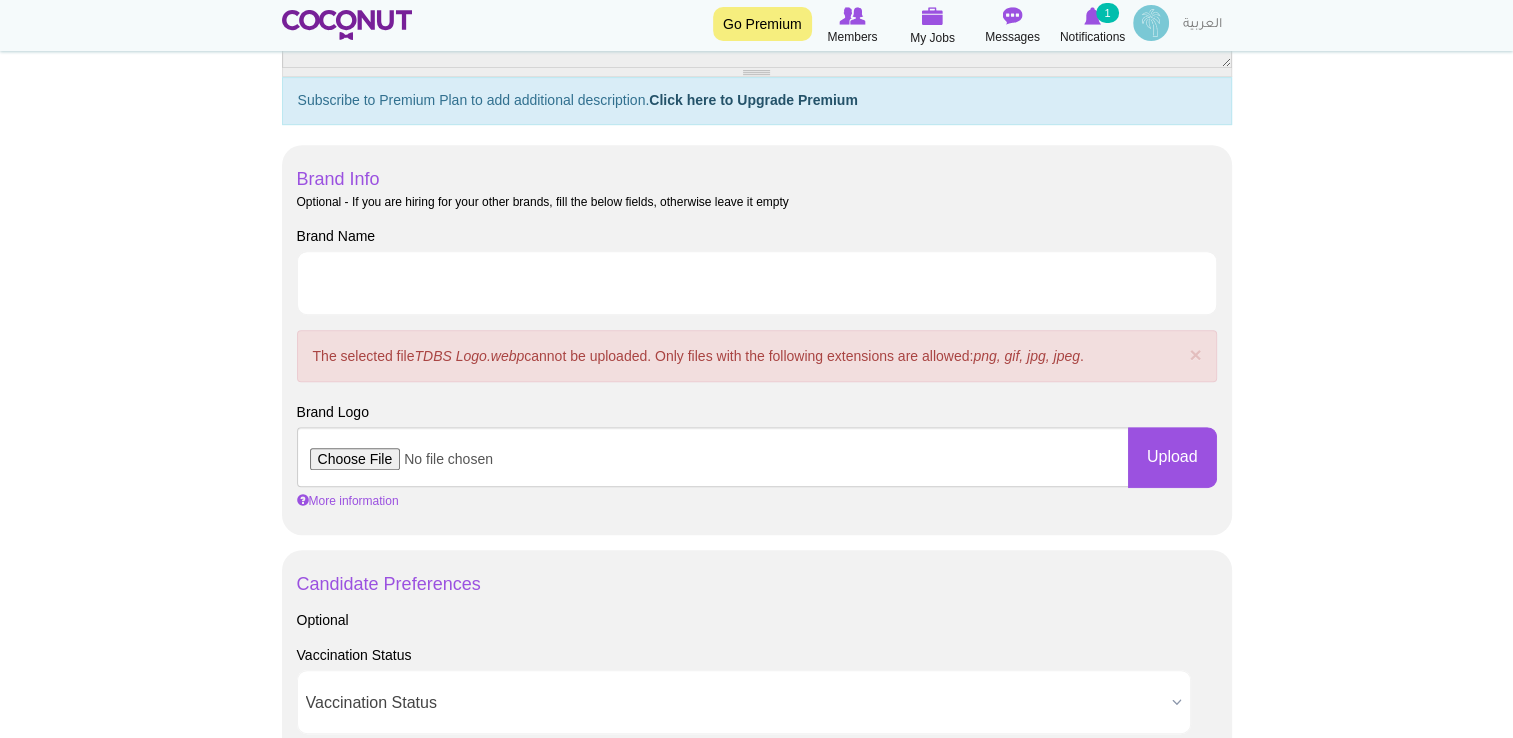 drag, startPoint x: 1420, startPoint y: 206, endPoint x: 1388, endPoint y: 168, distance: 49.67897 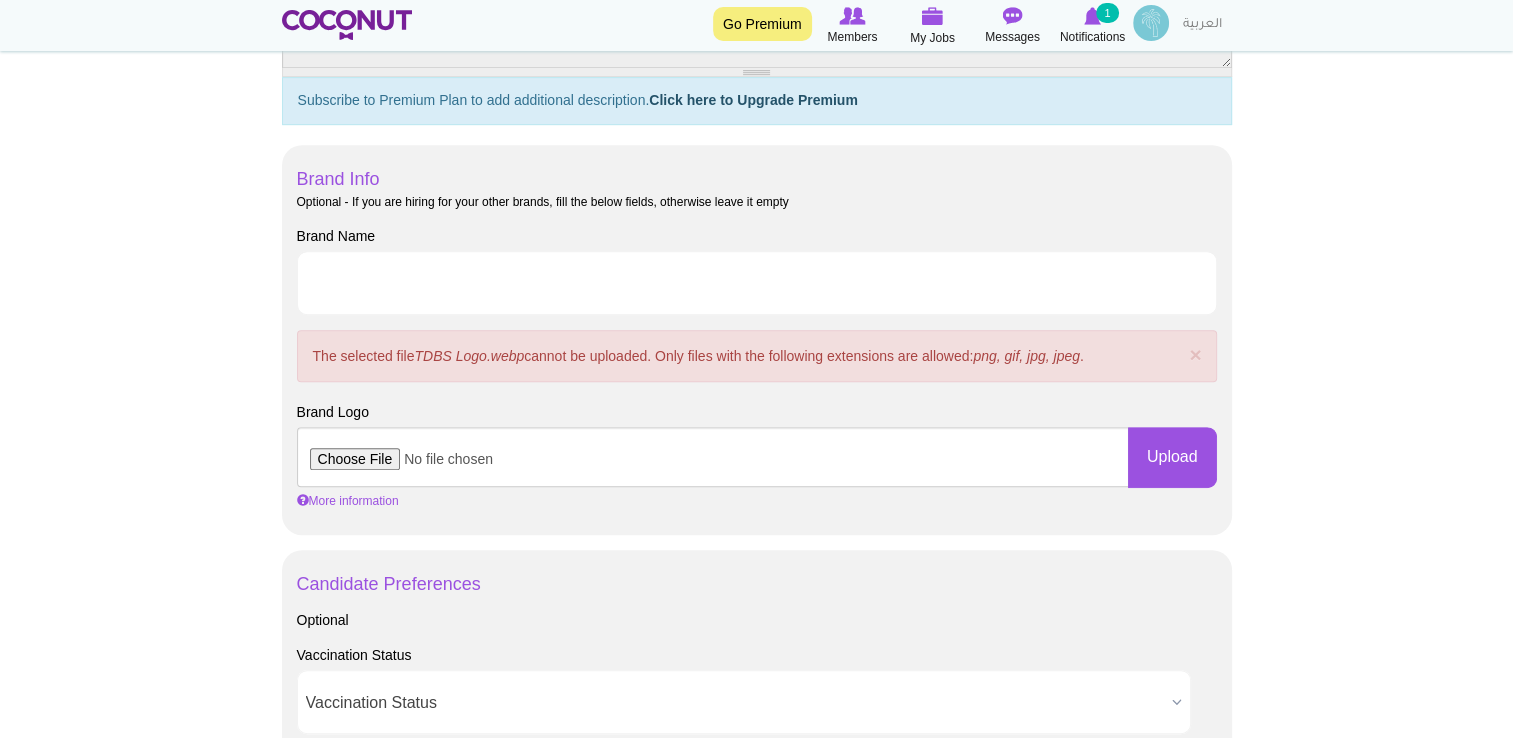 click on "Toggle navigation
Go Premium
Members
My Jobs
Post a Job
Messages
Notifications
1
SEVEN Wellness Club" at bounding box center (756, 510) 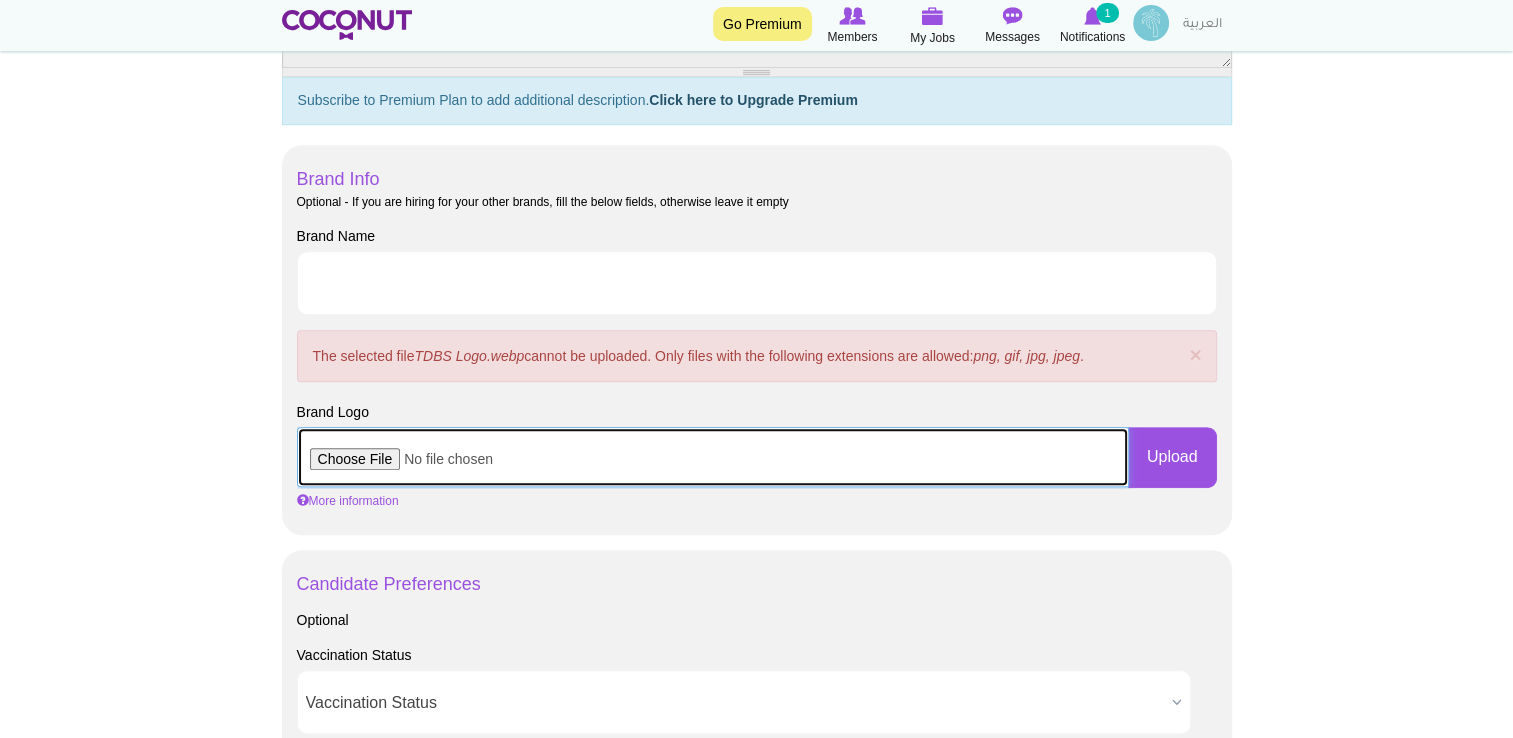 click at bounding box center [713, 457] 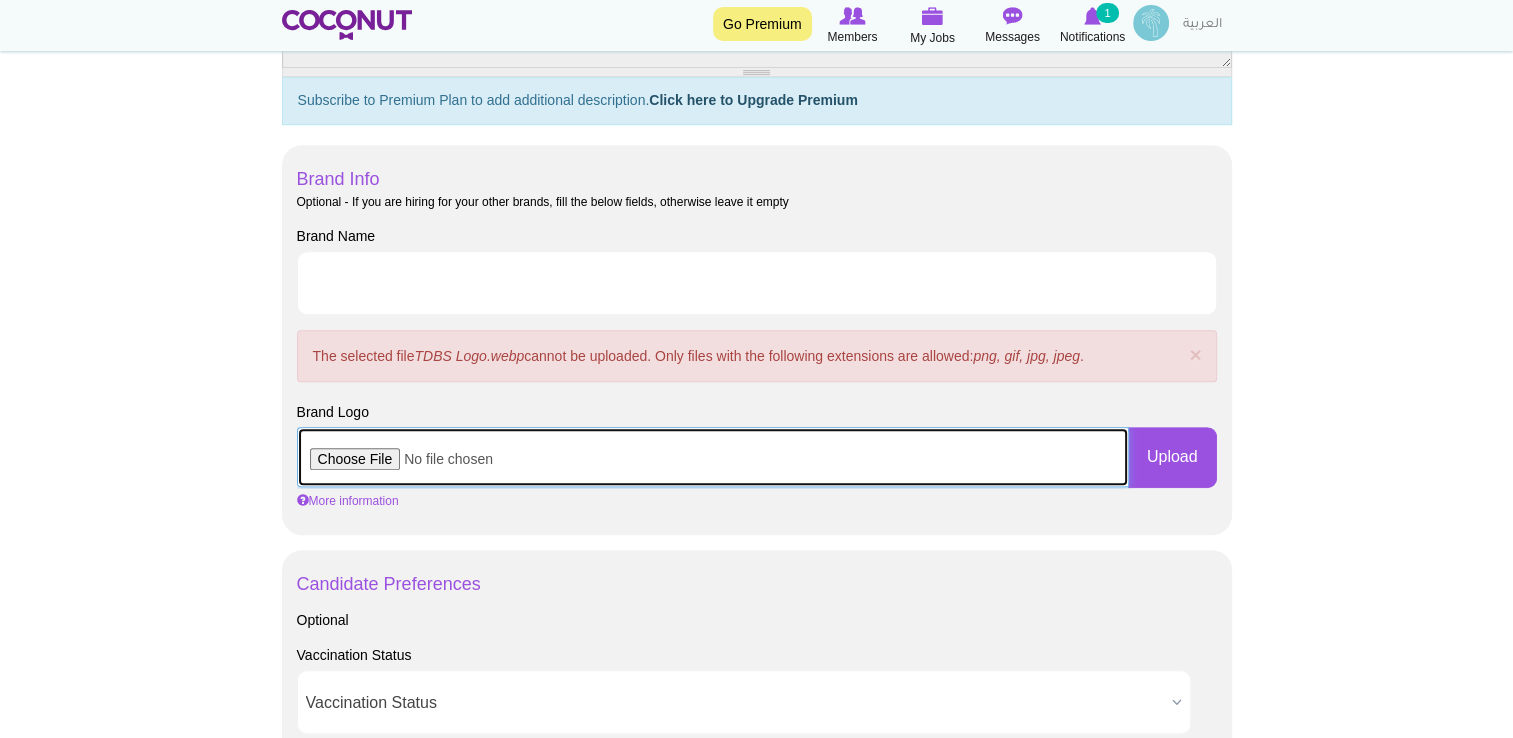 type on "C:\fakepath\the_dose_by_silvena_logo.jpg" 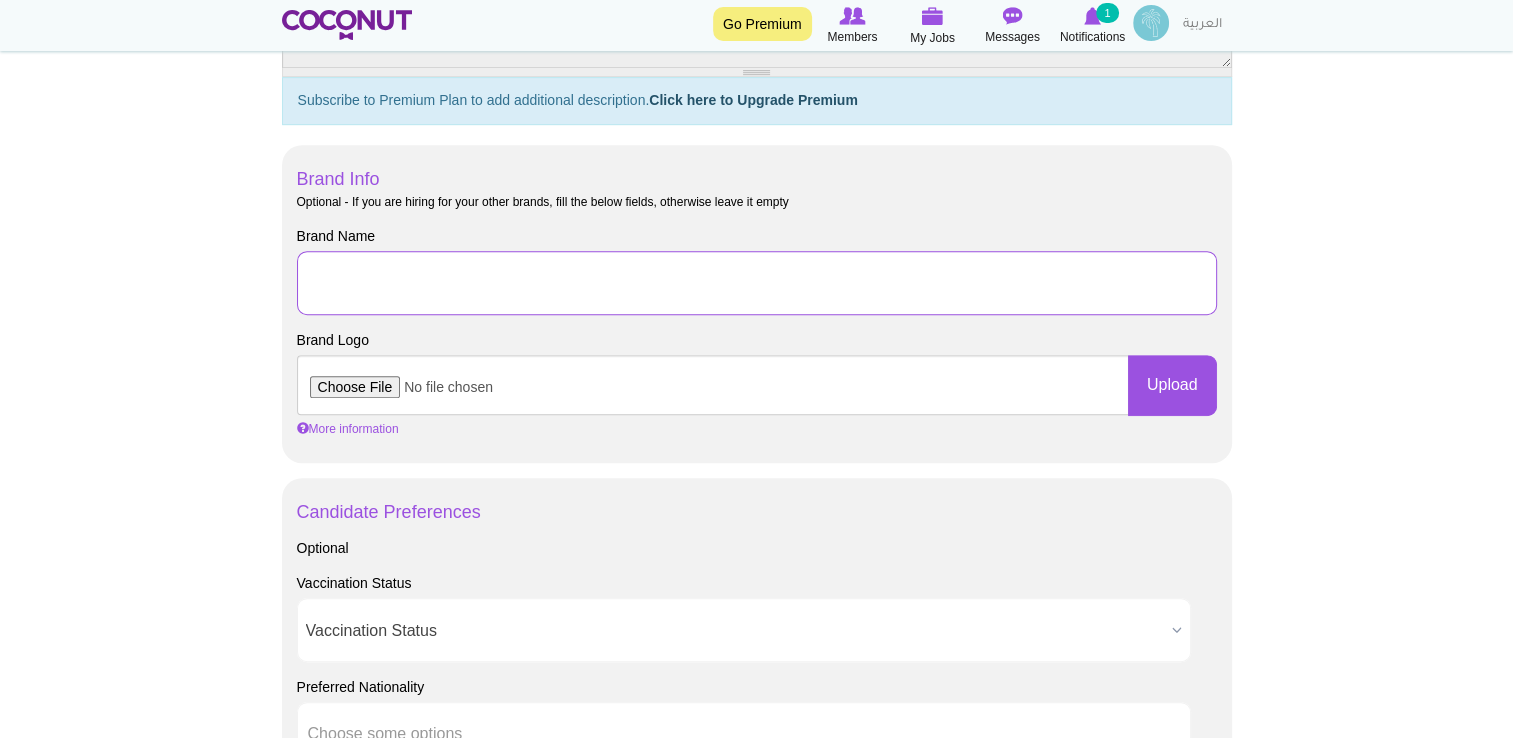 click on "Brand Name" at bounding box center (757, 283) 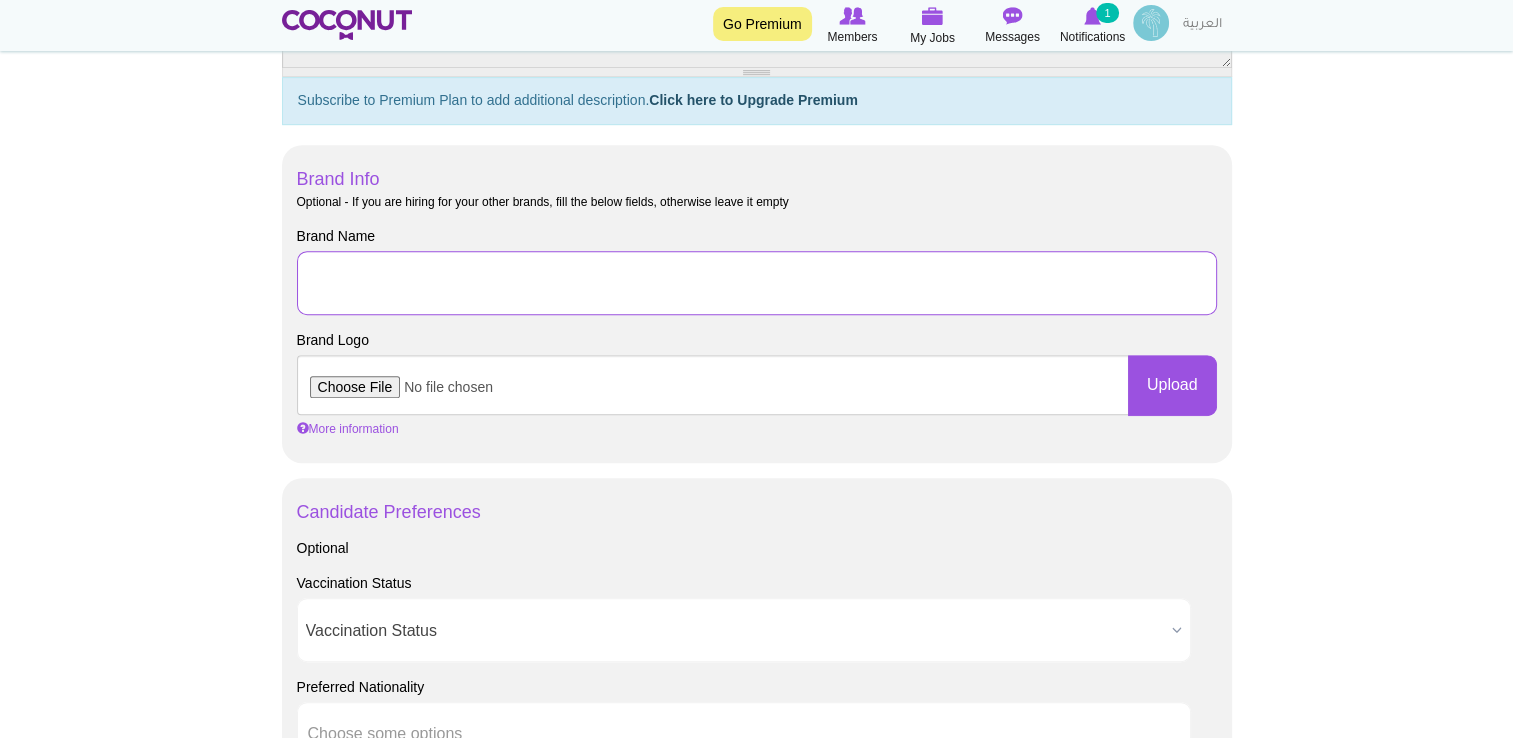 type on "Where wellness meets exclusivity. We are a high-end wellness club that perfectly blends opulence with athleticism, providing a unique environment for achieving your goals - without compromises. Indulge in a sensory experience like no other as we combine t" 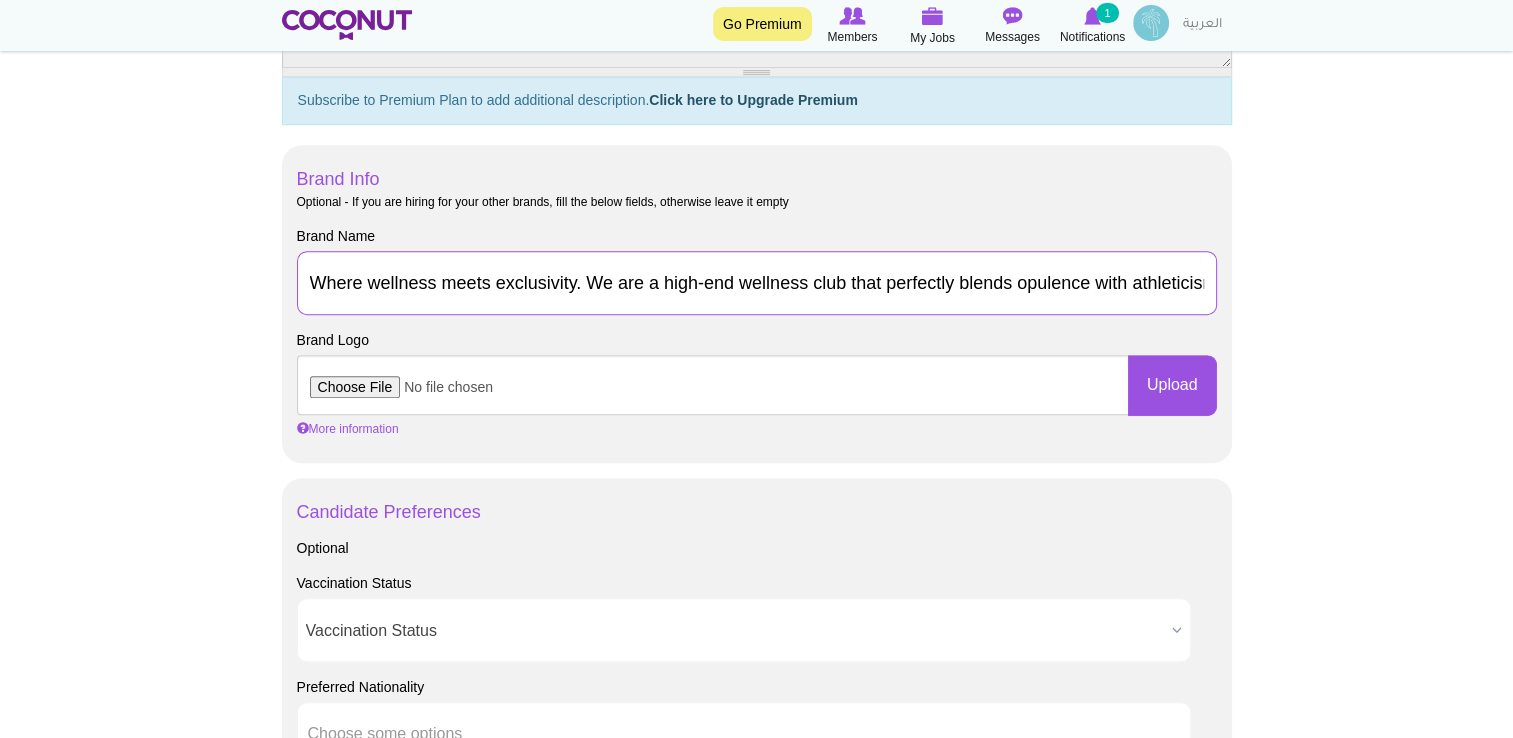 scroll, scrollTop: 0, scrollLeft: 1156, axis: horizontal 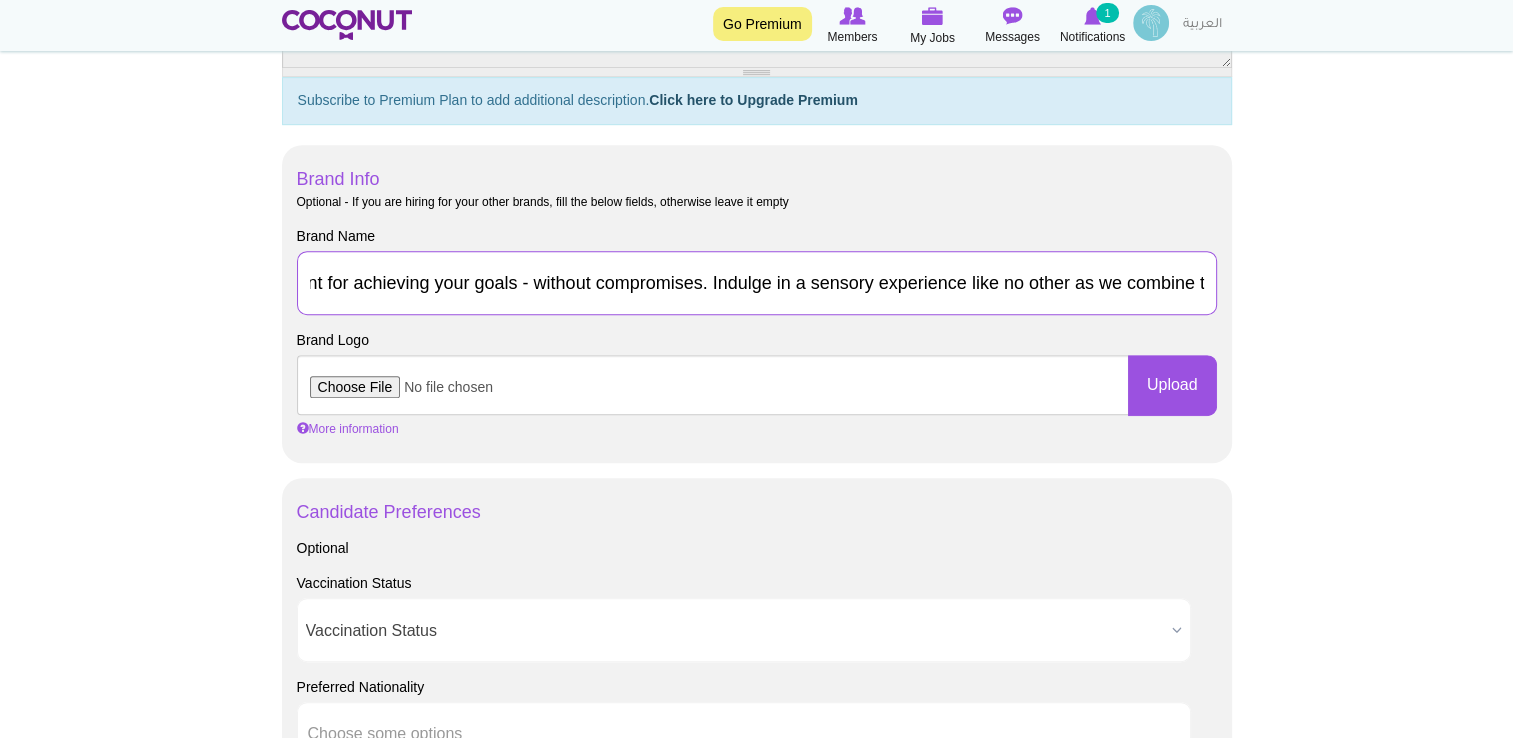 drag, startPoint x: 312, startPoint y: 290, endPoint x: 1531, endPoint y: 261, distance: 1219.3448 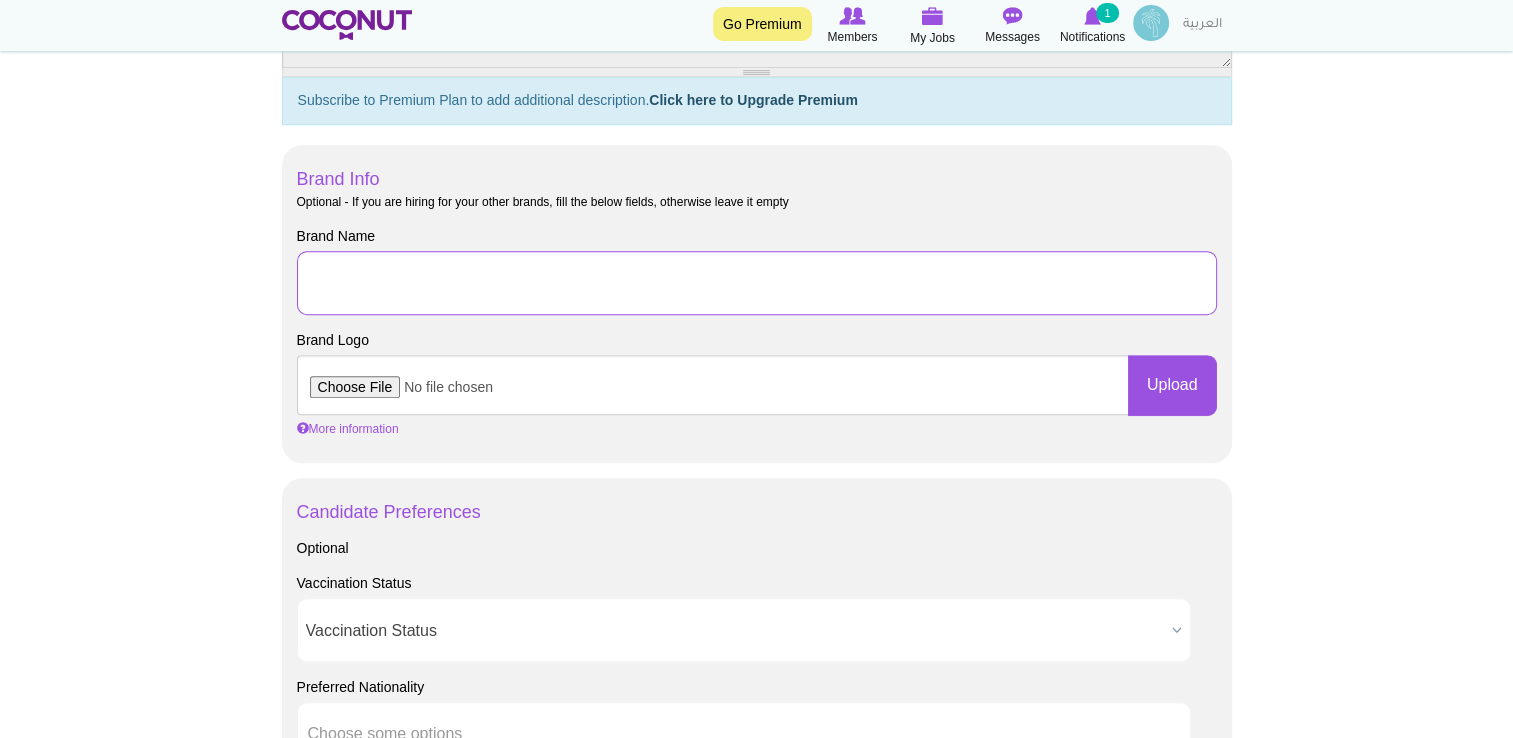 scroll, scrollTop: 0, scrollLeft: 0, axis: both 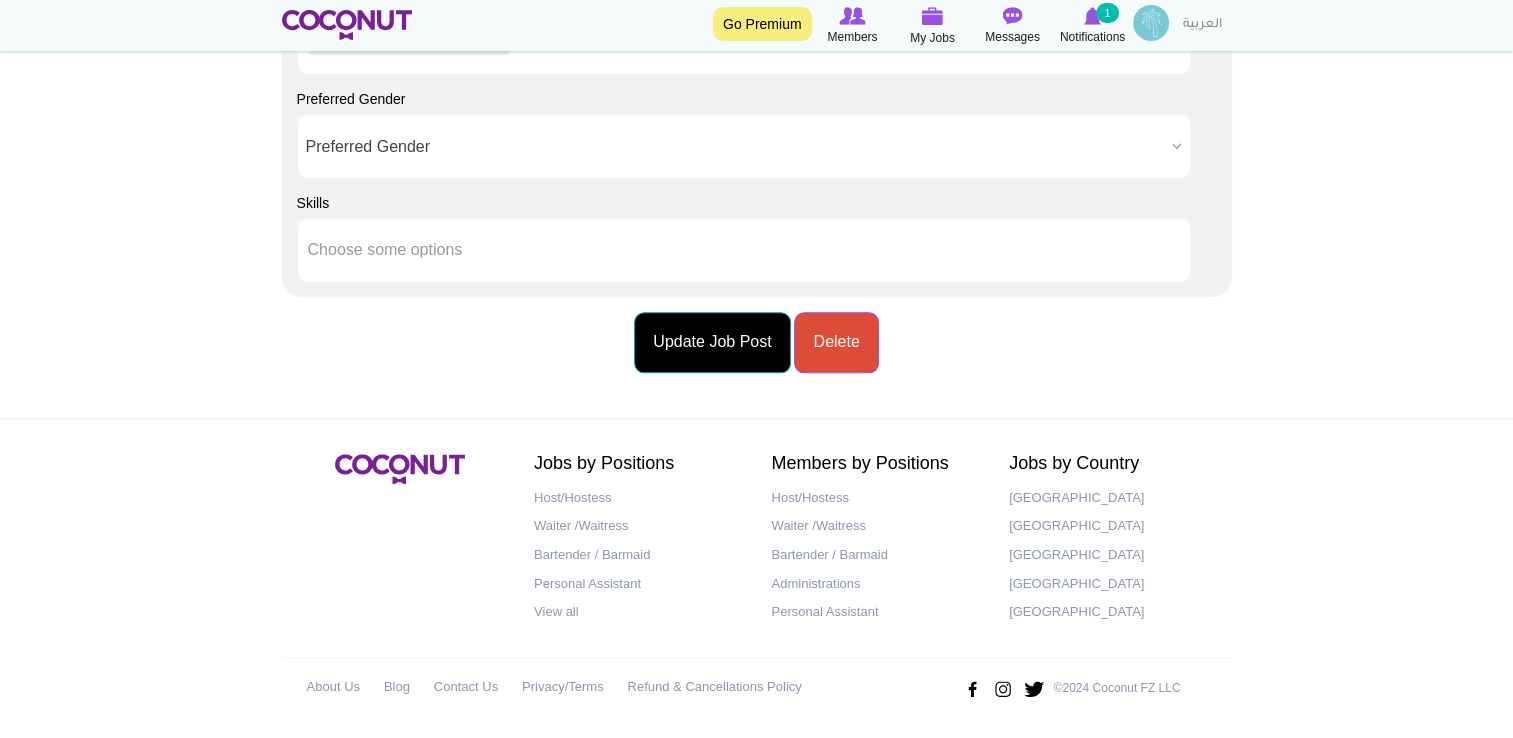type 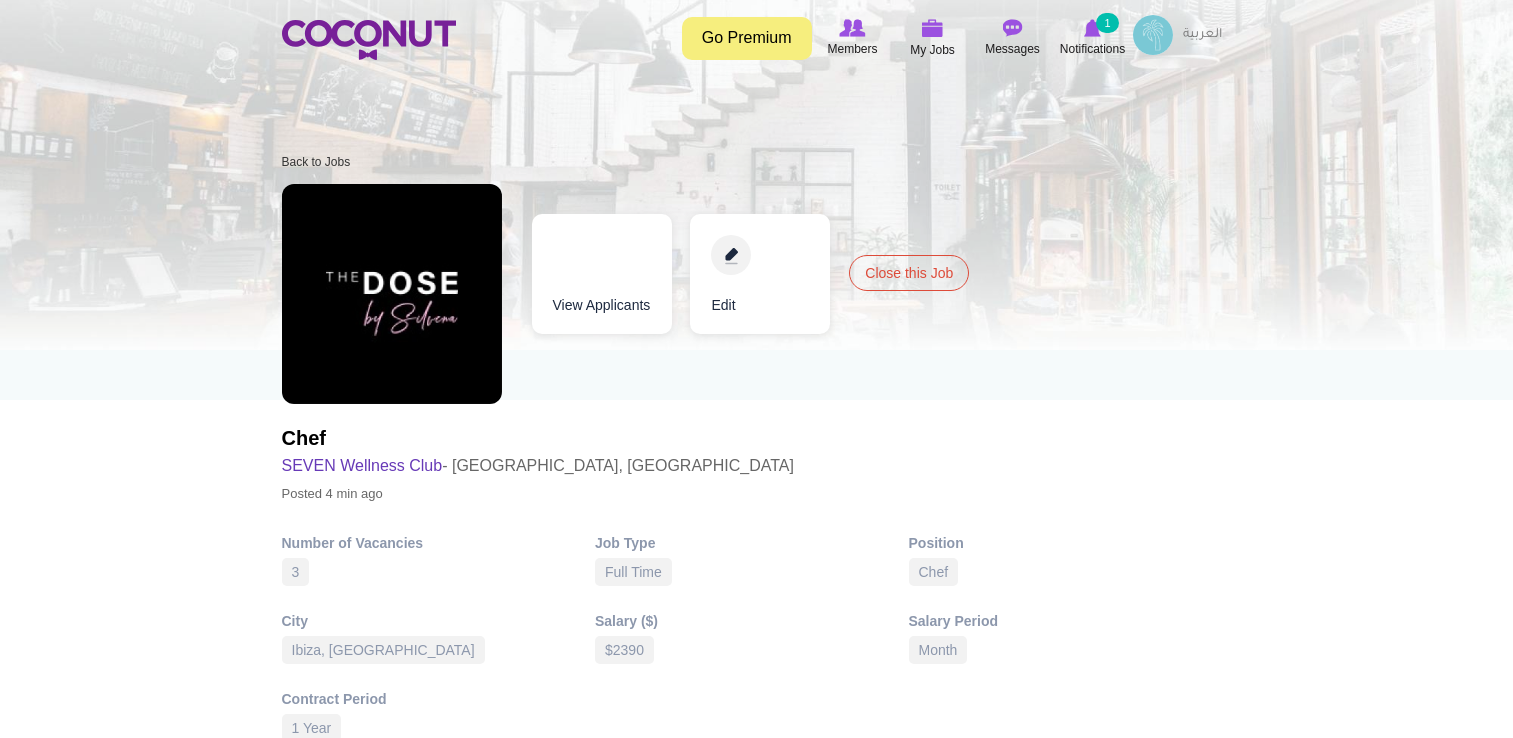 scroll, scrollTop: 0, scrollLeft: 0, axis: both 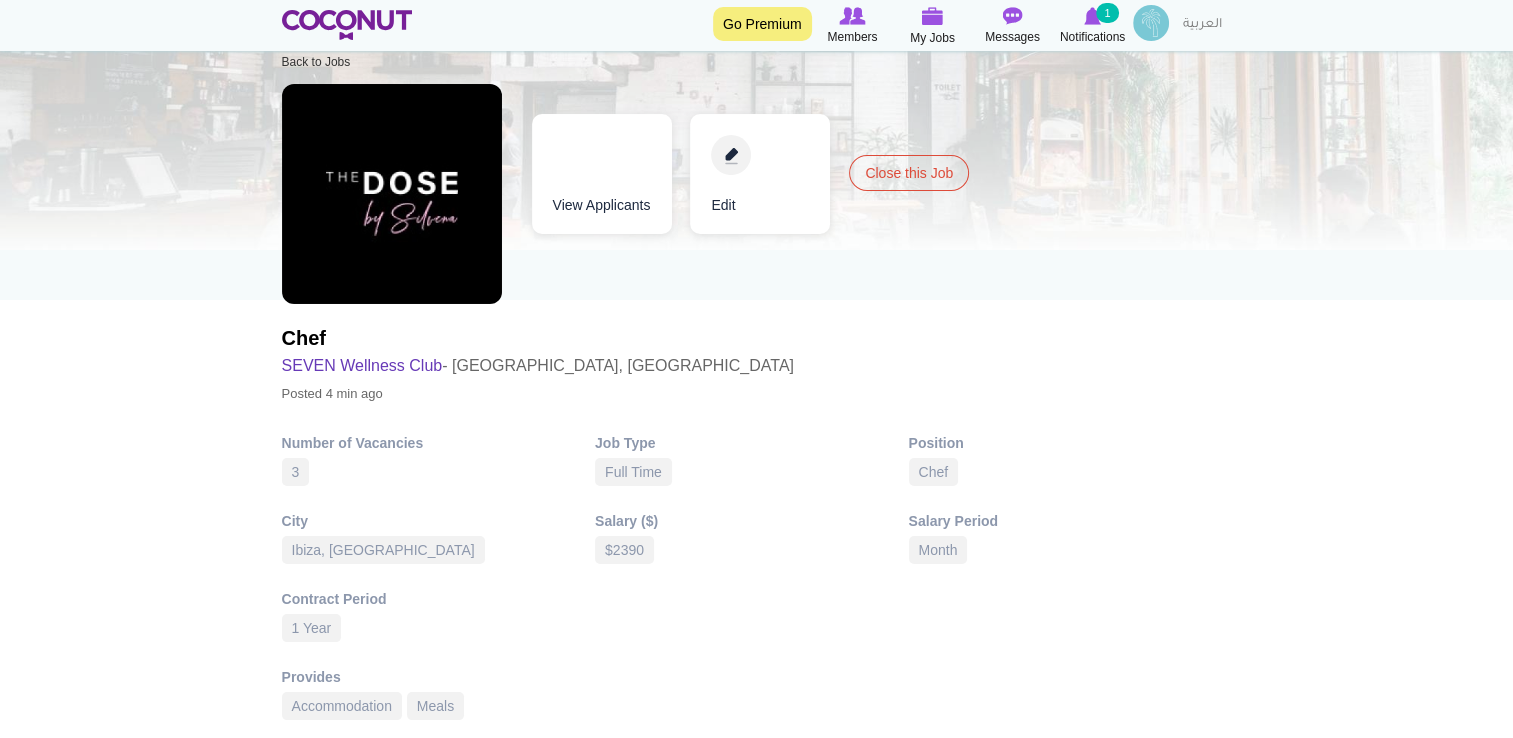 click on "Edit" at bounding box center (760, 174) 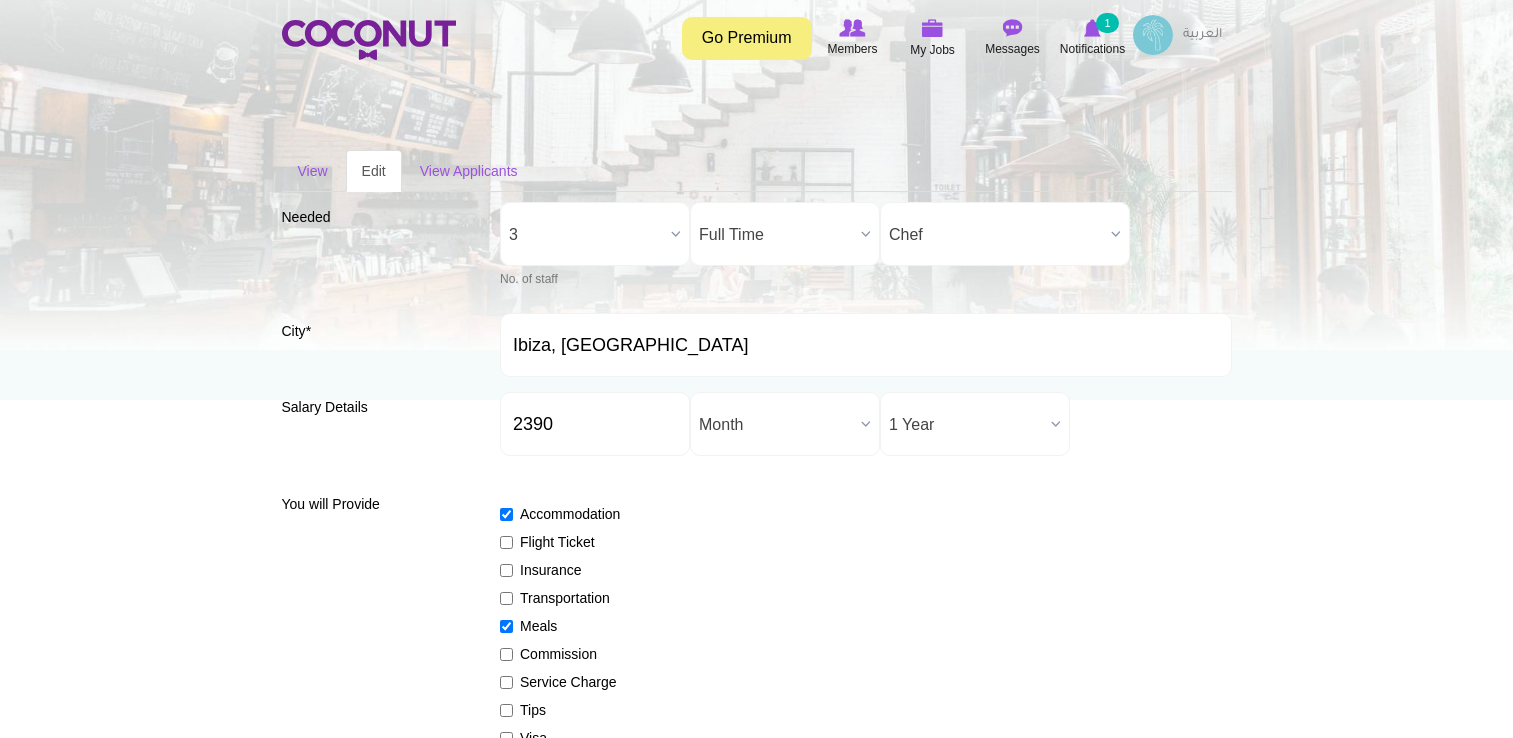 scroll, scrollTop: 0, scrollLeft: 0, axis: both 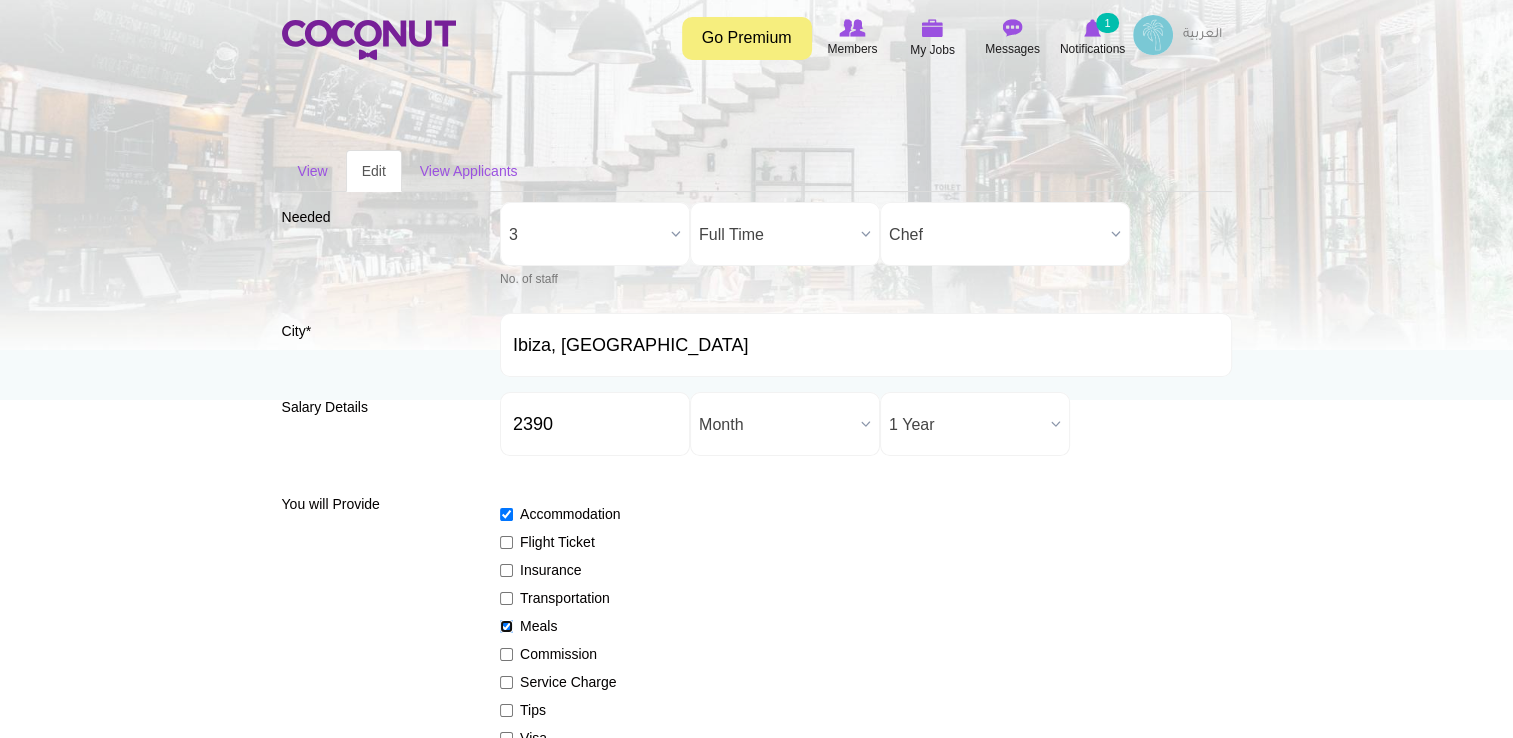 click on "Meals" at bounding box center (506, 626) 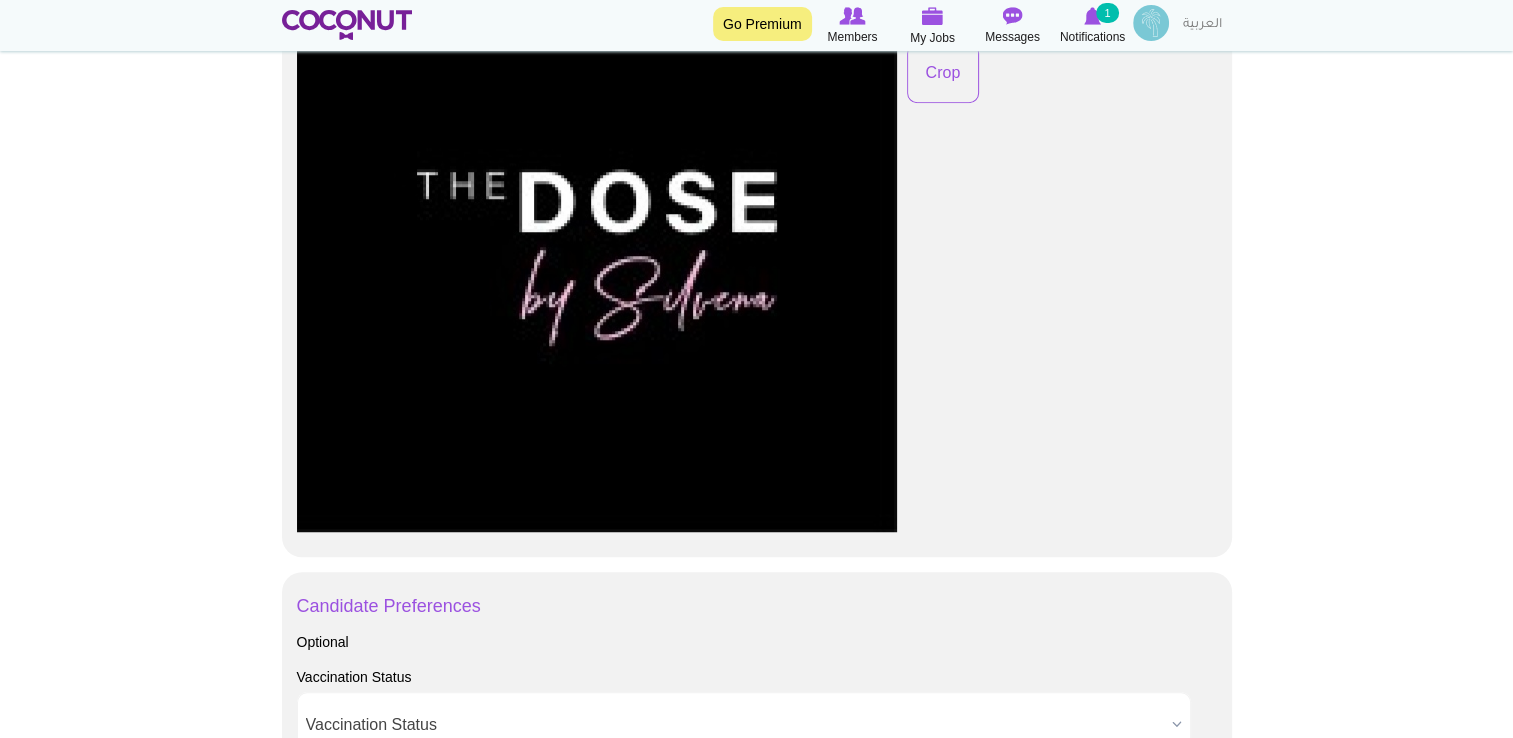 scroll, scrollTop: 1200, scrollLeft: 0, axis: vertical 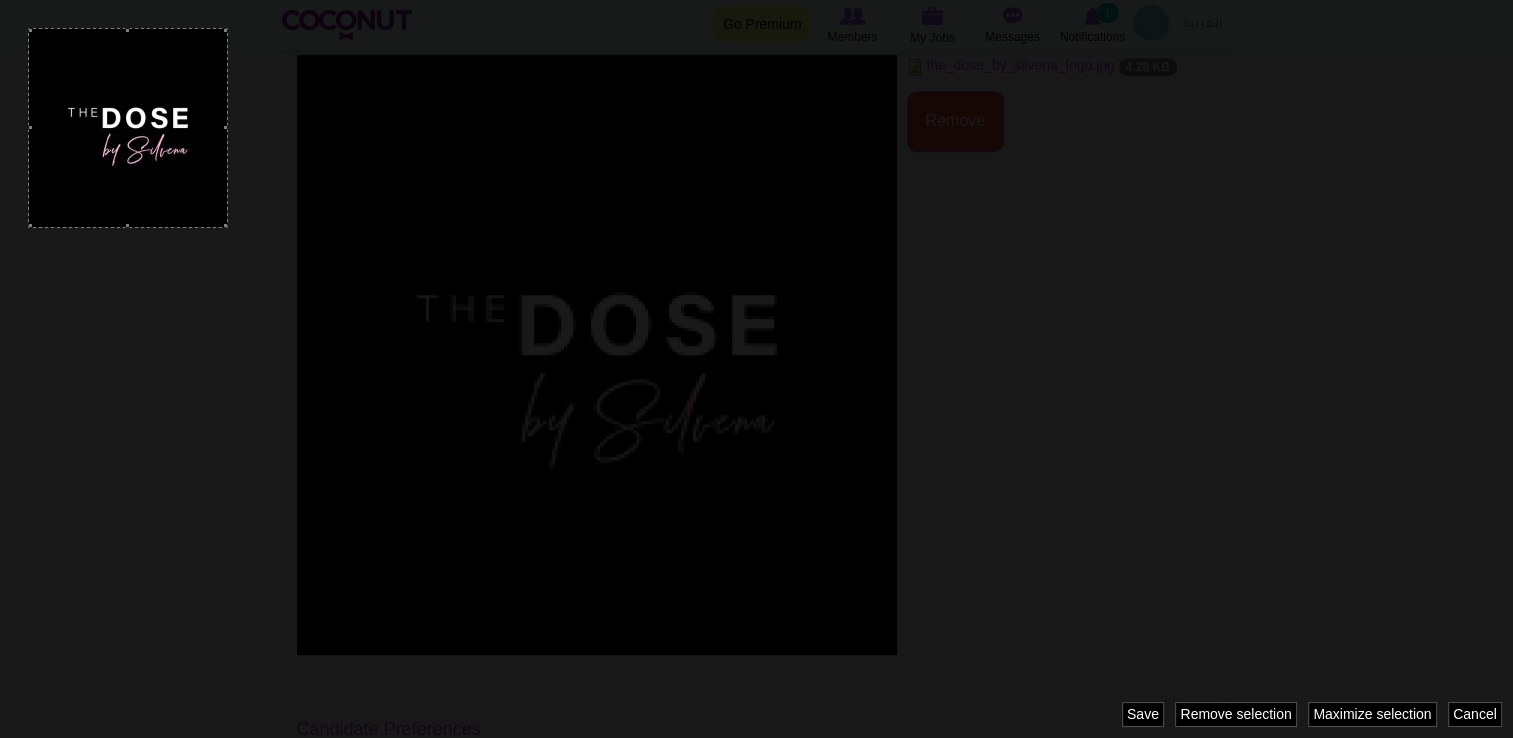 click on "Toggle navigation
Go Premium
Members
My Jobs
Post a Job
Messages
Notifications
1
SEVEN Wellness Club" at bounding box center (756, 433) 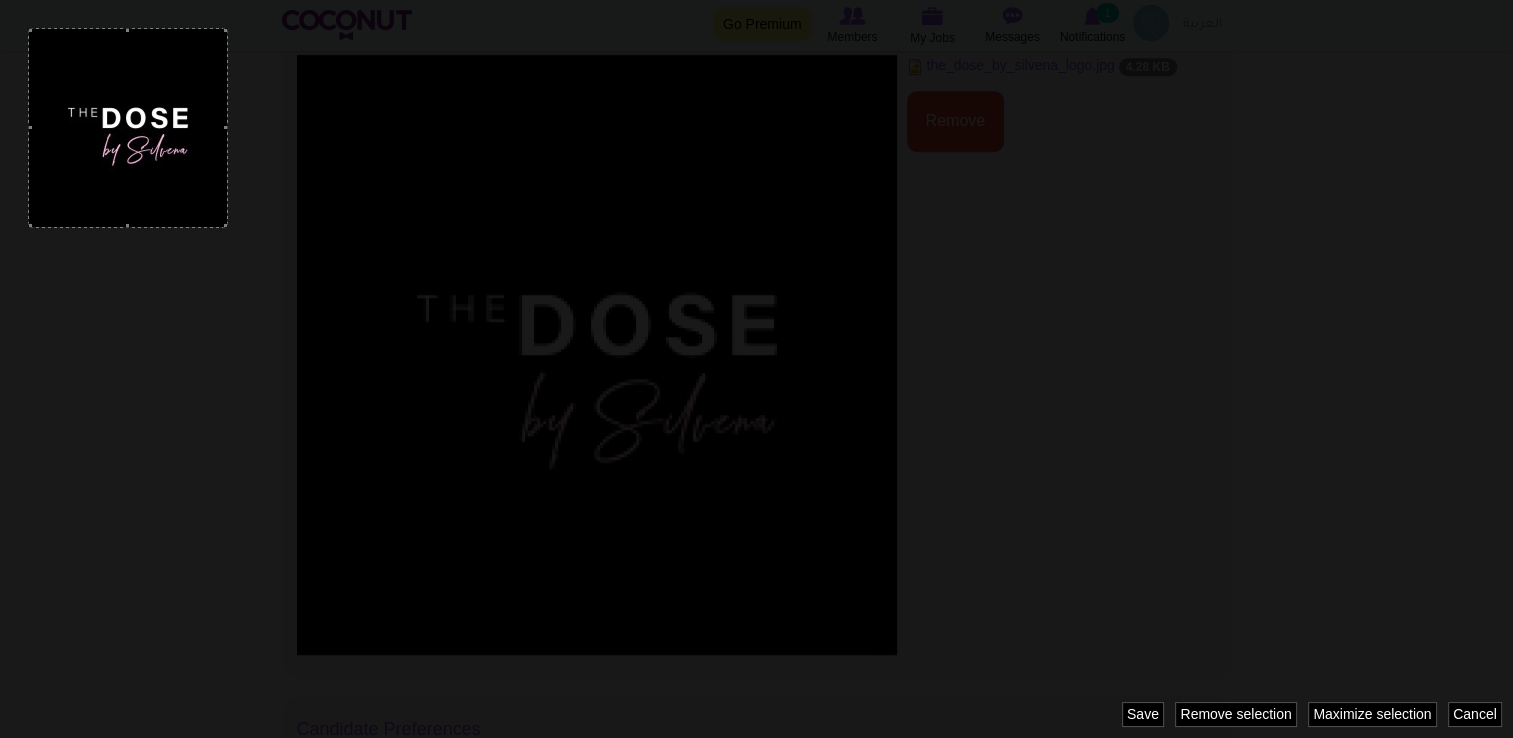 drag, startPoint x: 29, startPoint y: 126, endPoint x: 53, endPoint y: 134, distance: 25.298222 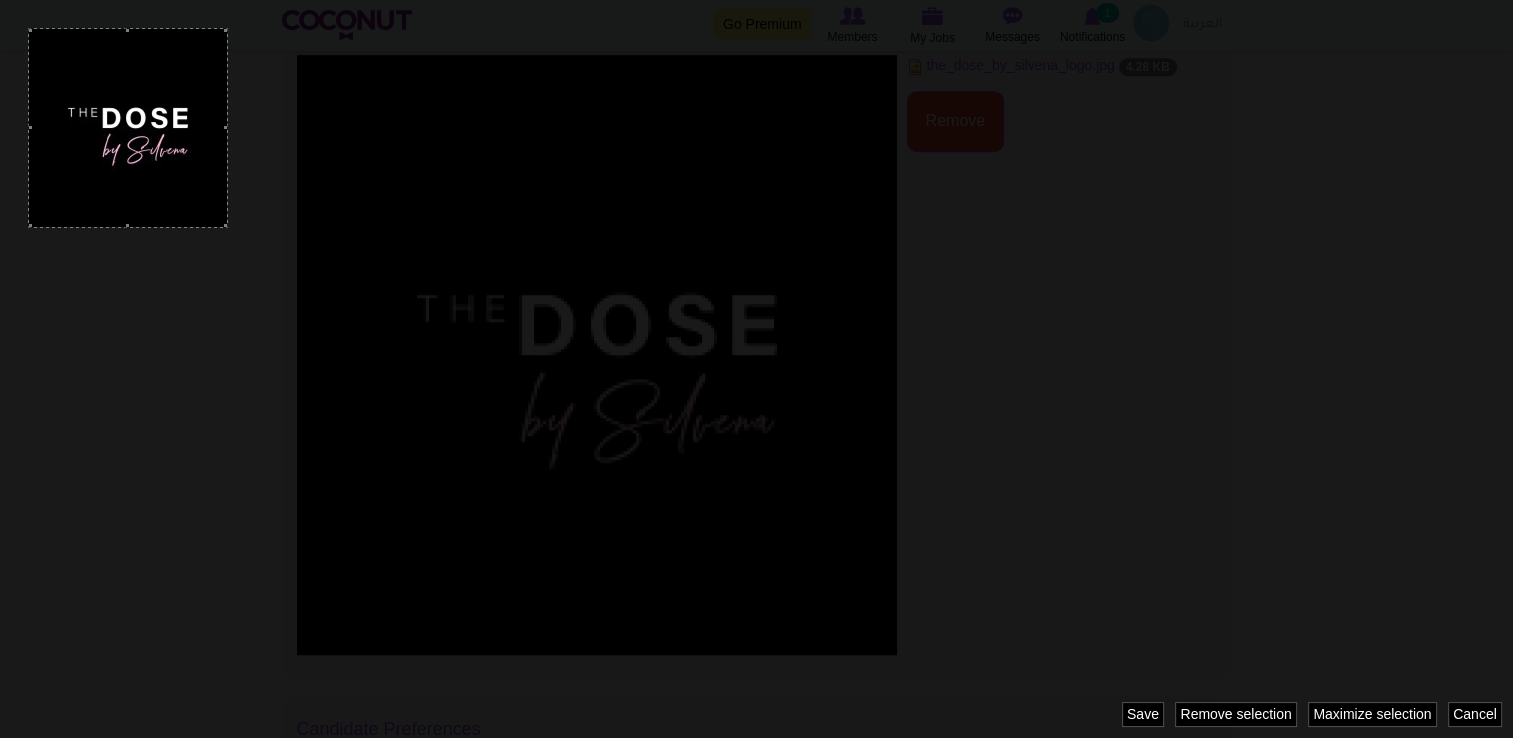 click on "0  x  0 200 200" at bounding box center (128, 128) 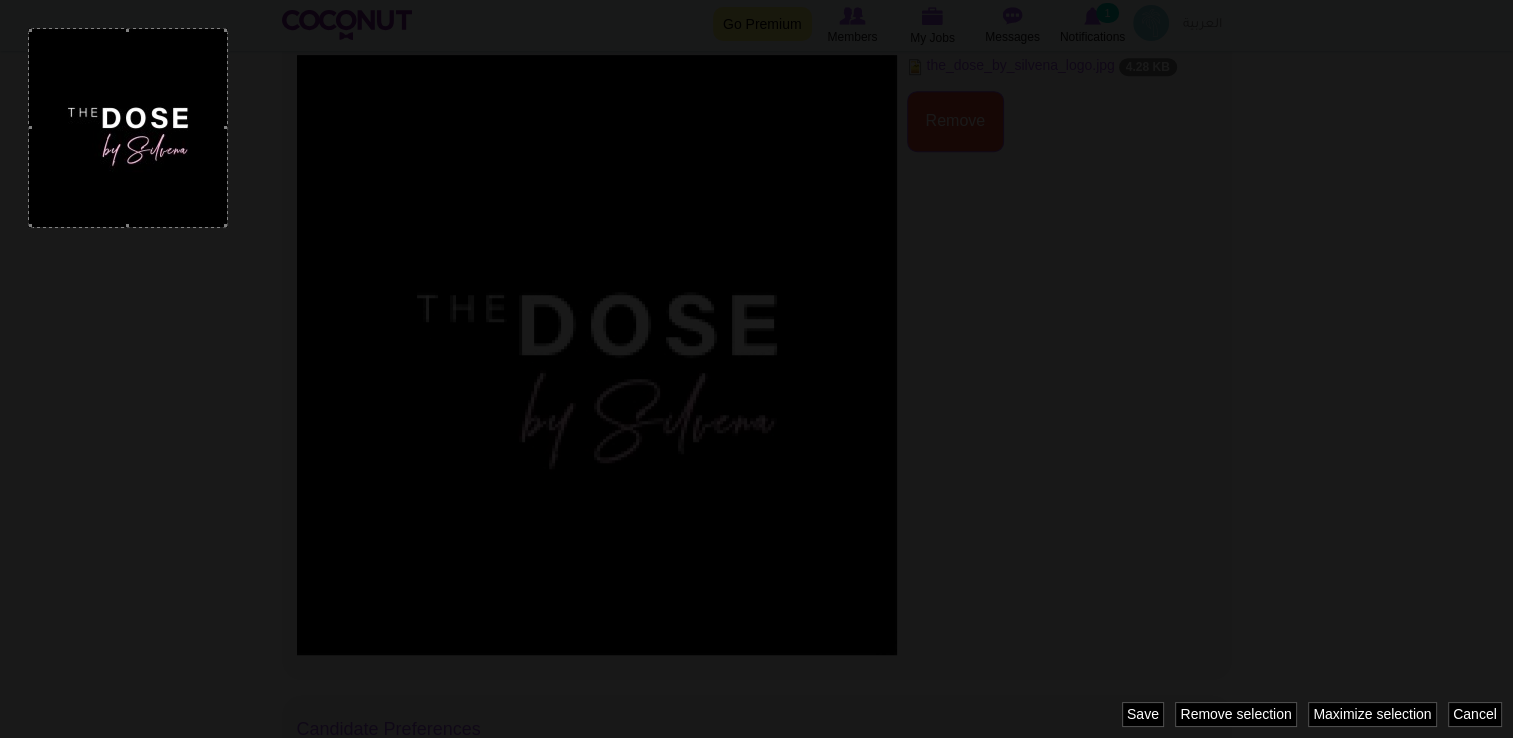 drag, startPoint x: 29, startPoint y: 31, endPoint x: 71, endPoint y: 65, distance: 54.037025 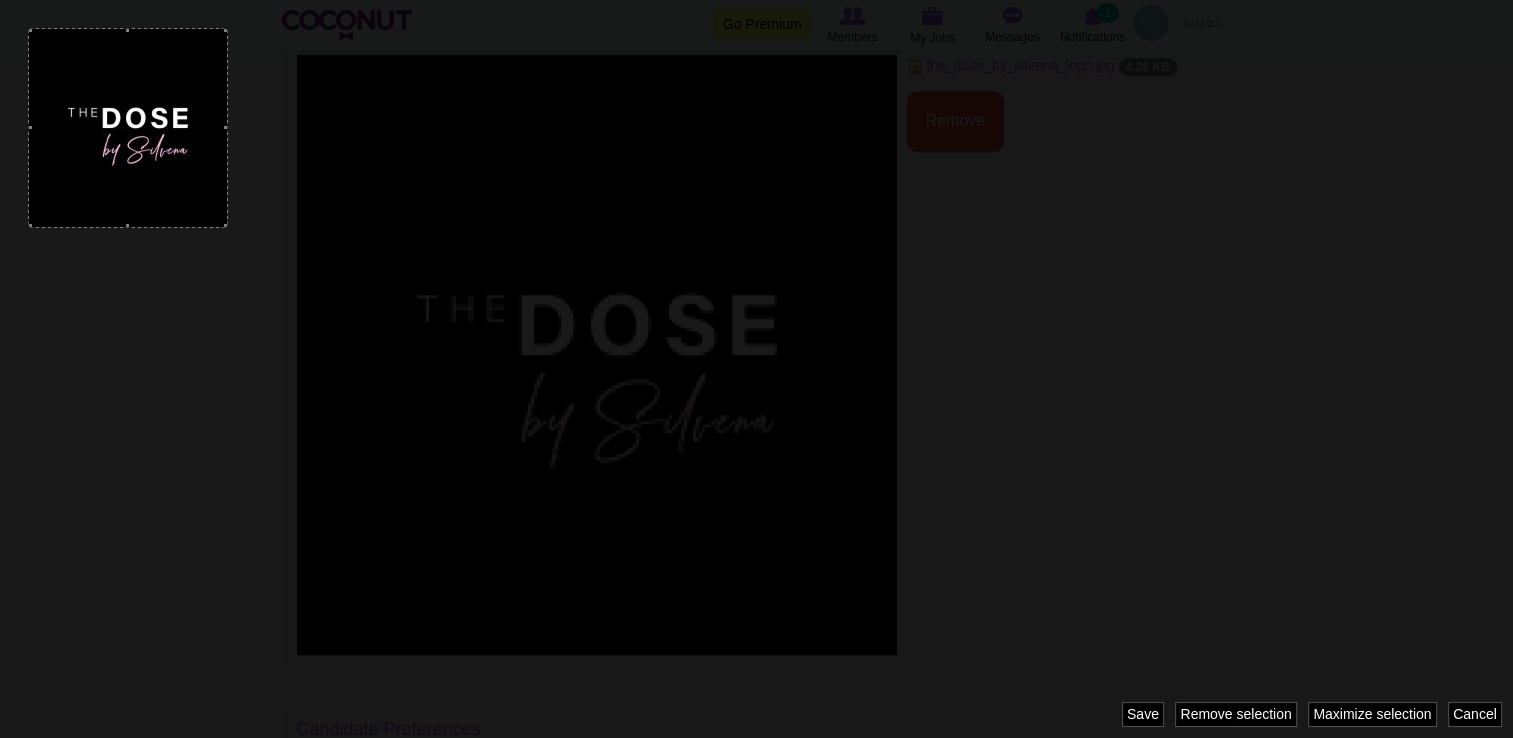 click on "0  x  0 200 200" at bounding box center [128, 128] 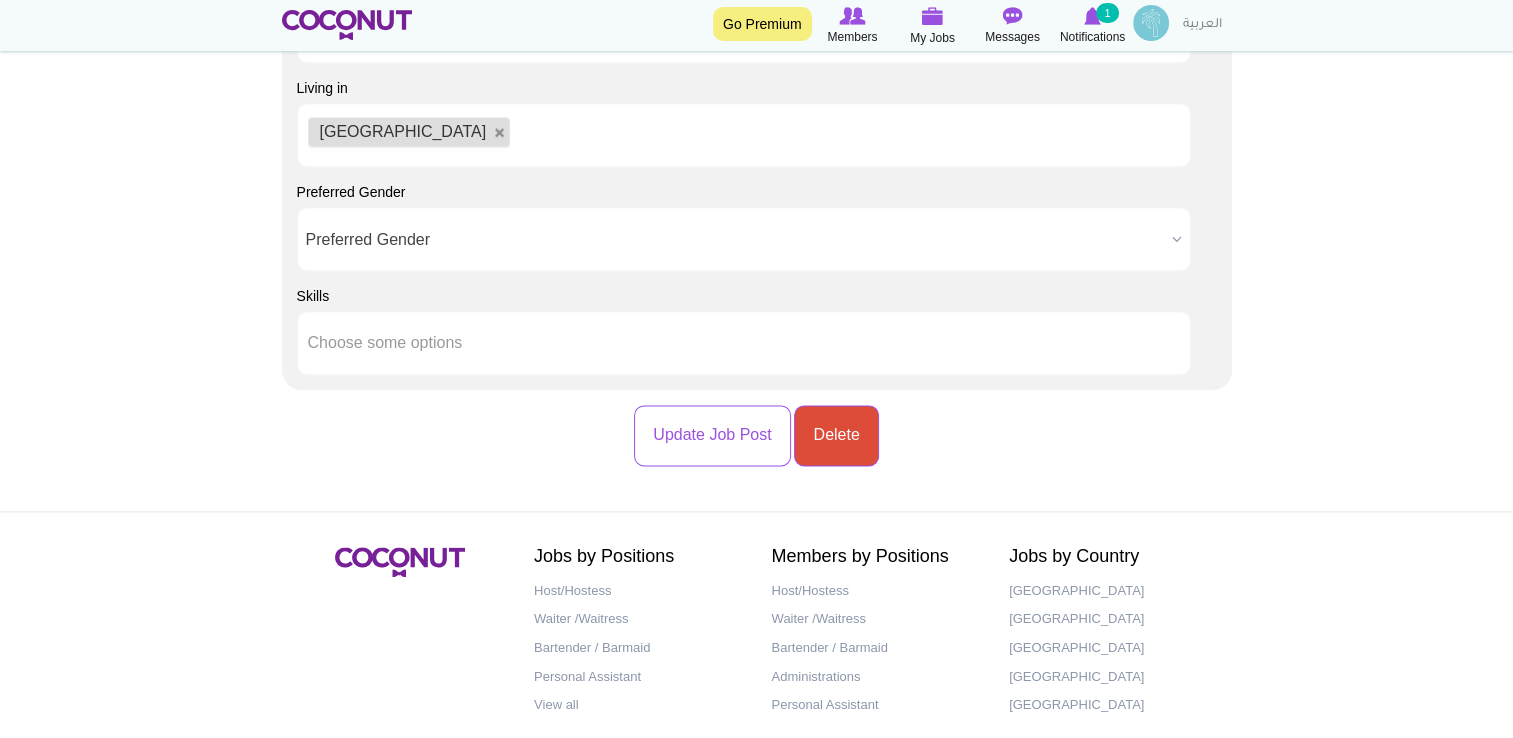 scroll, scrollTop: 2524, scrollLeft: 0, axis: vertical 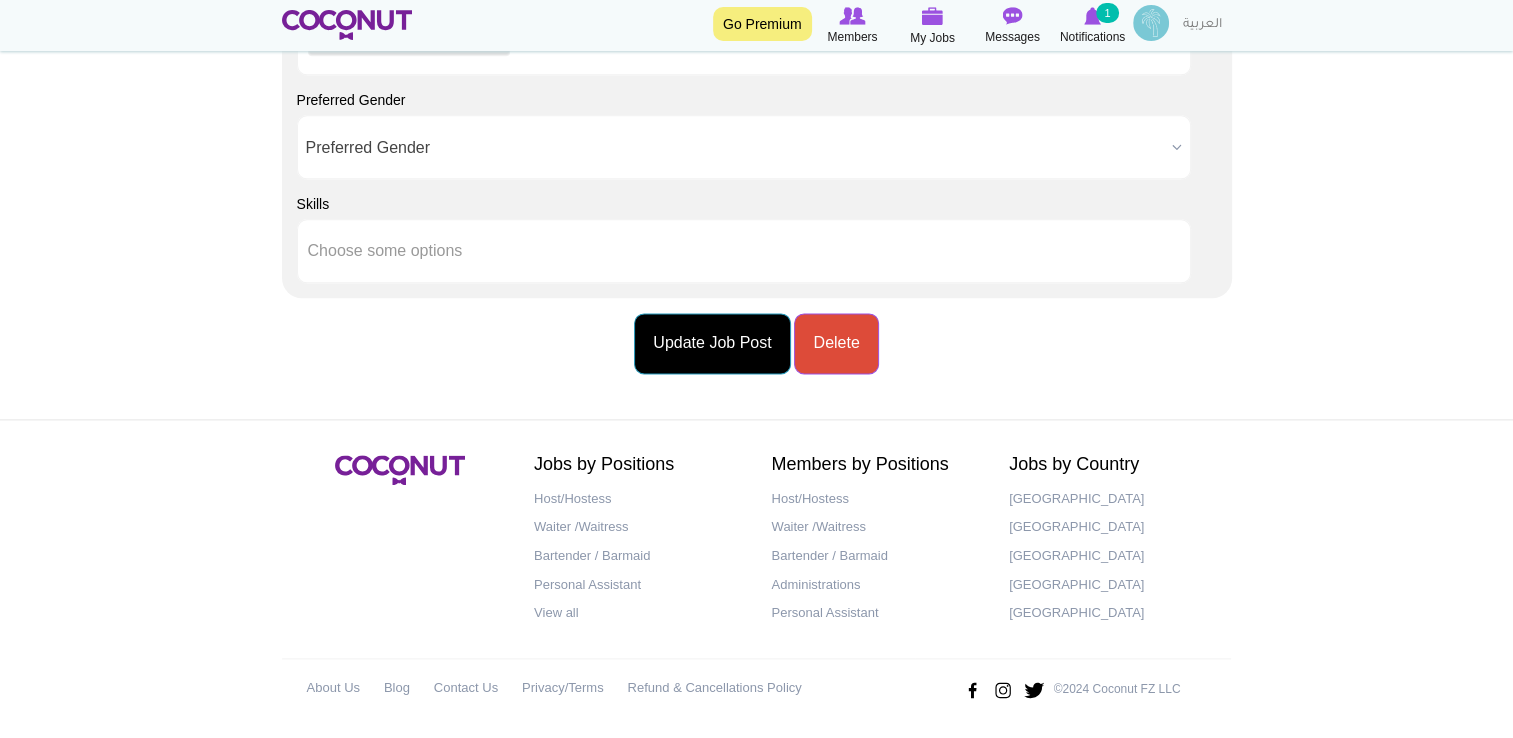 click on "Update Job Post" at bounding box center [712, 343] 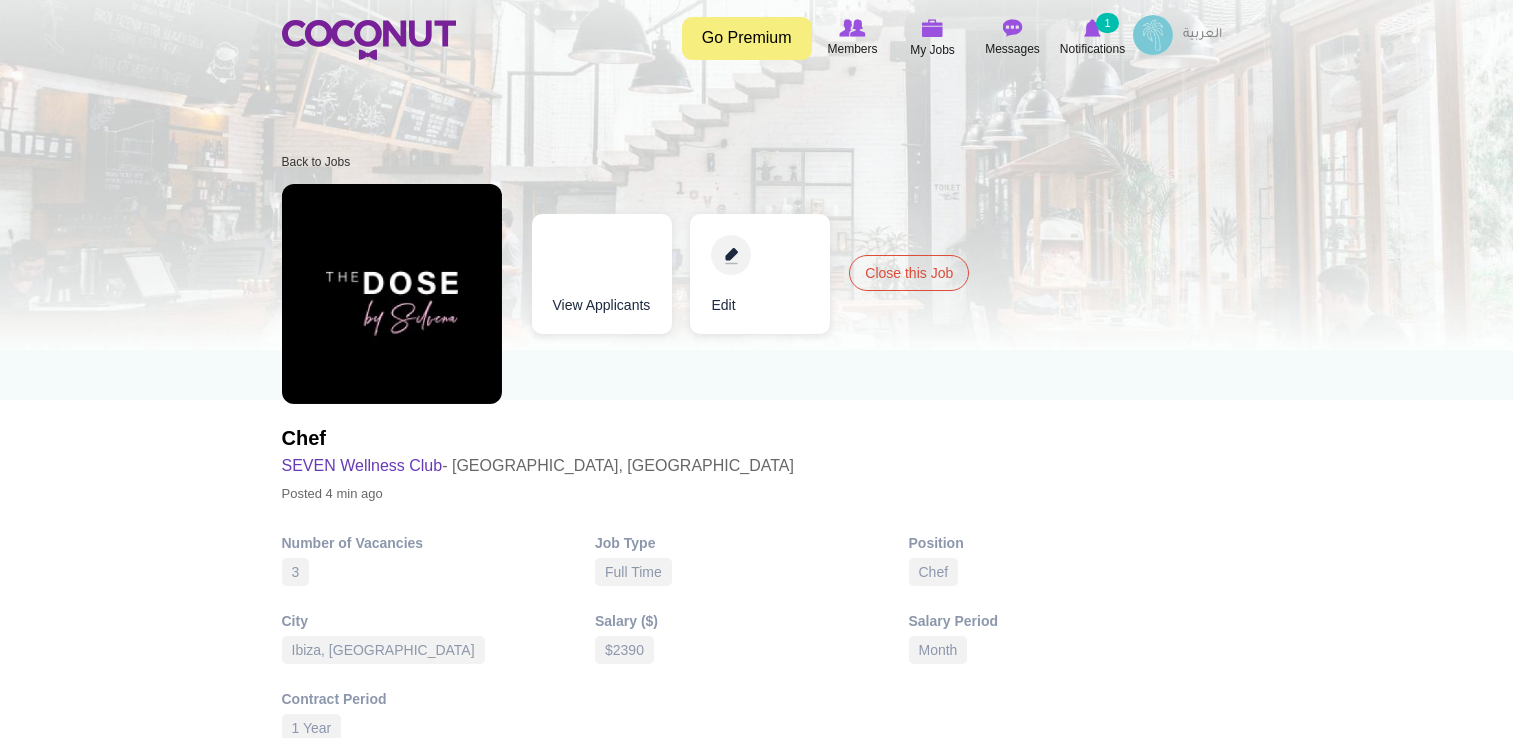 scroll, scrollTop: 0, scrollLeft: 0, axis: both 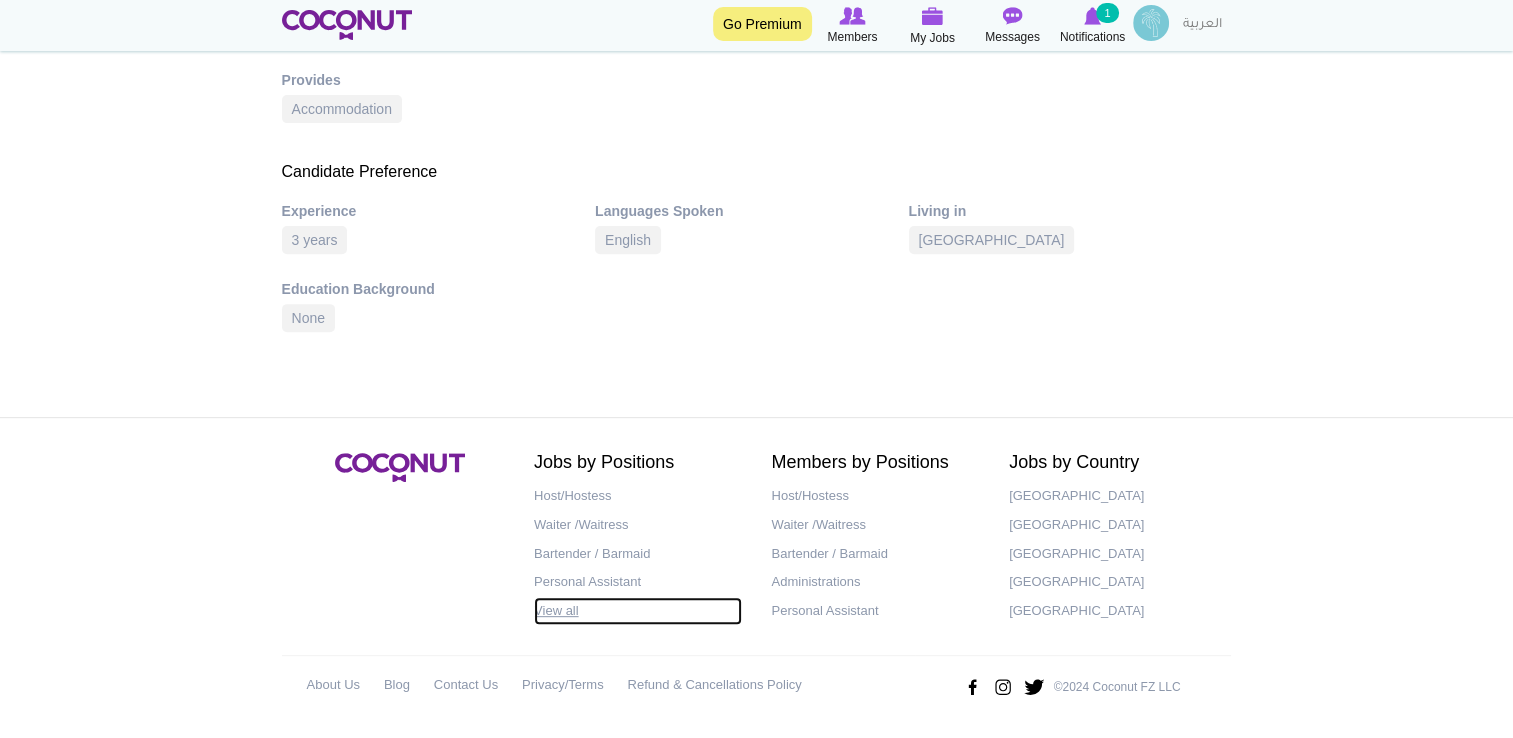 click on "View all" at bounding box center (638, 611) 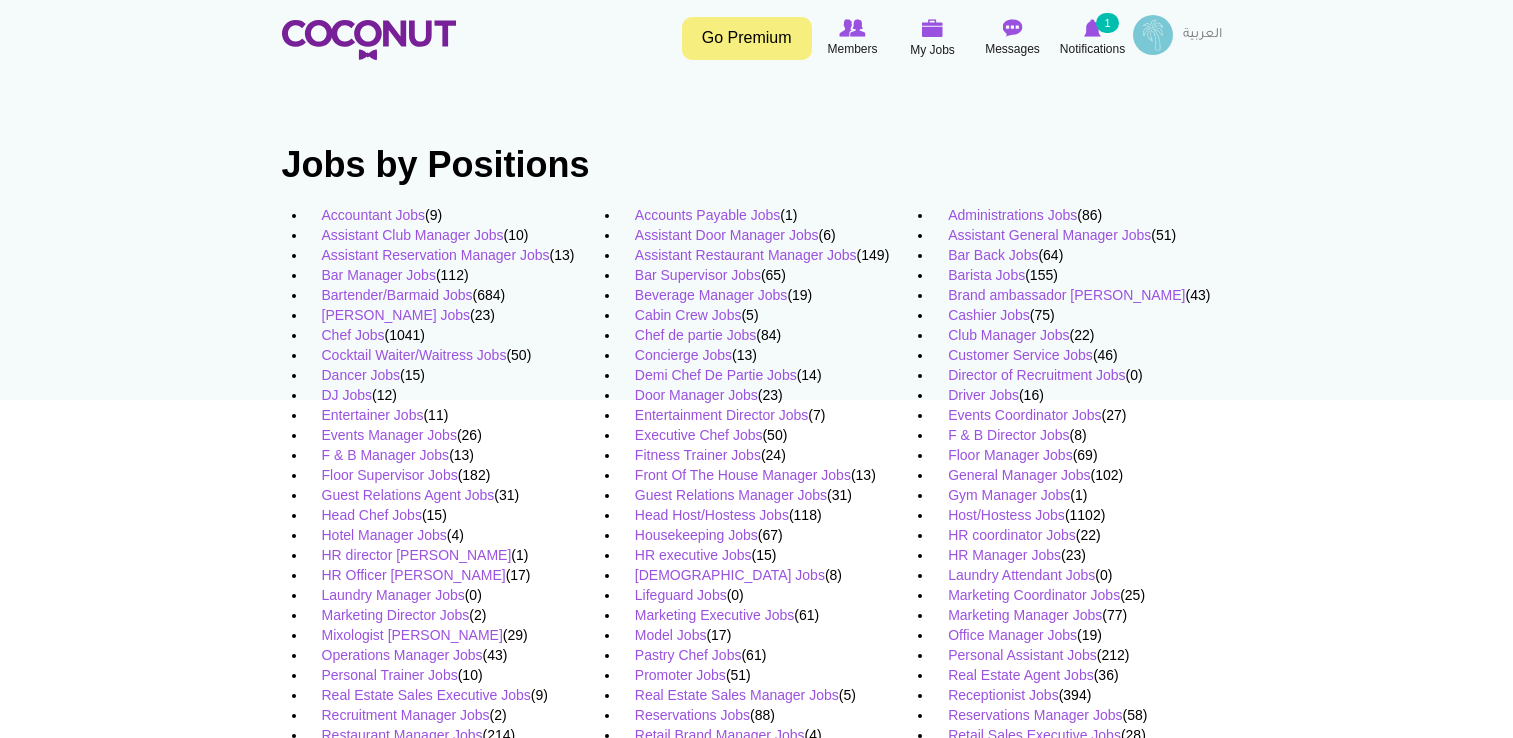 scroll, scrollTop: 0, scrollLeft: 0, axis: both 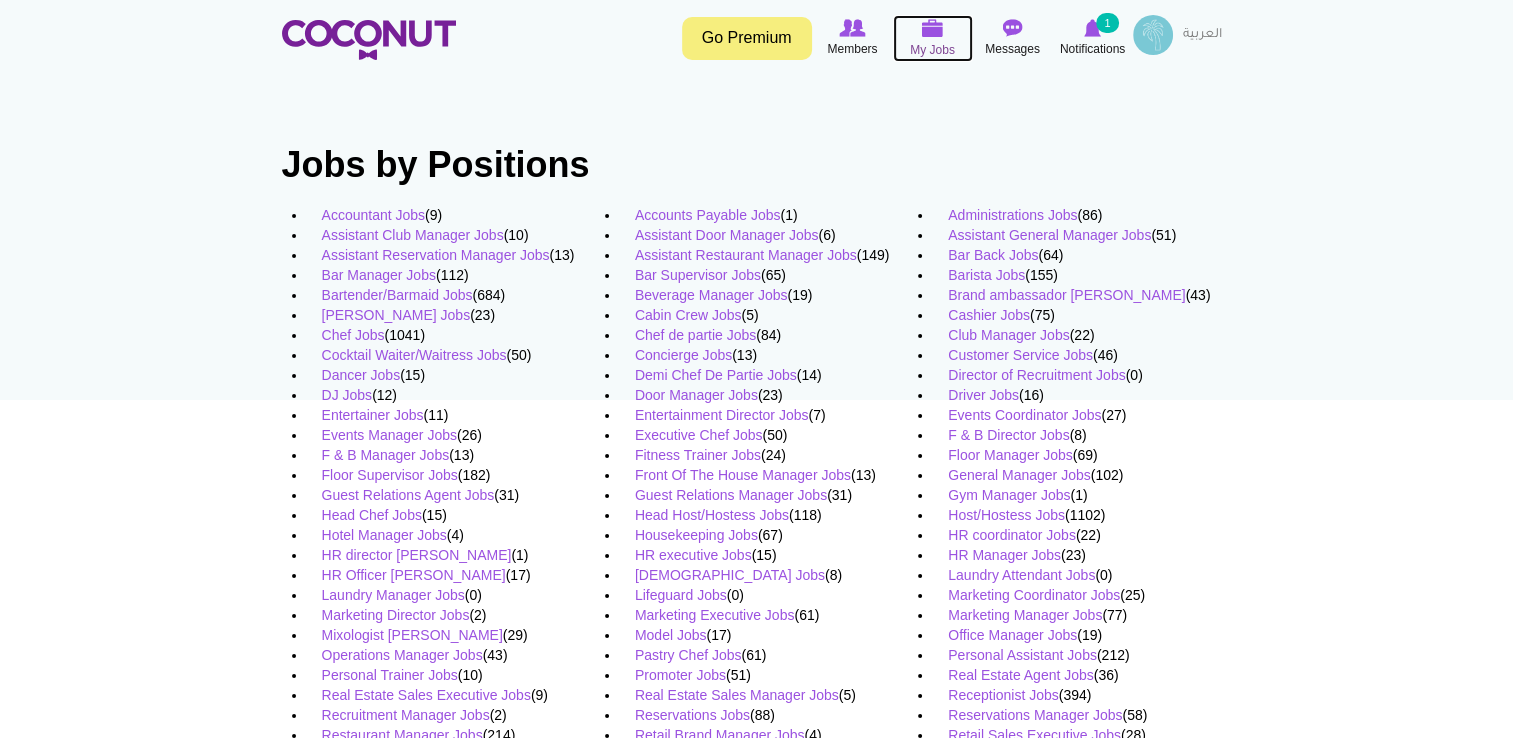 click at bounding box center (933, 28) 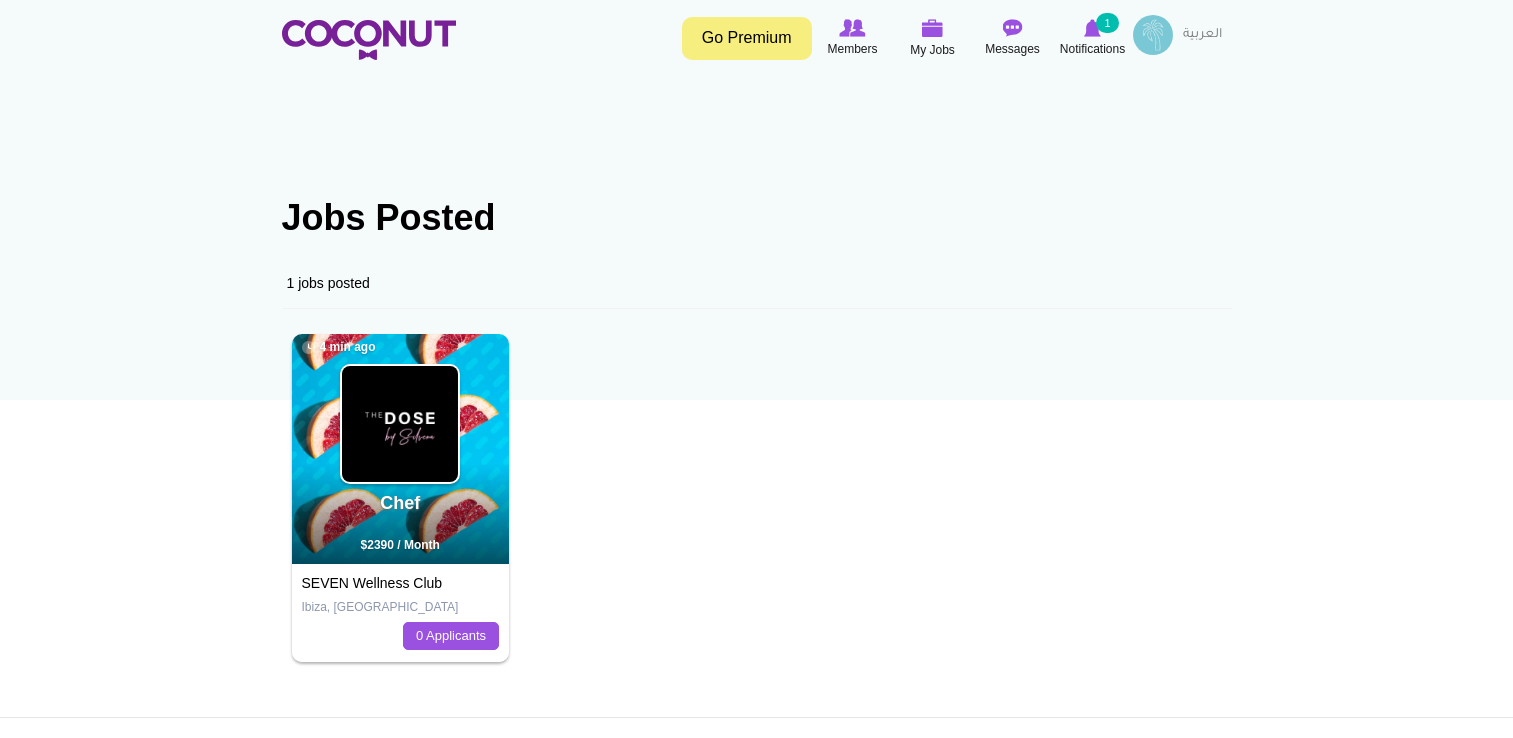 scroll, scrollTop: 0, scrollLeft: 0, axis: both 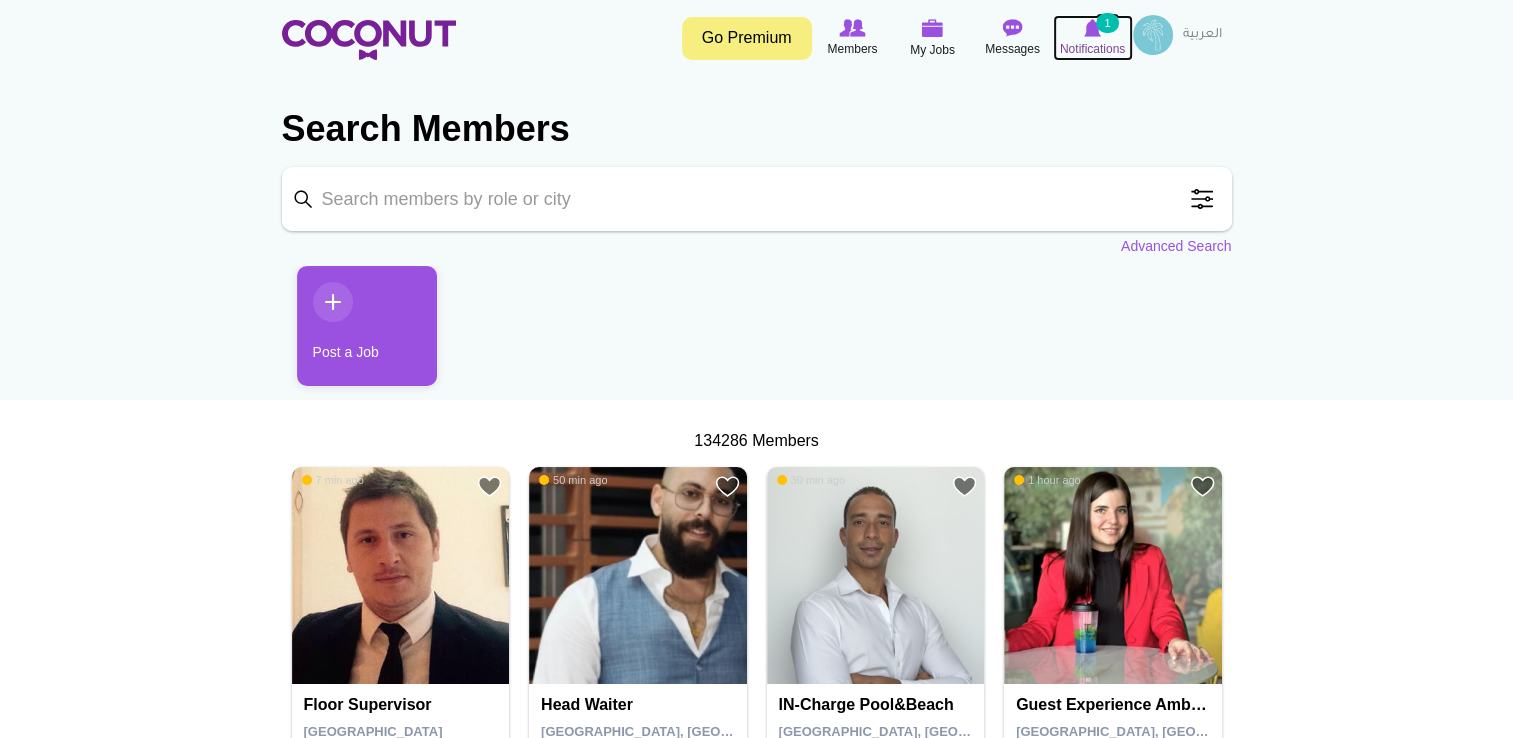click on "Notifications" at bounding box center (1092, 49) 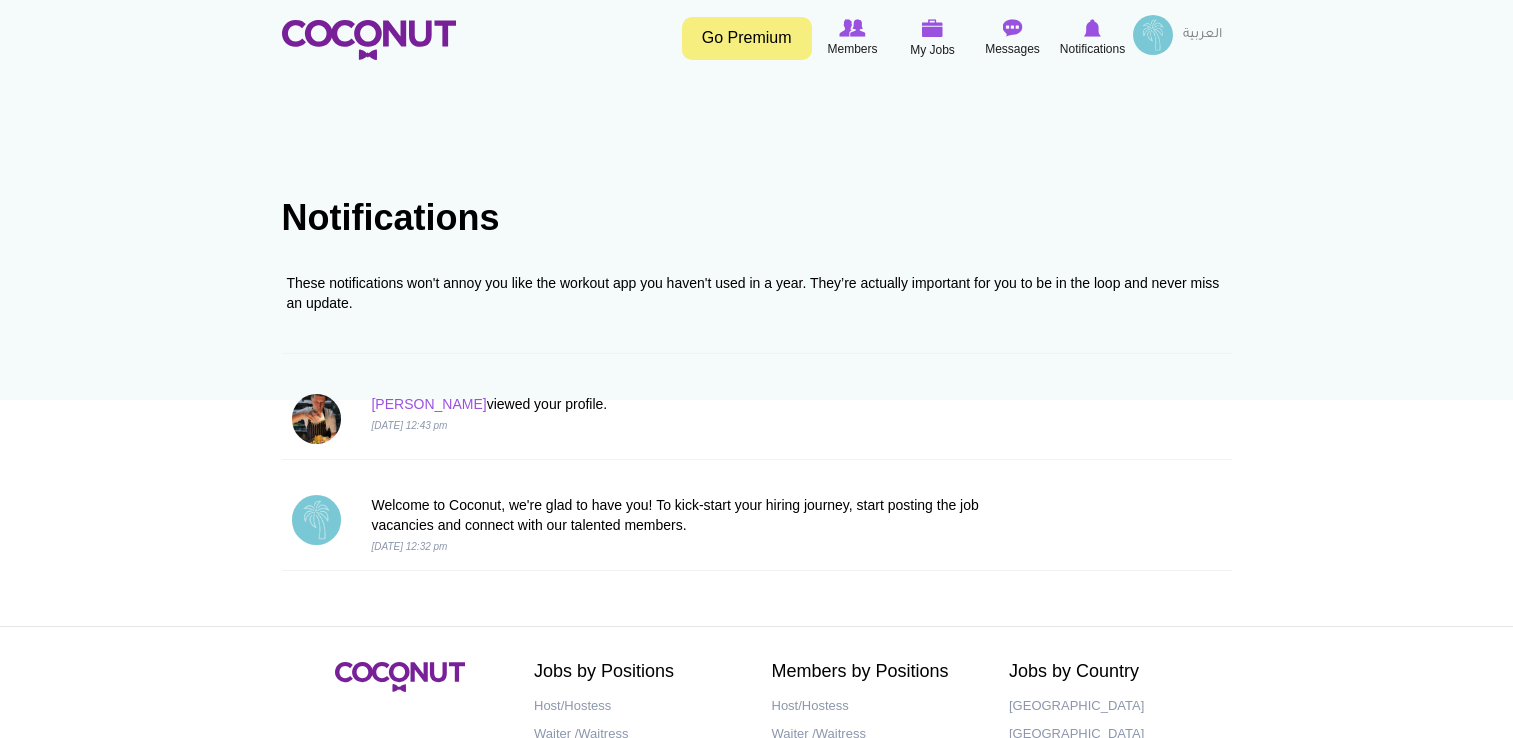 scroll, scrollTop: 0, scrollLeft: 0, axis: both 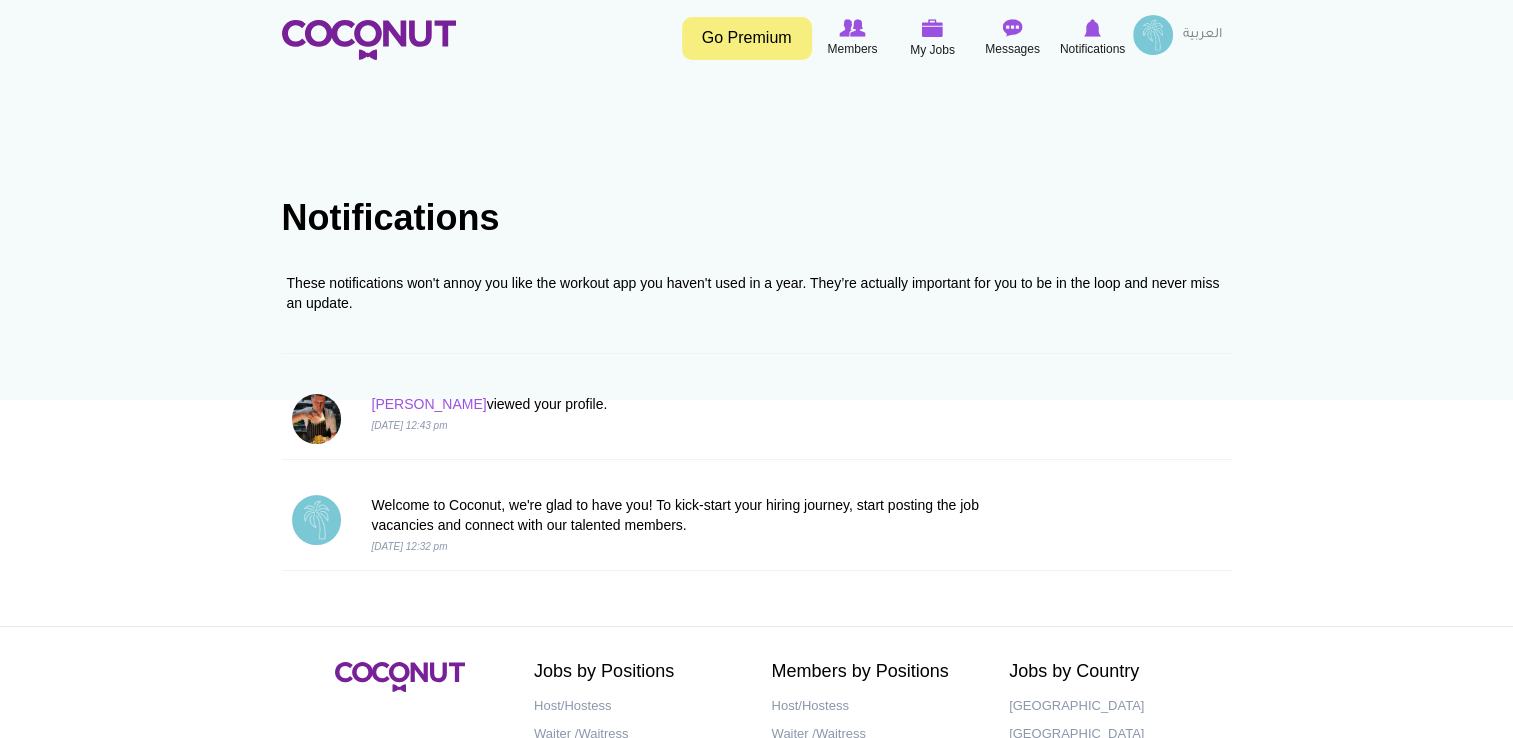 click at bounding box center (1153, 35) 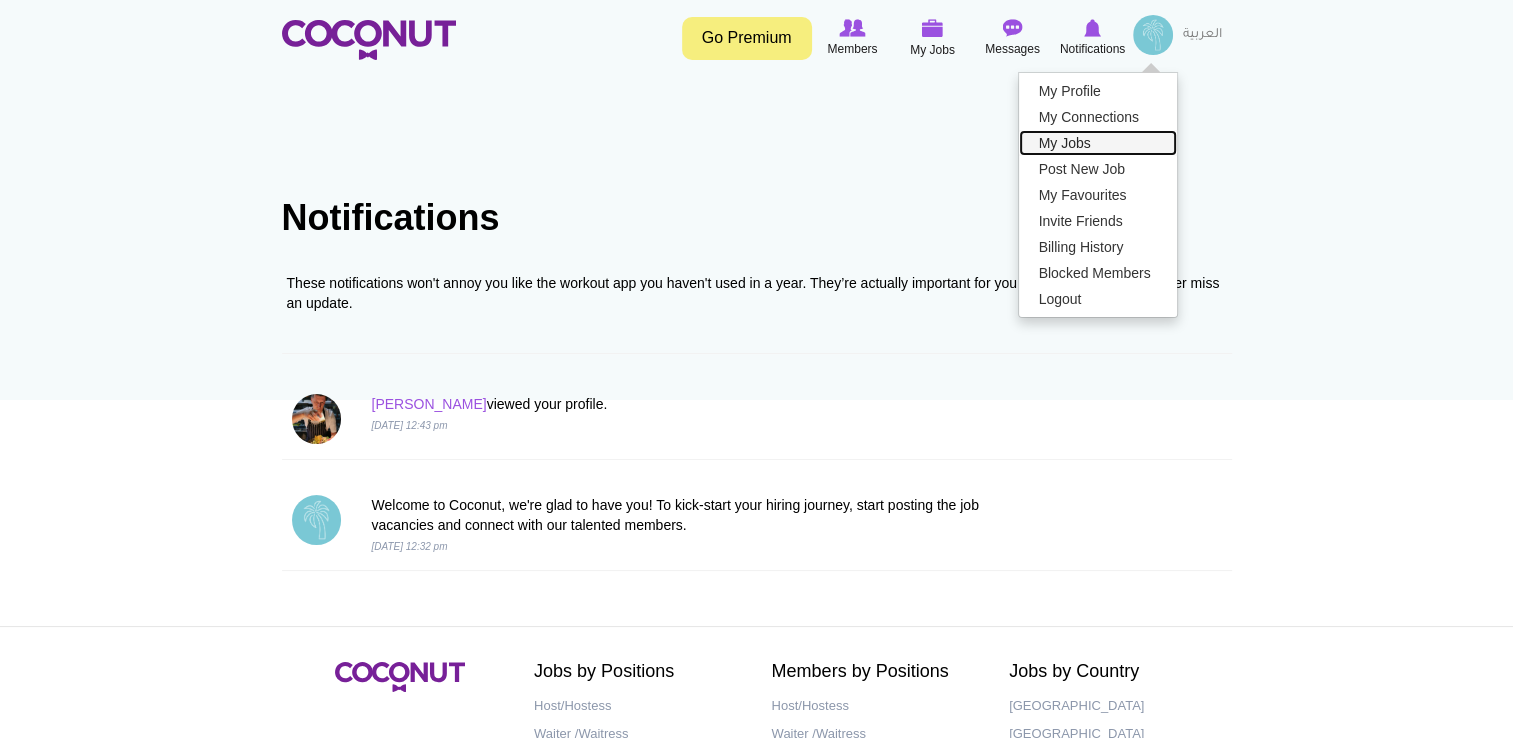 click on "My Jobs" at bounding box center [1098, 143] 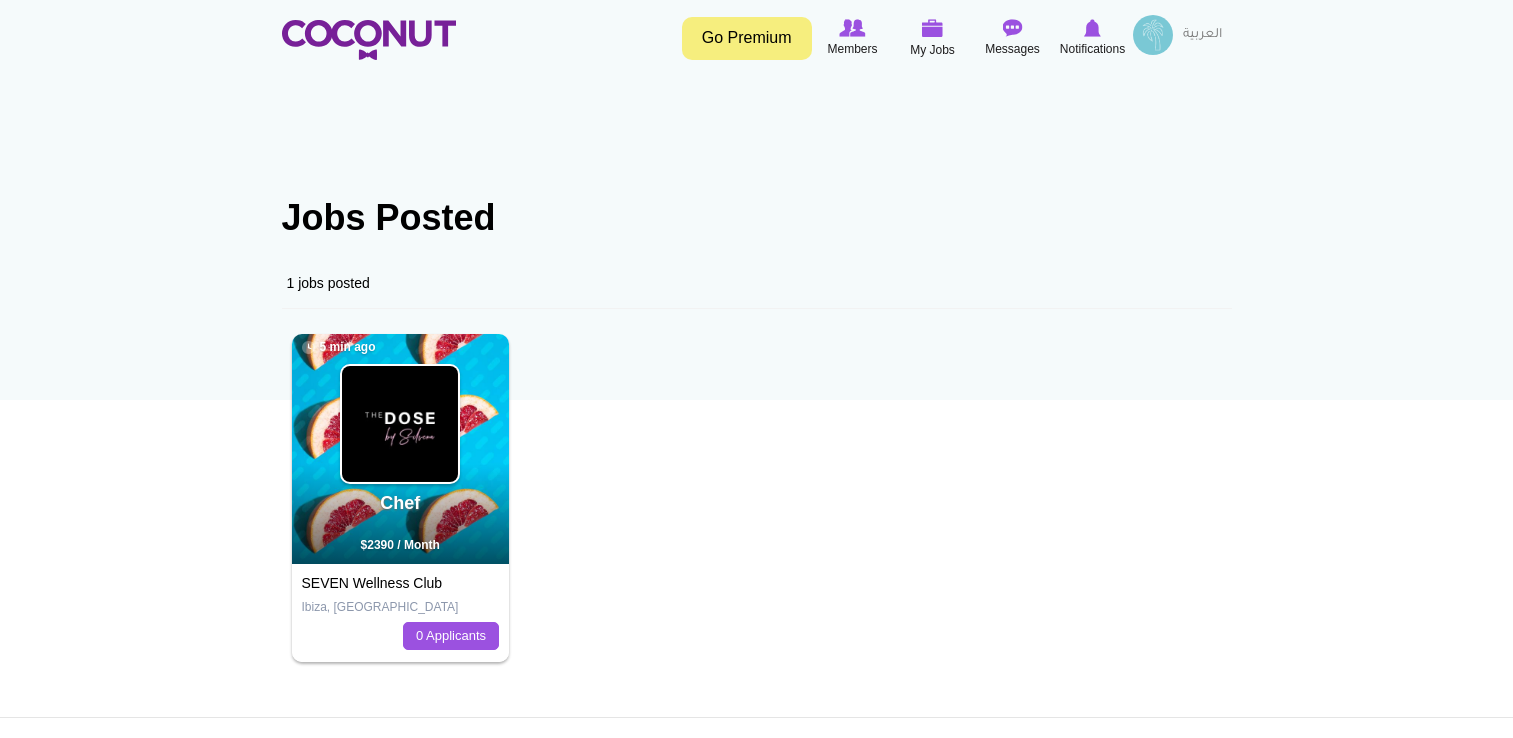 scroll, scrollTop: 0, scrollLeft: 0, axis: both 